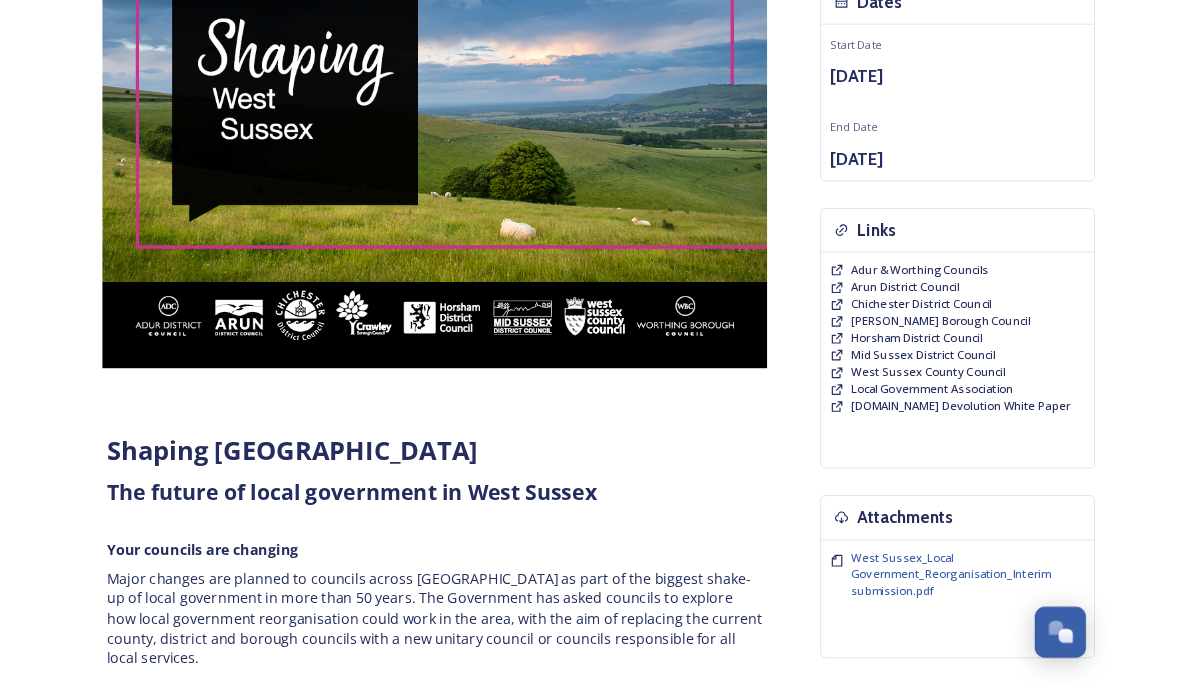 scroll, scrollTop: 248, scrollLeft: 0, axis: vertical 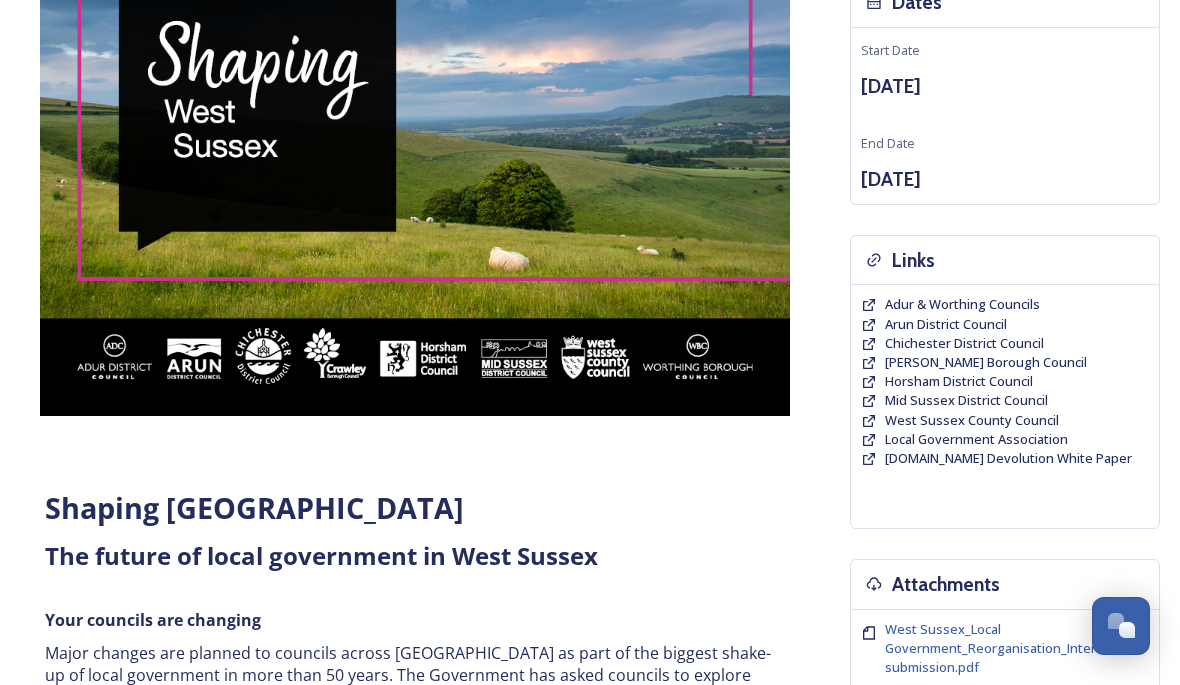 click on "Horsham District Council" at bounding box center (959, 381) 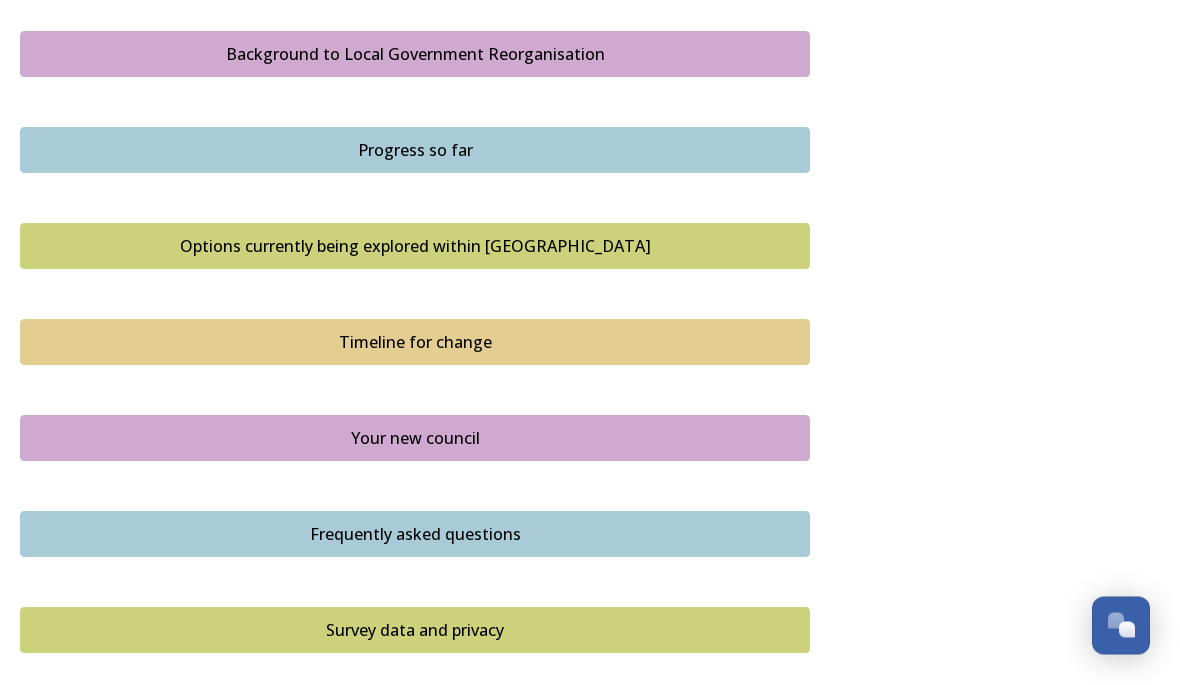 scroll, scrollTop: 1196, scrollLeft: 0, axis: vertical 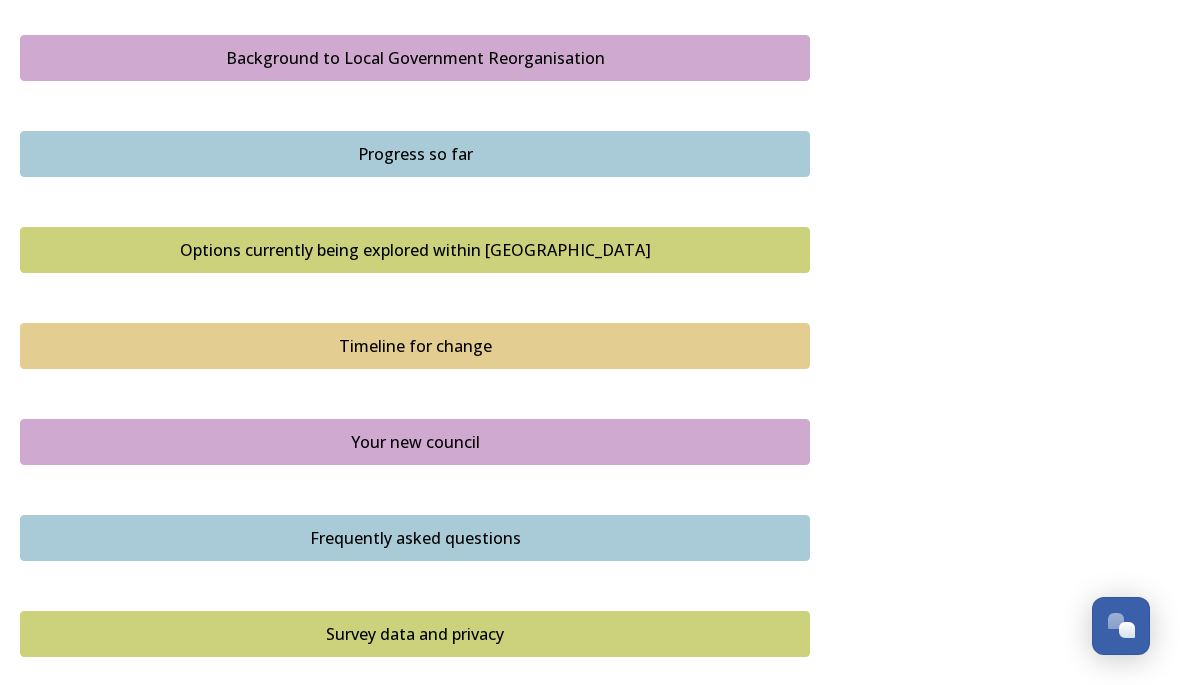 click on "Your new council" at bounding box center [415, 442] 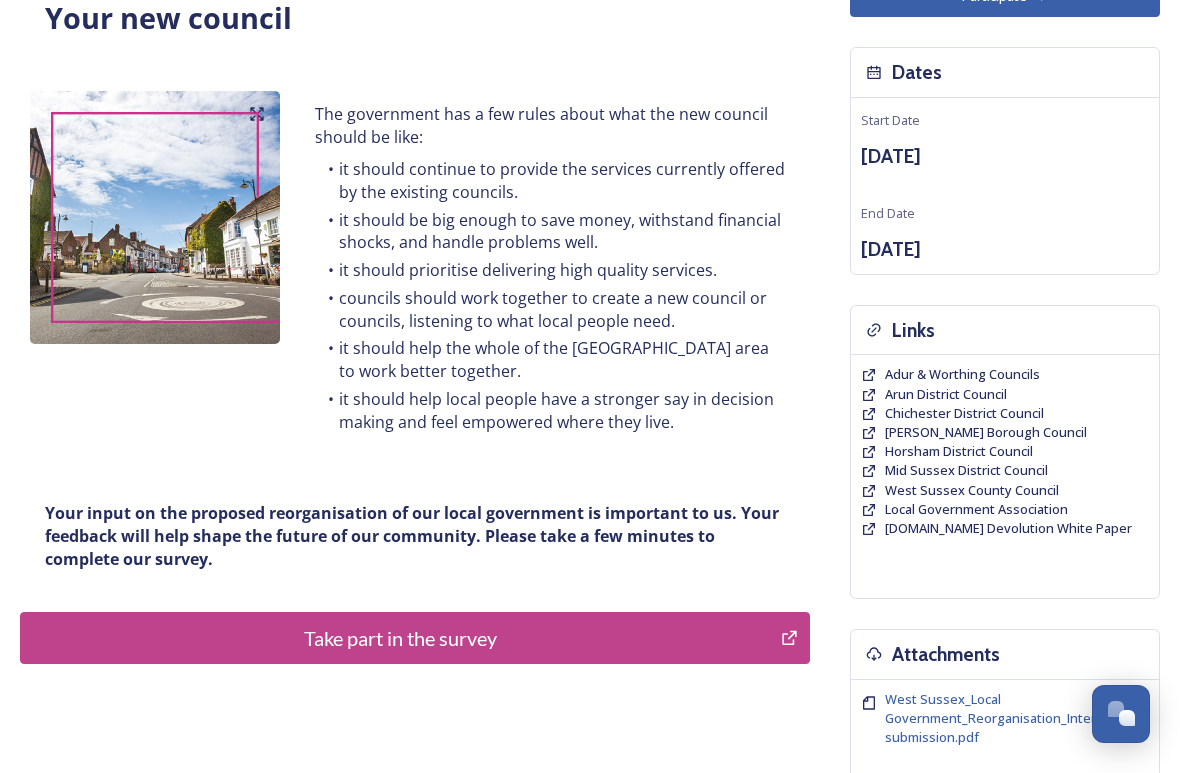 scroll, scrollTop: 185, scrollLeft: 0, axis: vertical 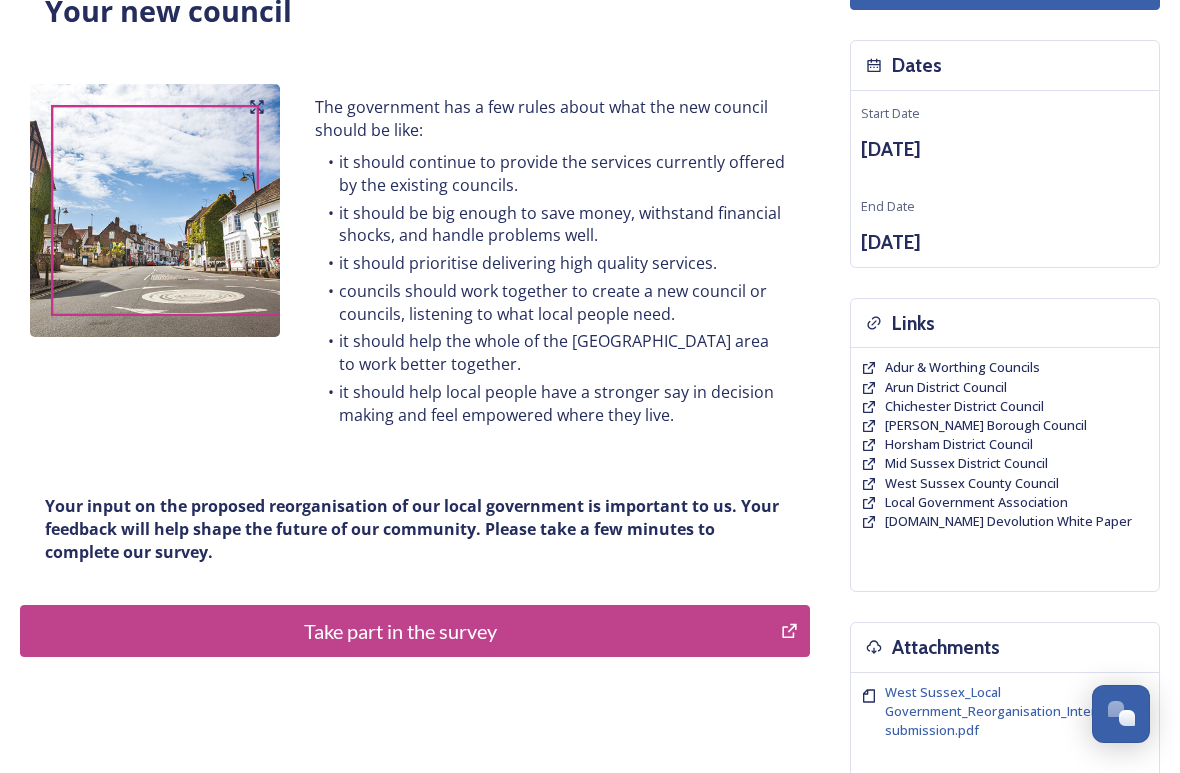 click on "Take part in the survey" at bounding box center [400, 631] 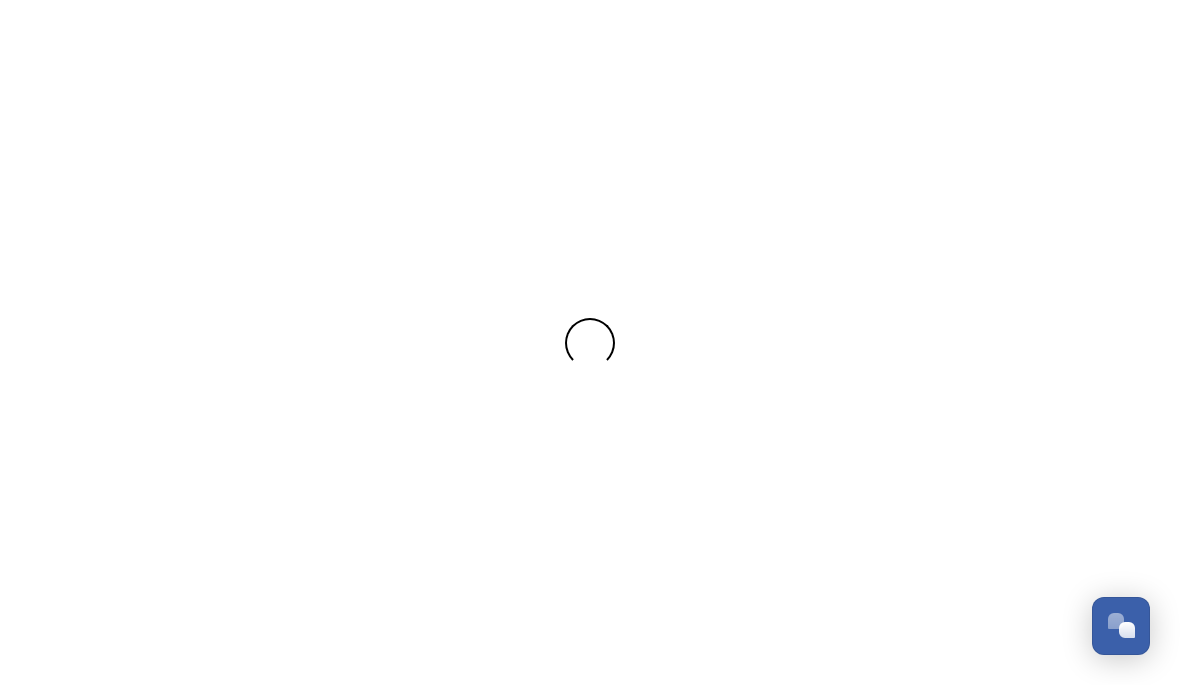 scroll, scrollTop: 0, scrollLeft: 0, axis: both 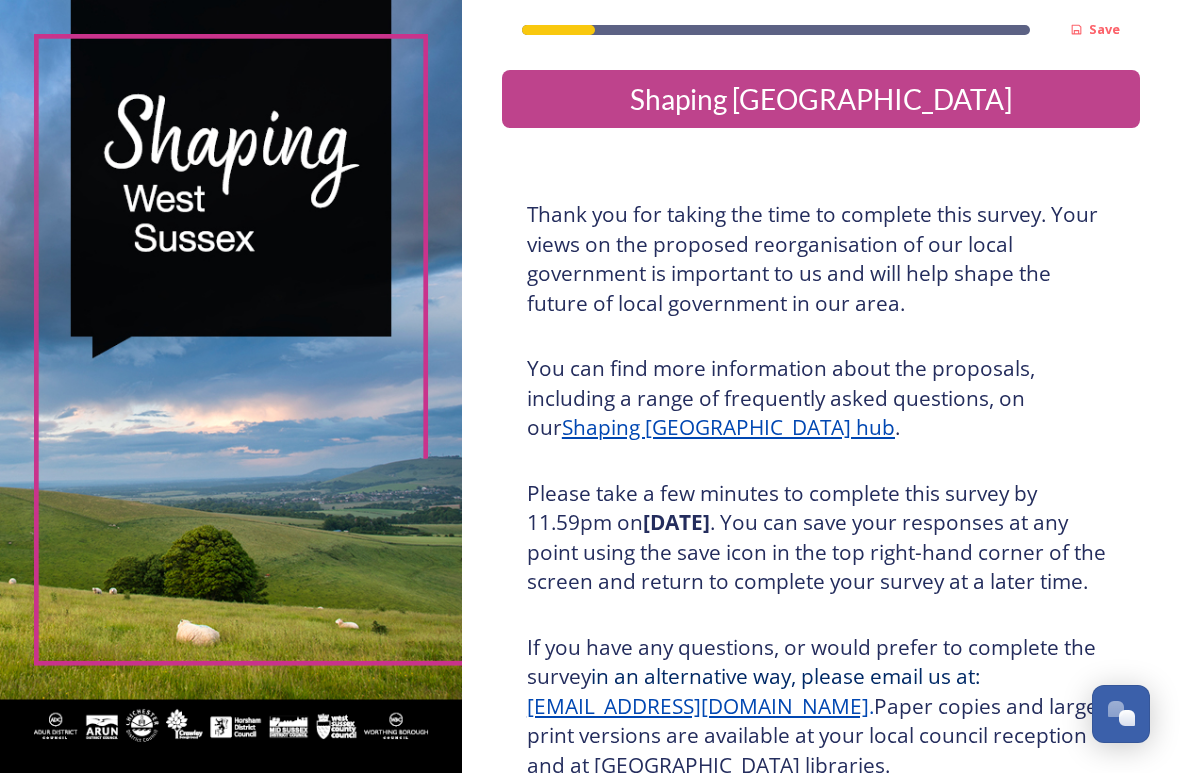 click on "Shaping [GEOGRAPHIC_DATA]" at bounding box center (821, 99) 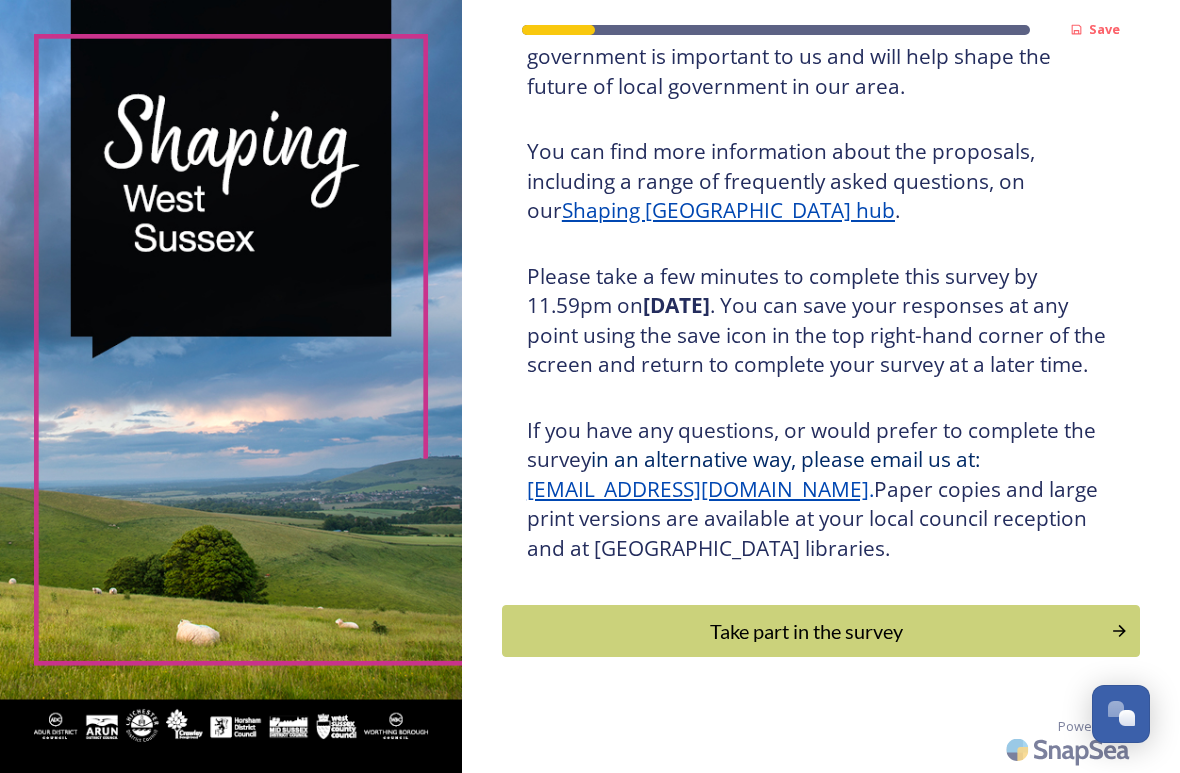 scroll, scrollTop: 234, scrollLeft: 0, axis: vertical 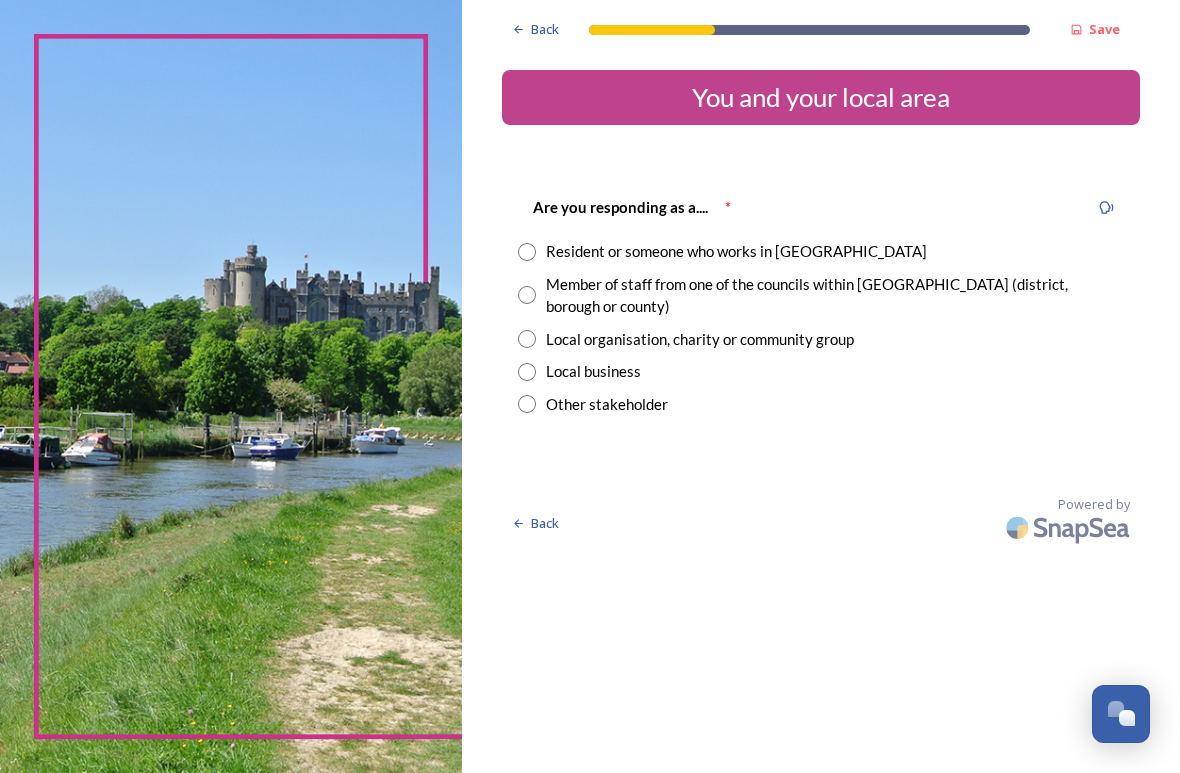 click on "Resident or someone who works in [GEOGRAPHIC_DATA]" at bounding box center [821, 251] 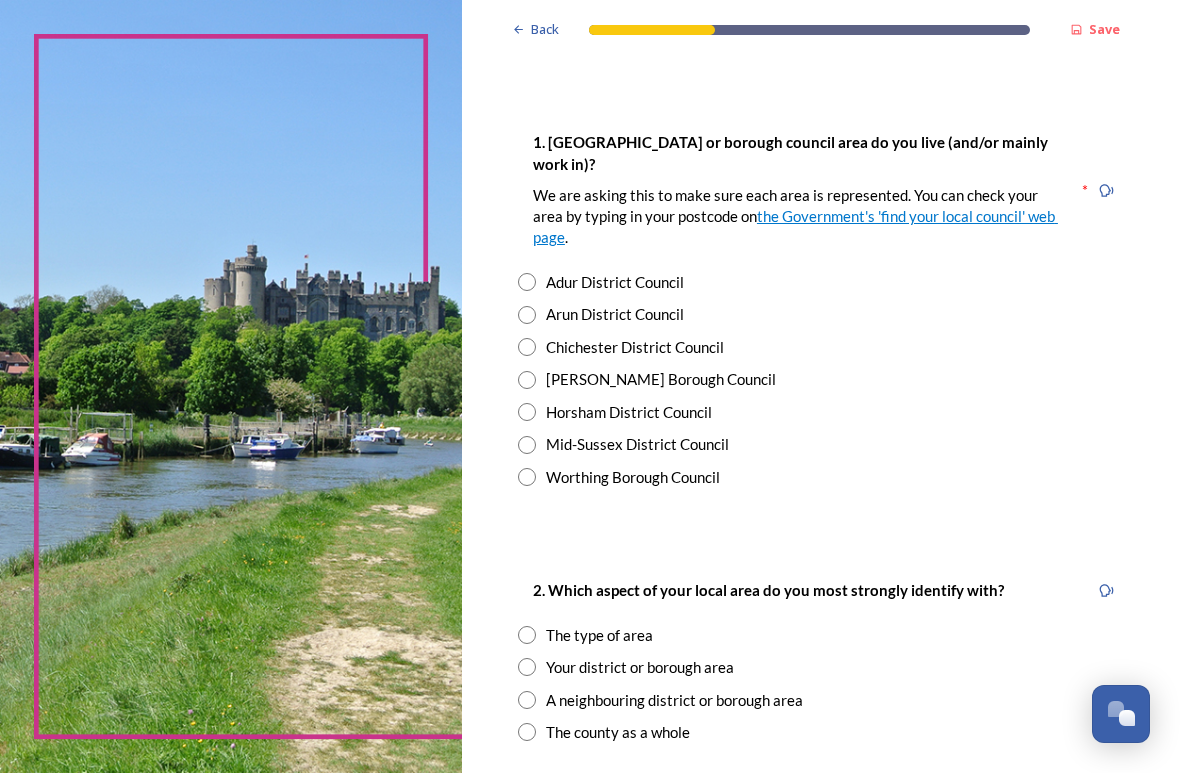 scroll, scrollTop: 375, scrollLeft: 0, axis: vertical 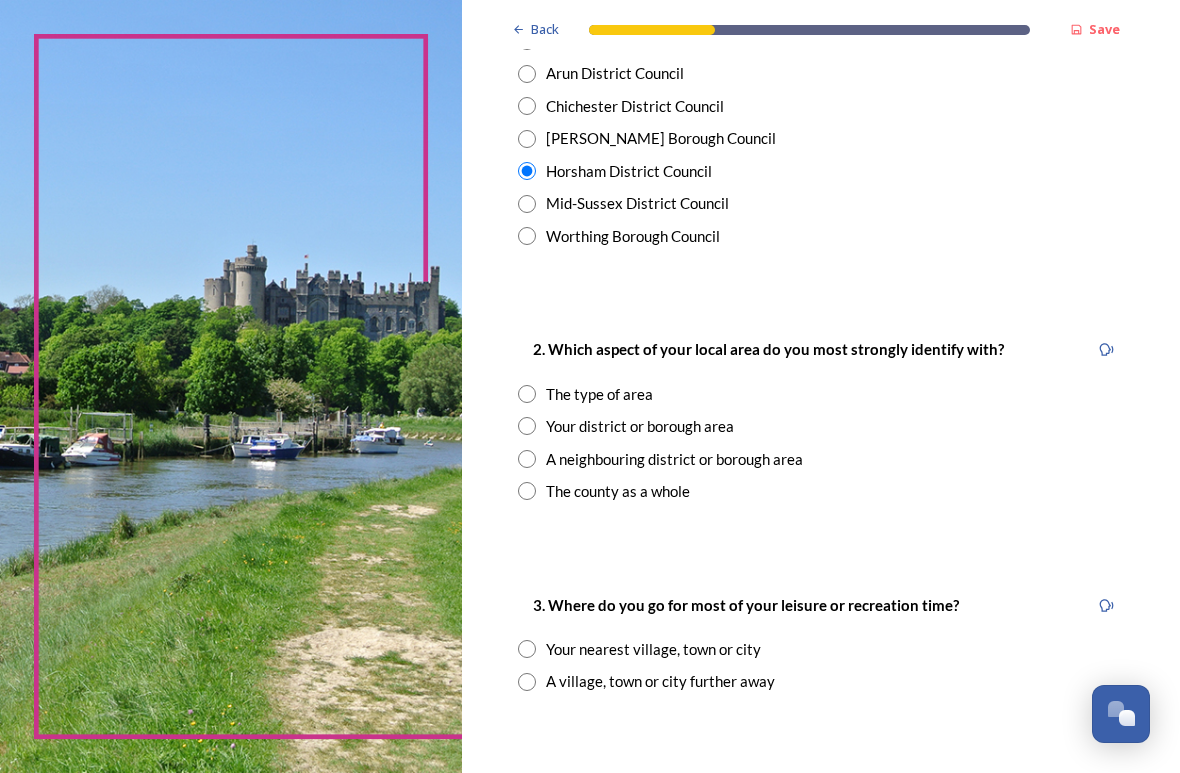 click on "Your district or borough area" at bounding box center [821, 426] 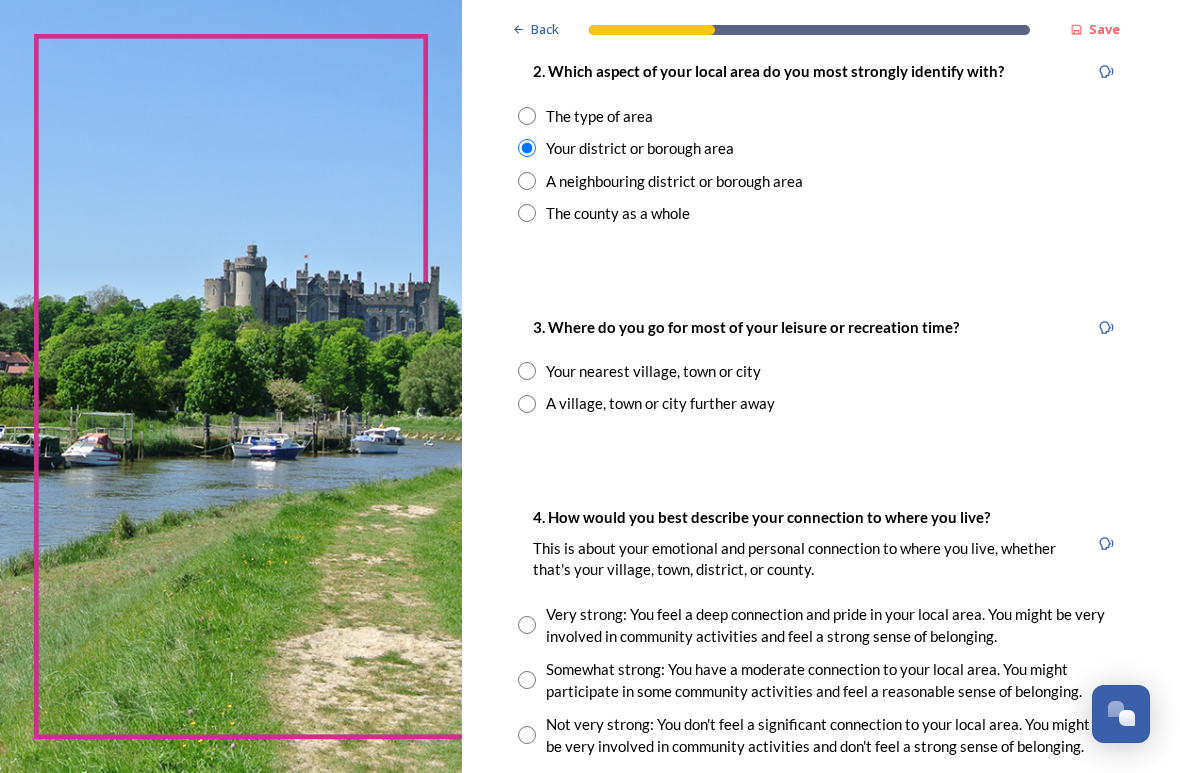 scroll, scrollTop: 894, scrollLeft: 0, axis: vertical 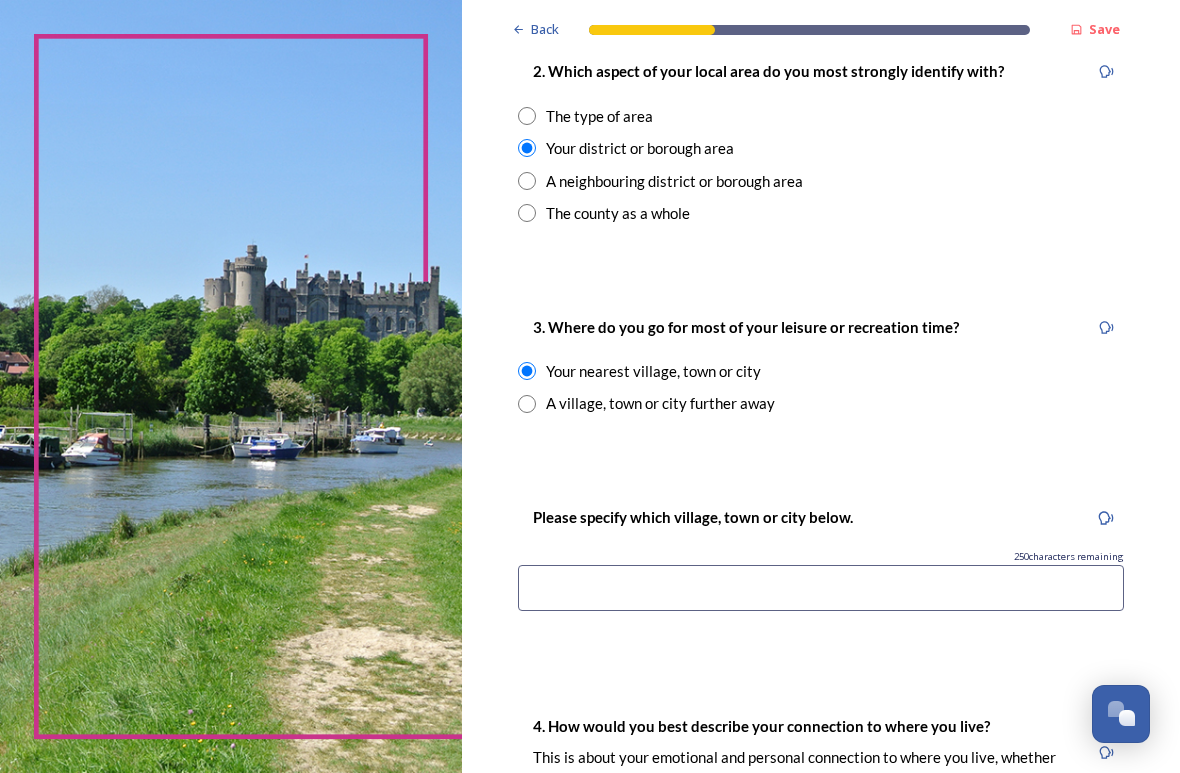 click at bounding box center [821, 588] 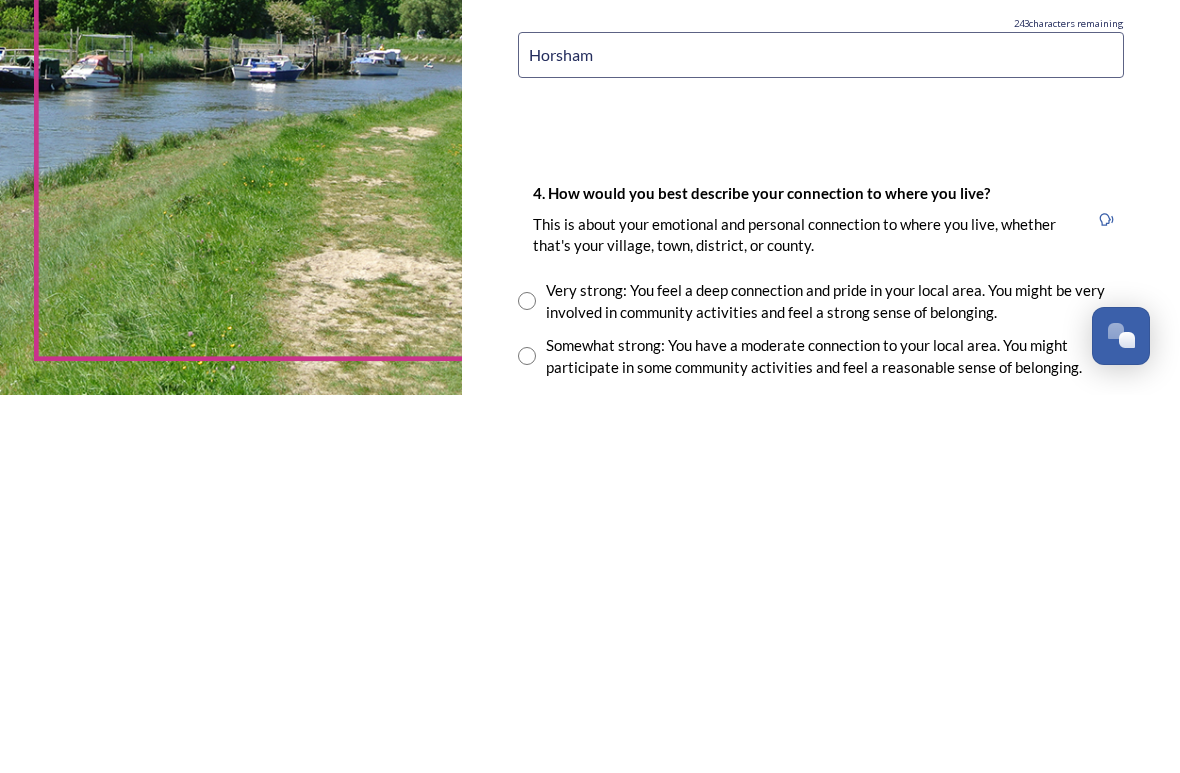 scroll, scrollTop: 1050, scrollLeft: 0, axis: vertical 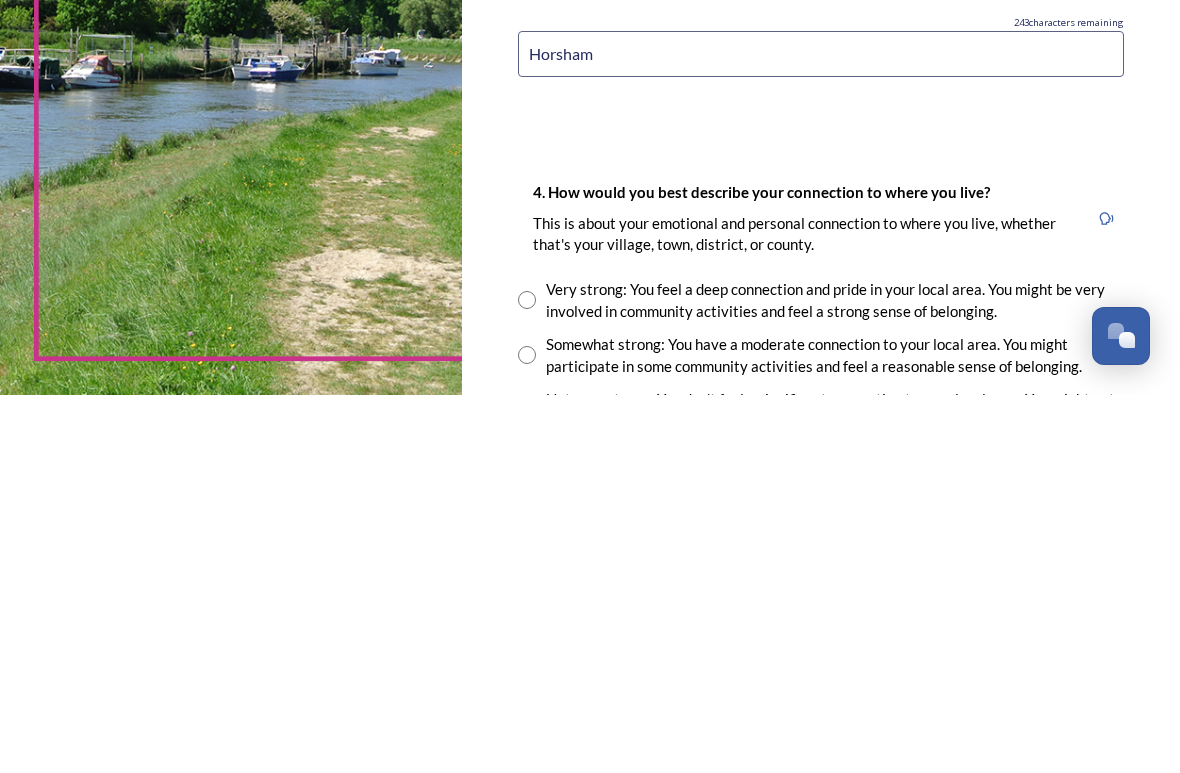 type on "Horsham" 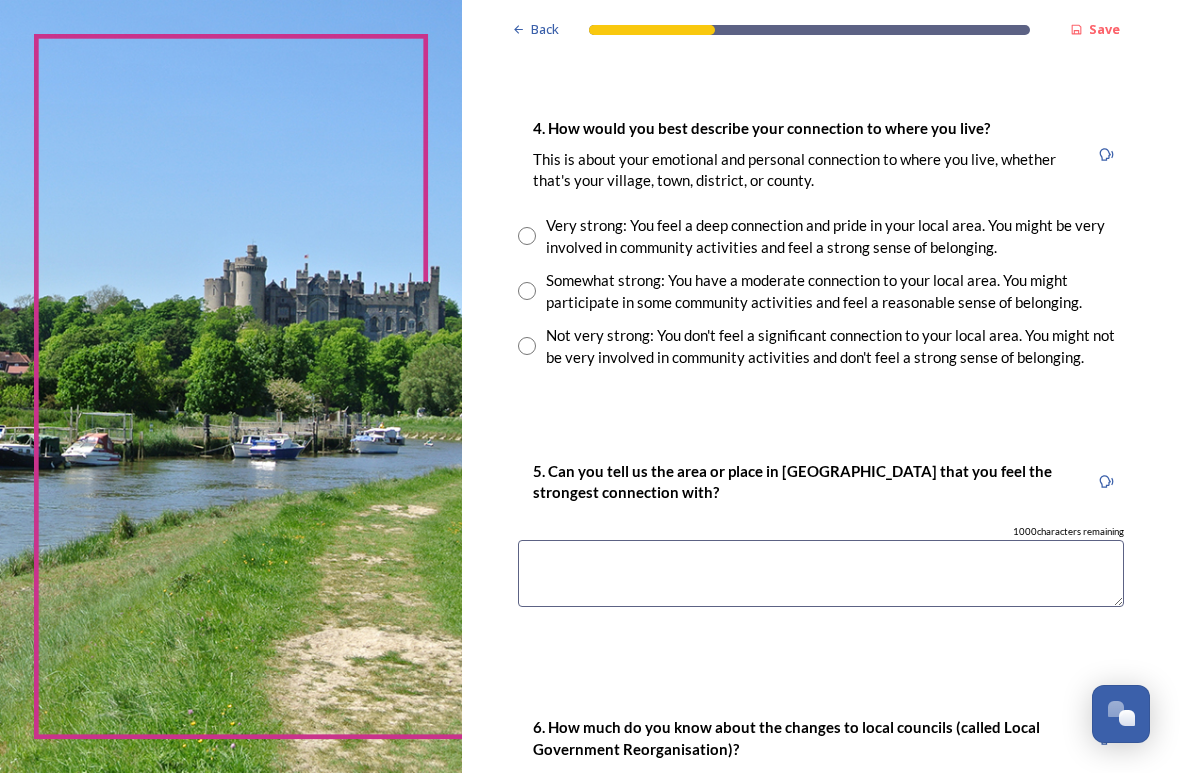 scroll, scrollTop: 1493, scrollLeft: 0, axis: vertical 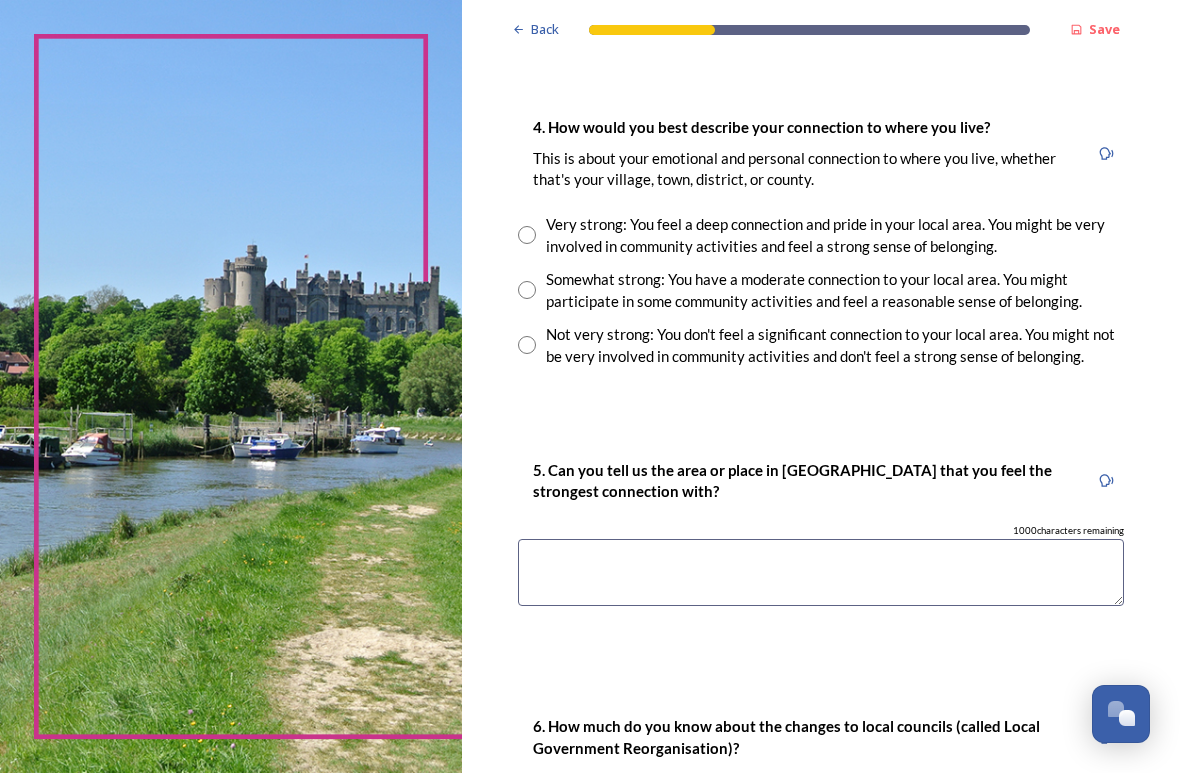 click at bounding box center [527, 235] 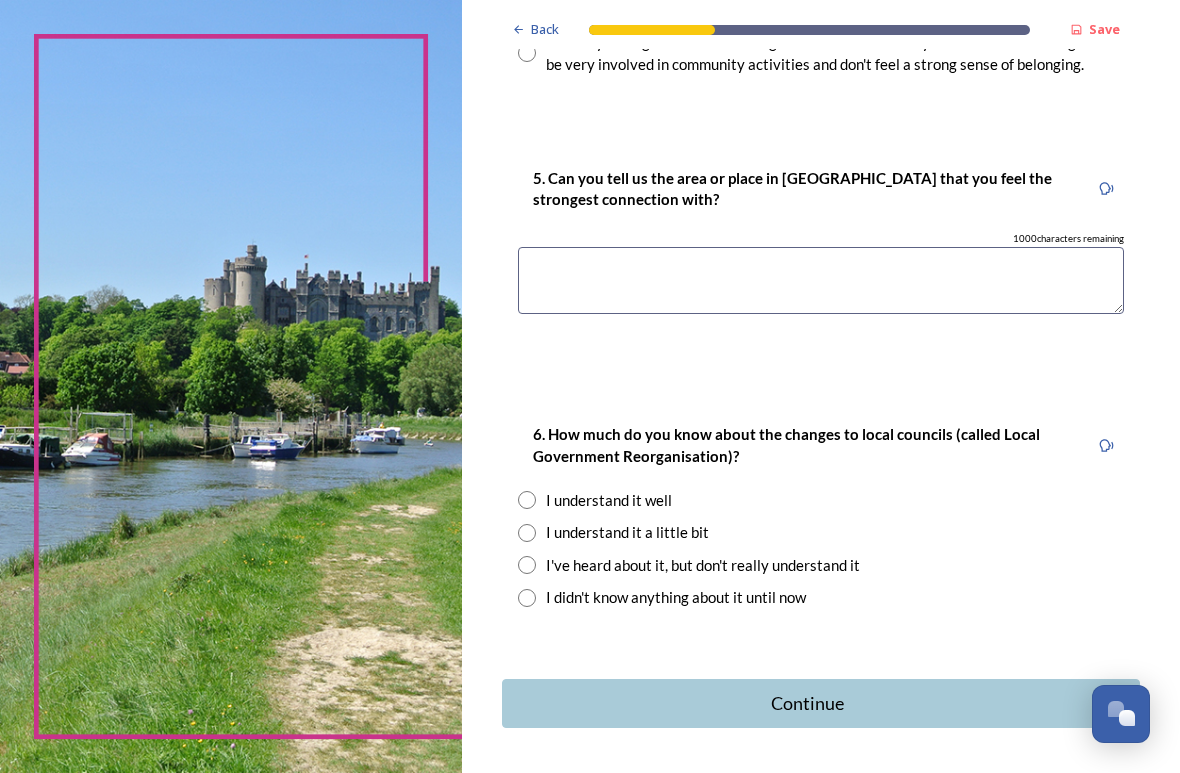 scroll, scrollTop: 1785, scrollLeft: 0, axis: vertical 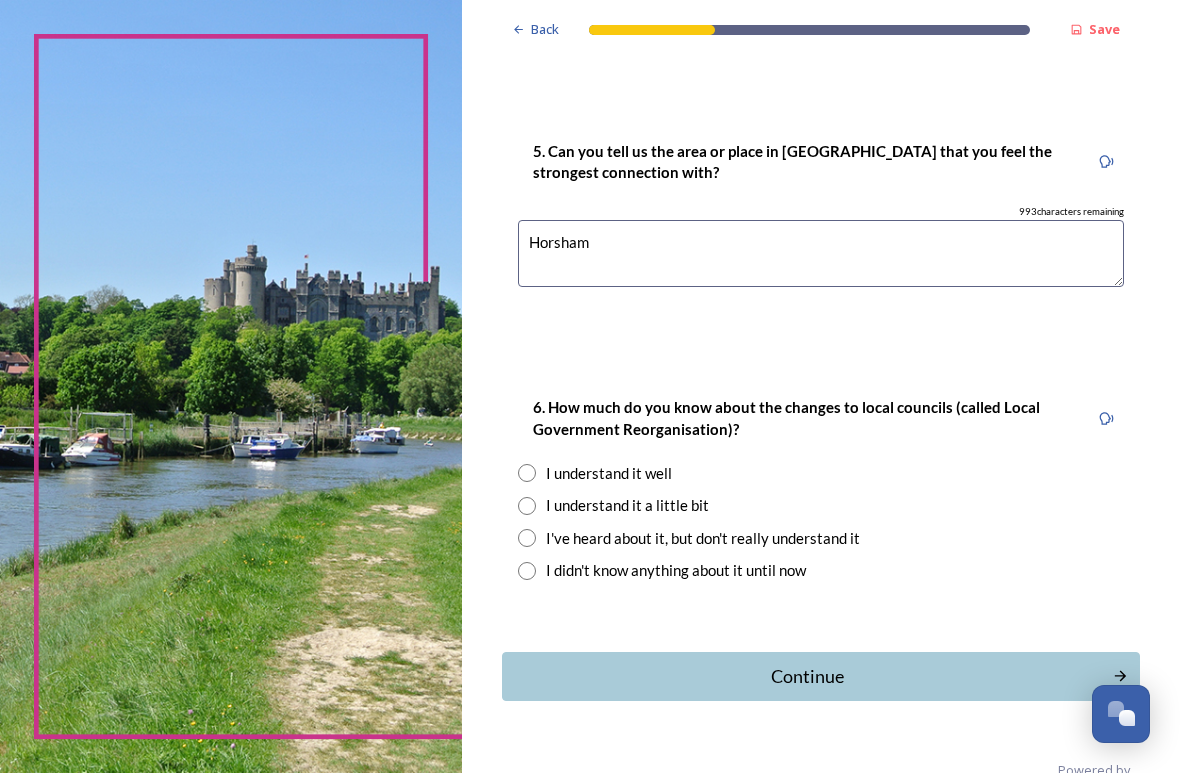 type on "Horsham" 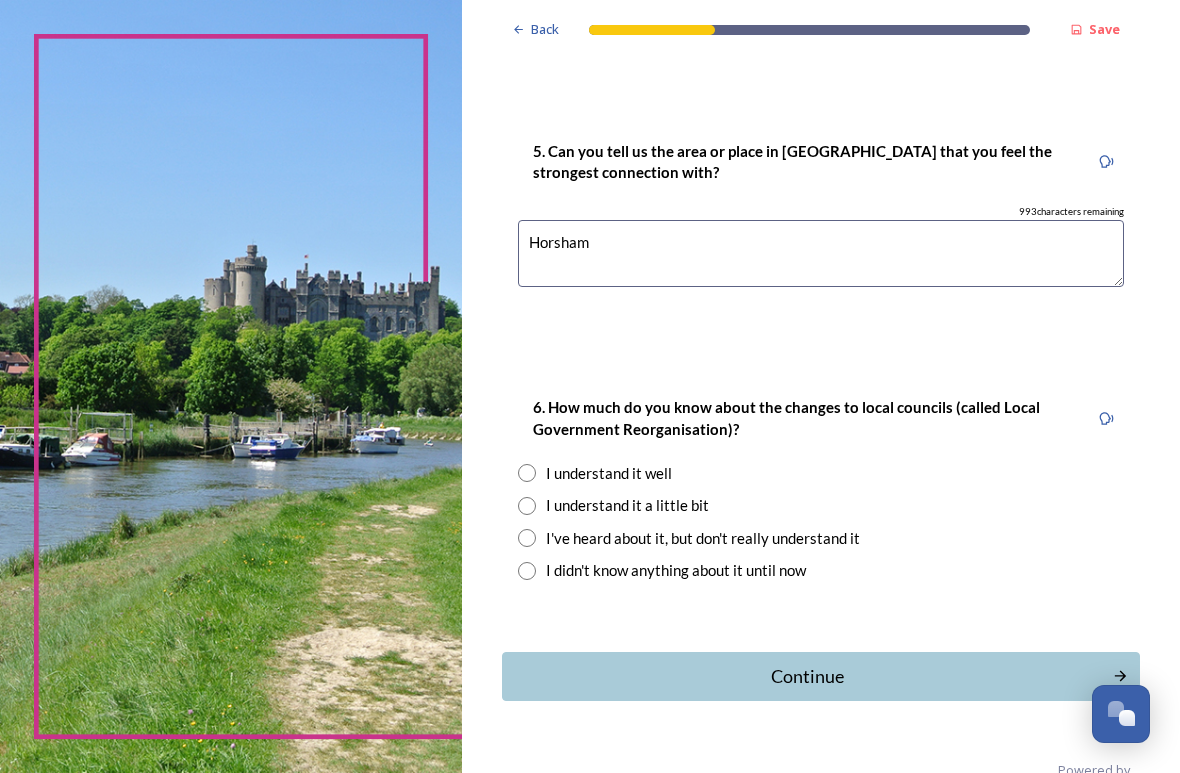 click at bounding box center [527, 506] 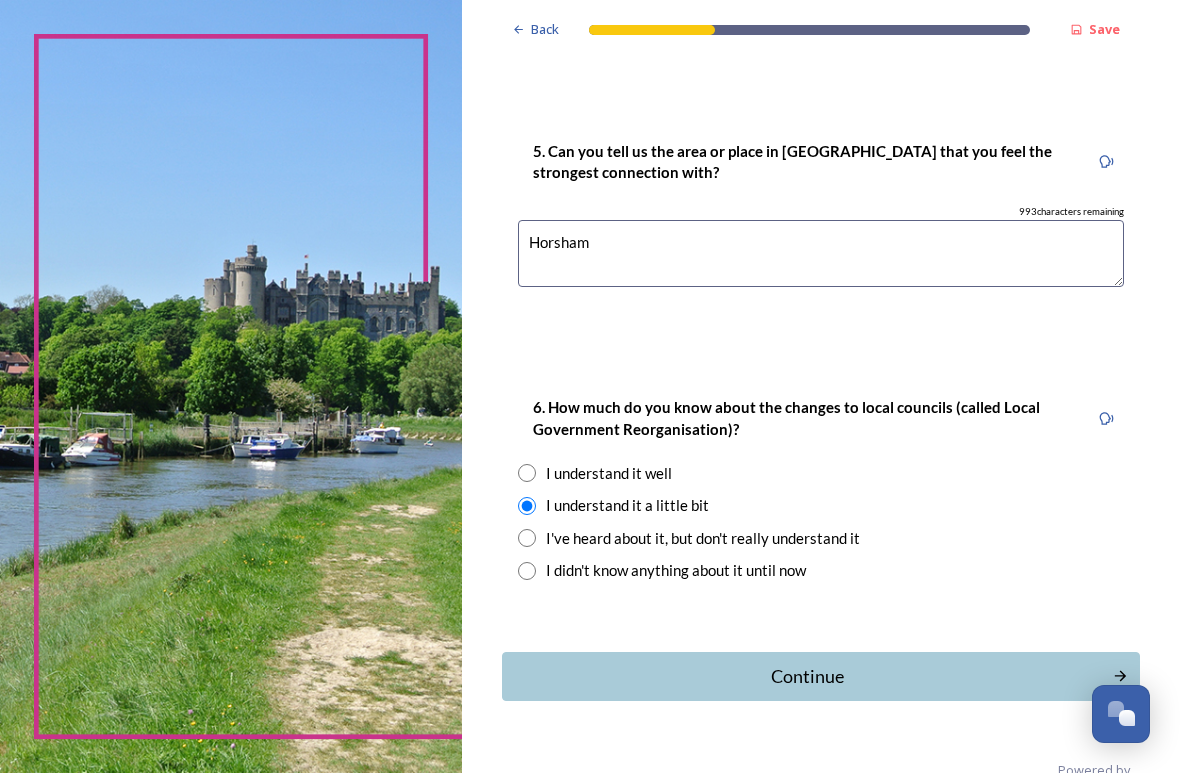click on "Continue" at bounding box center (807, 676) 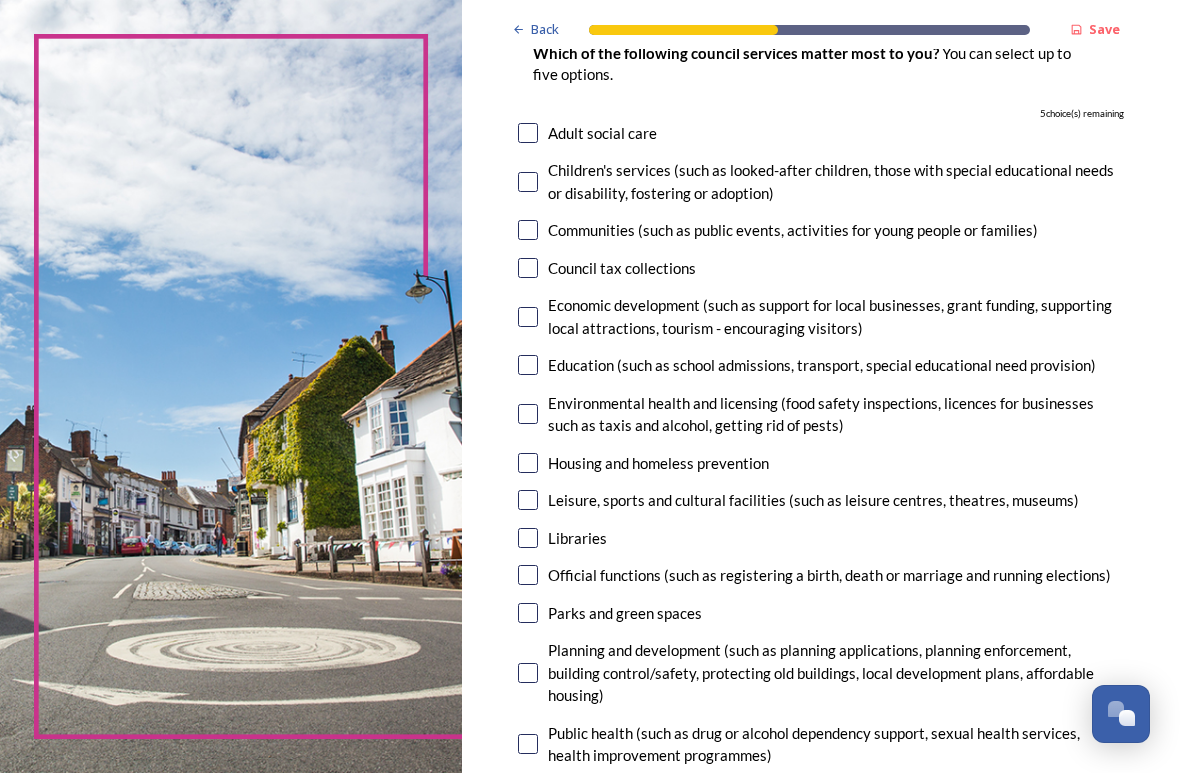 scroll, scrollTop: 207, scrollLeft: 0, axis: vertical 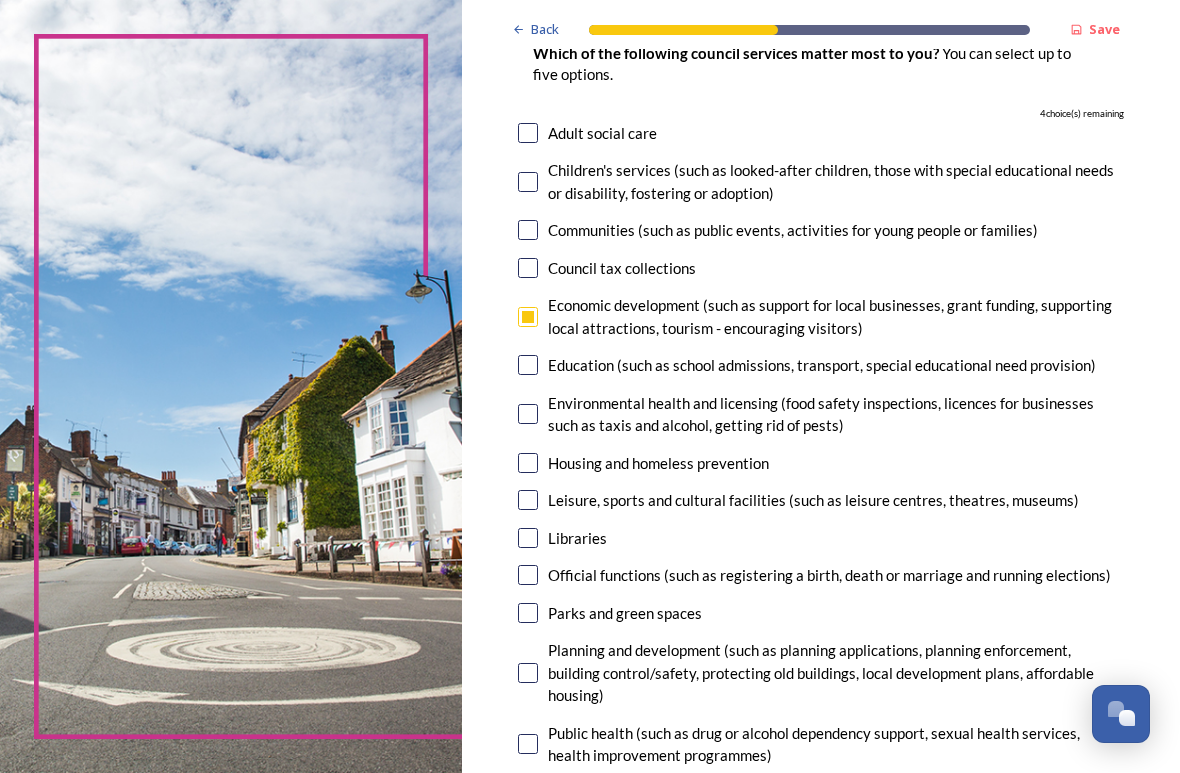 click at bounding box center (528, 500) 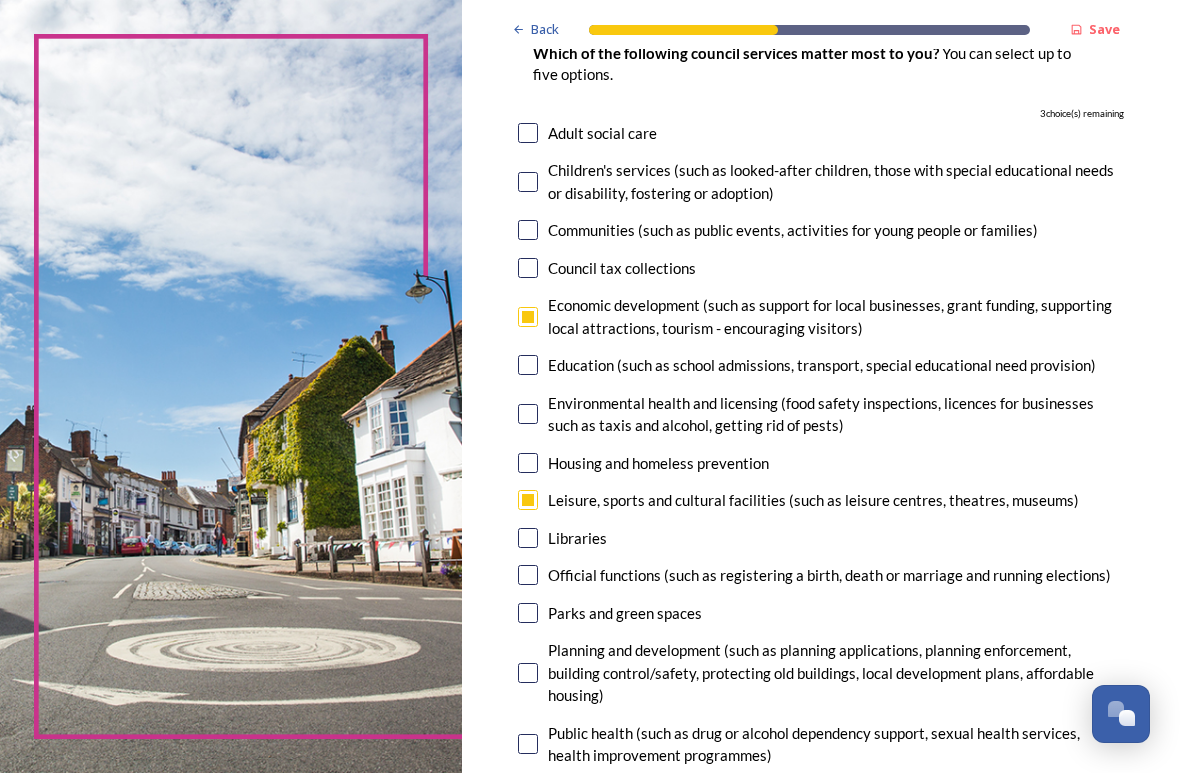 click at bounding box center [528, 538] 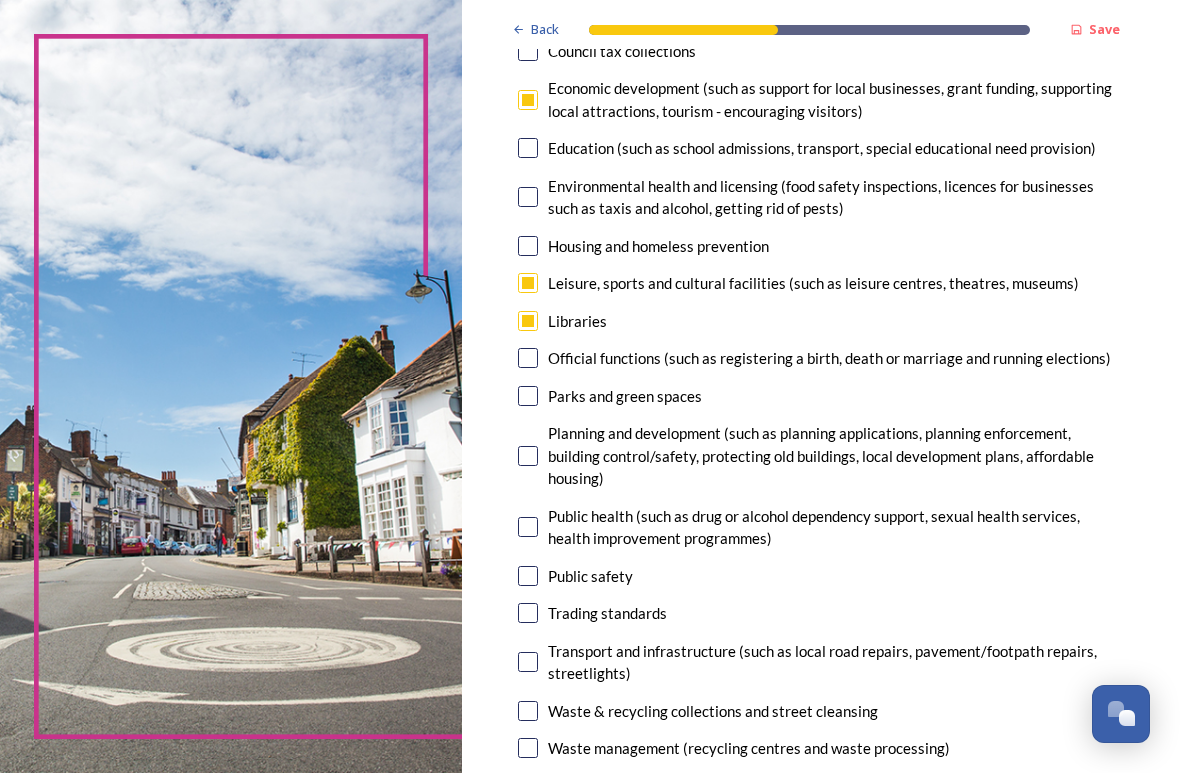 scroll, scrollTop: 425, scrollLeft: 0, axis: vertical 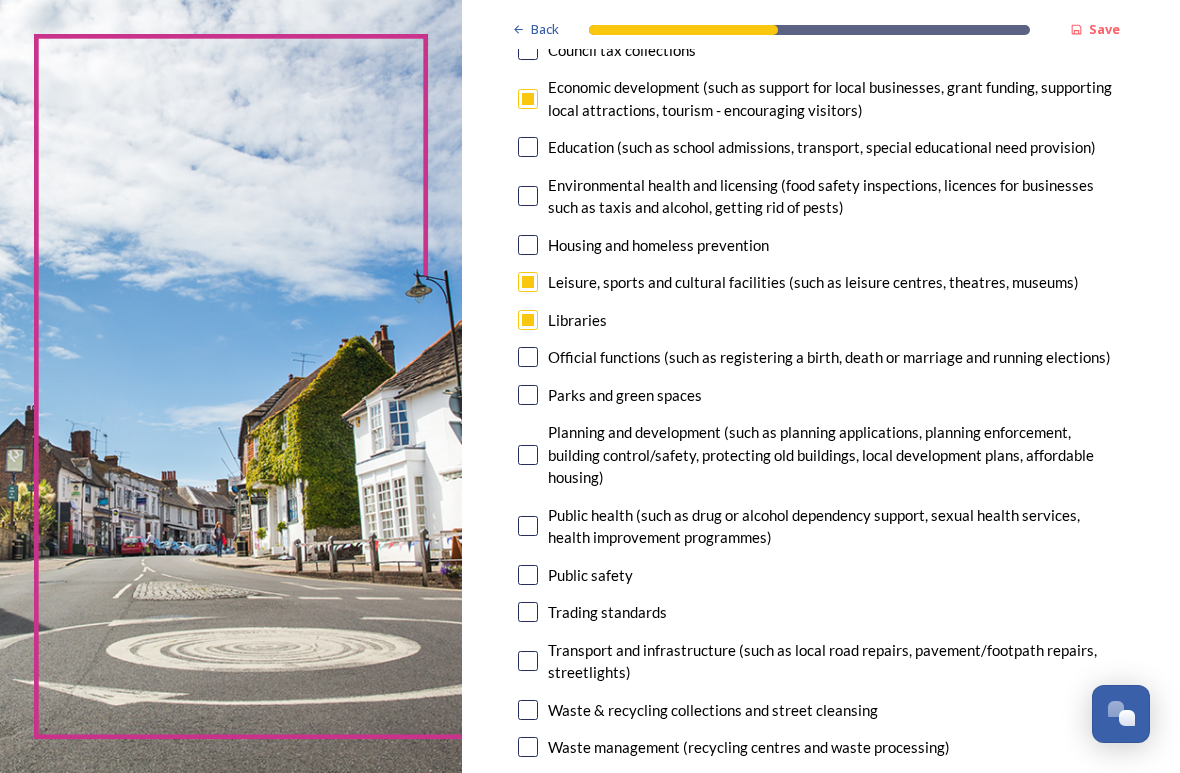 click at bounding box center (528, 395) 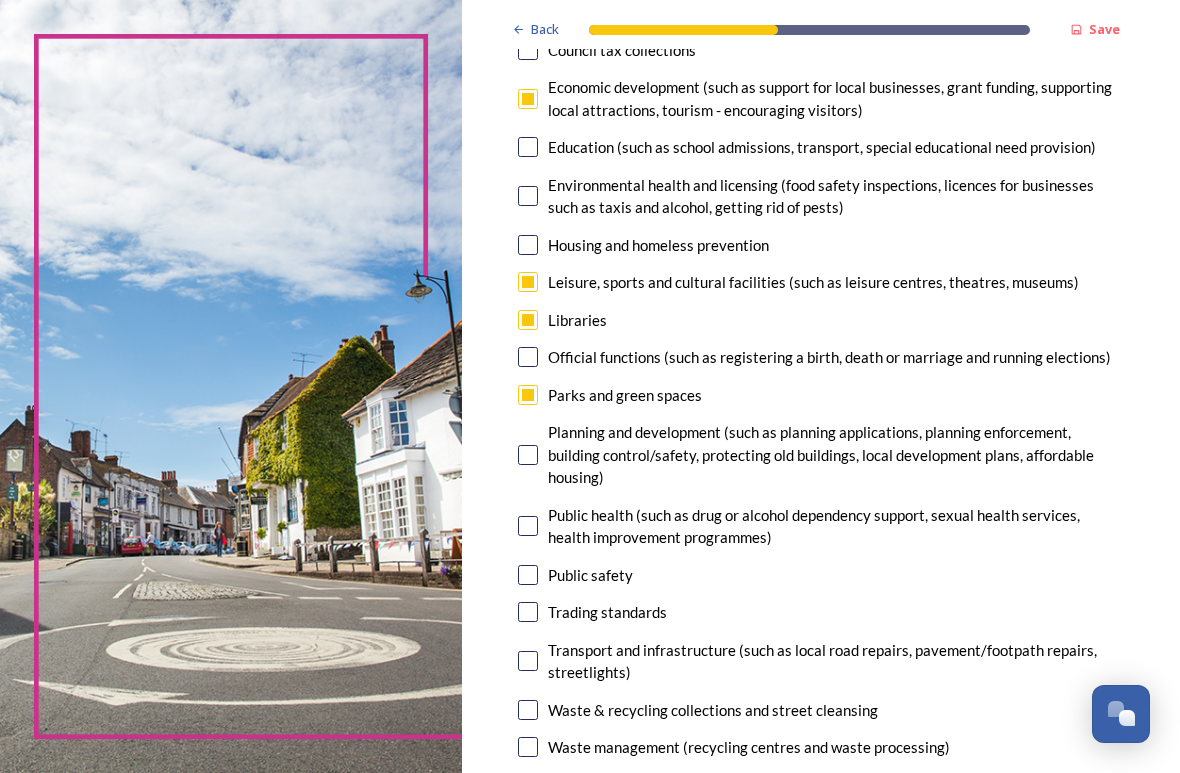 click at bounding box center (528, 282) 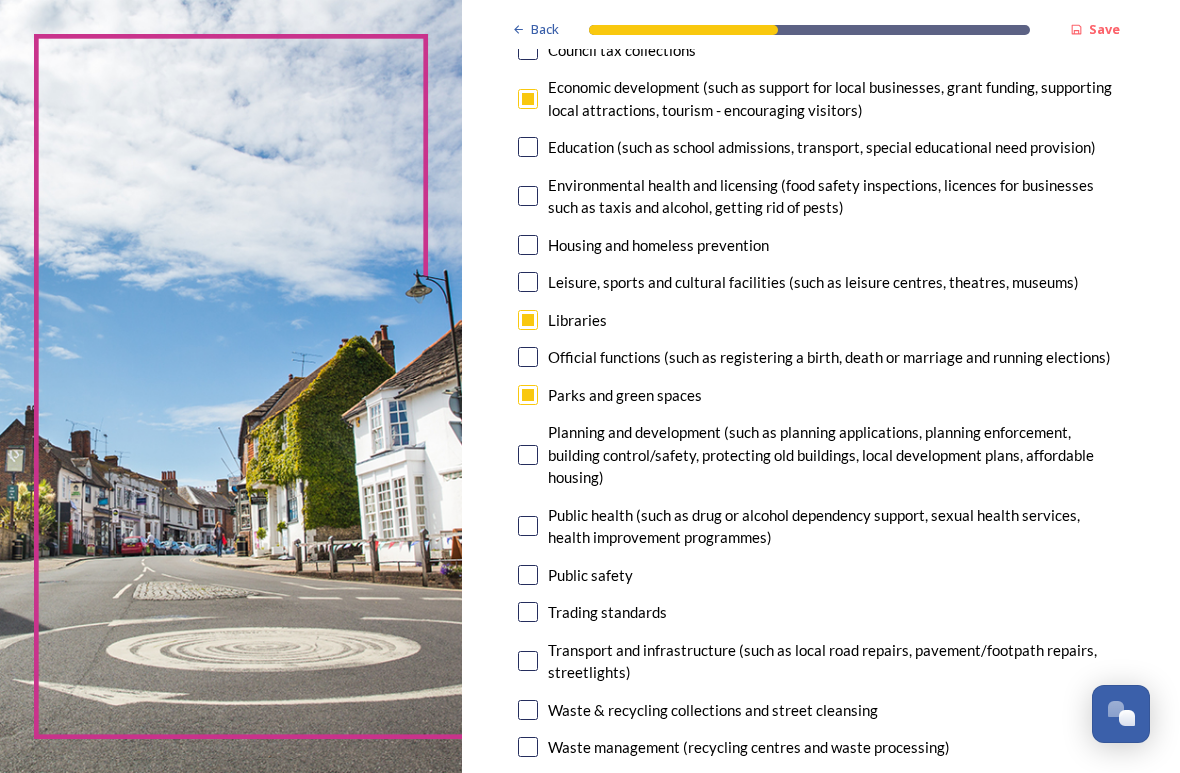 click at bounding box center [528, 455] 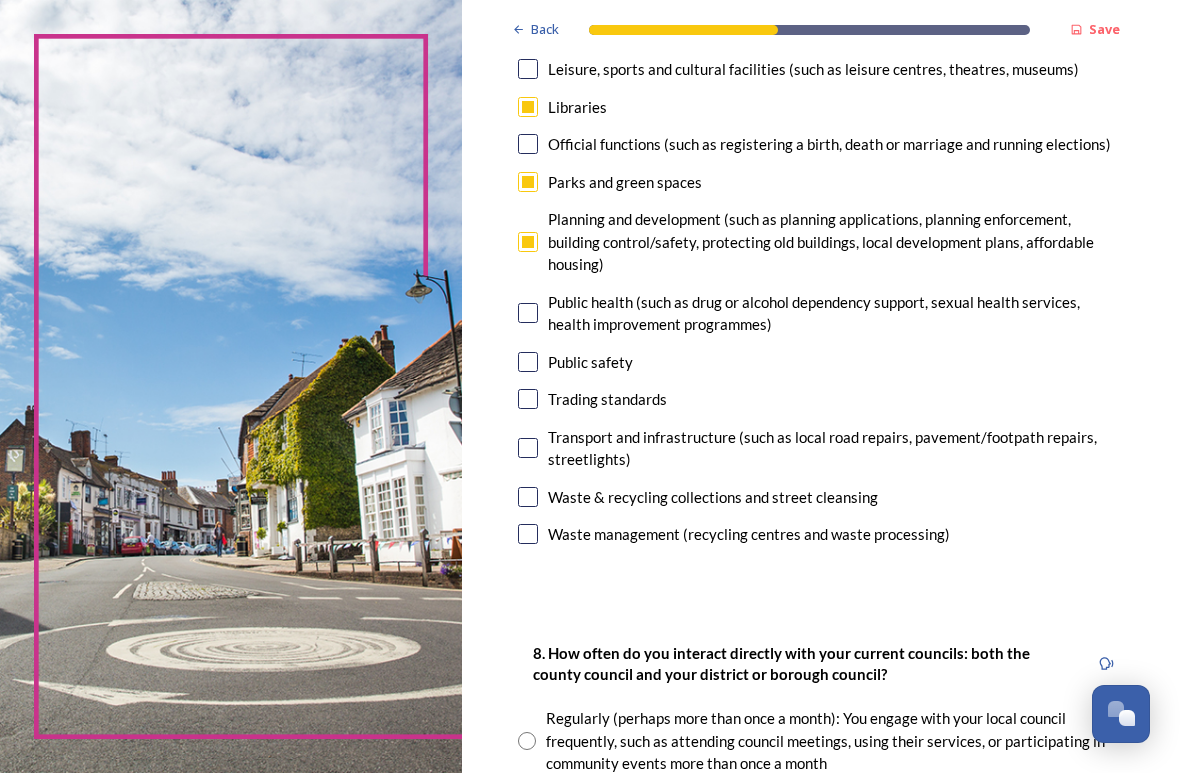 scroll, scrollTop: 647, scrollLeft: 0, axis: vertical 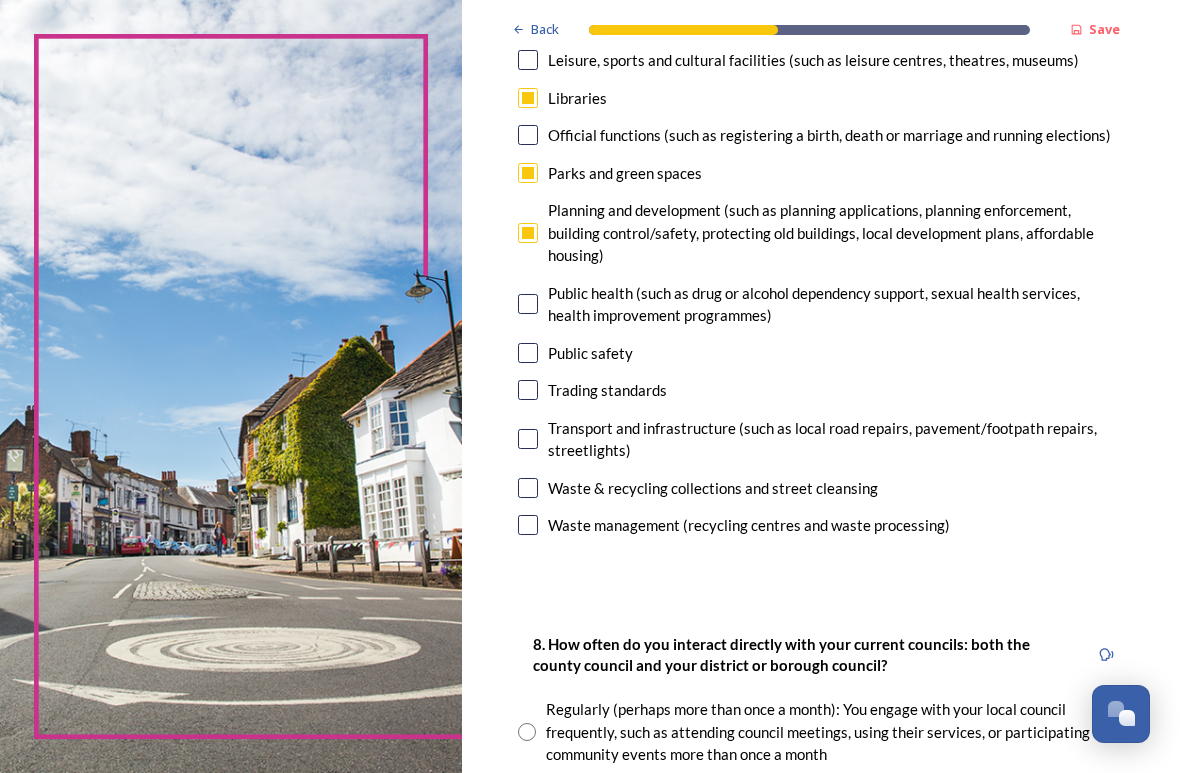 click at bounding box center (528, 439) 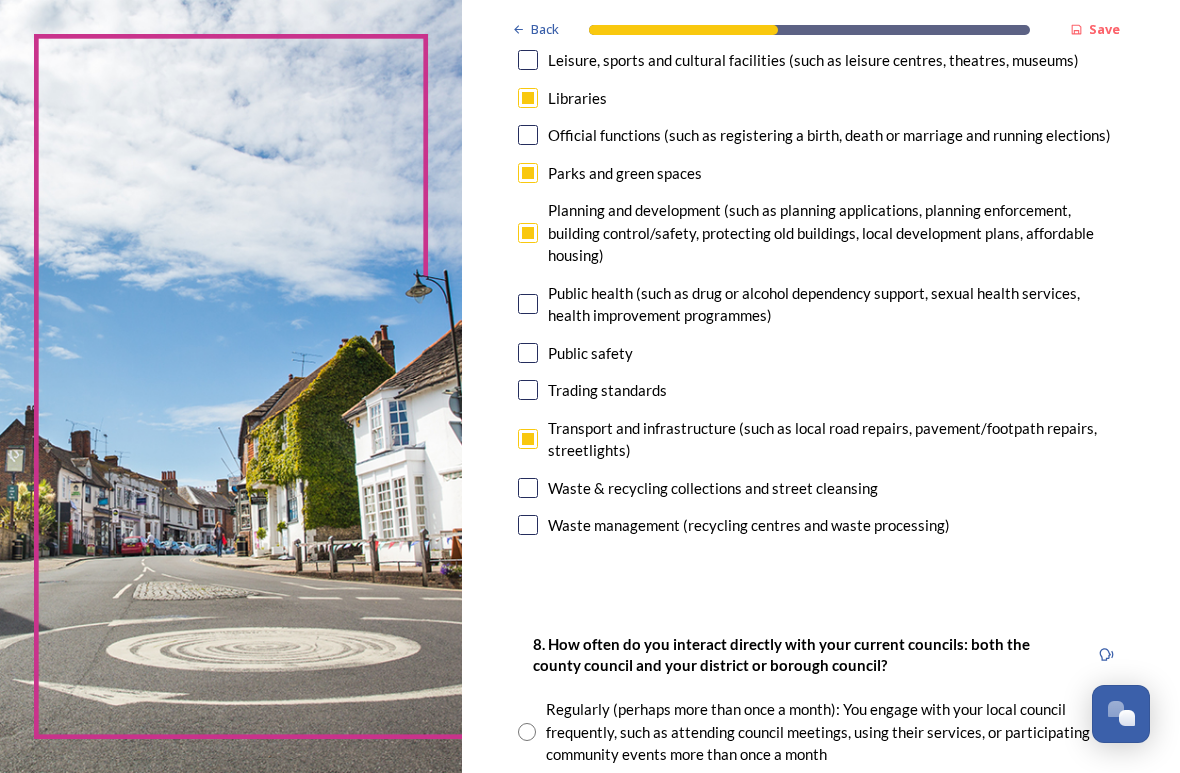 click at bounding box center [528, 98] 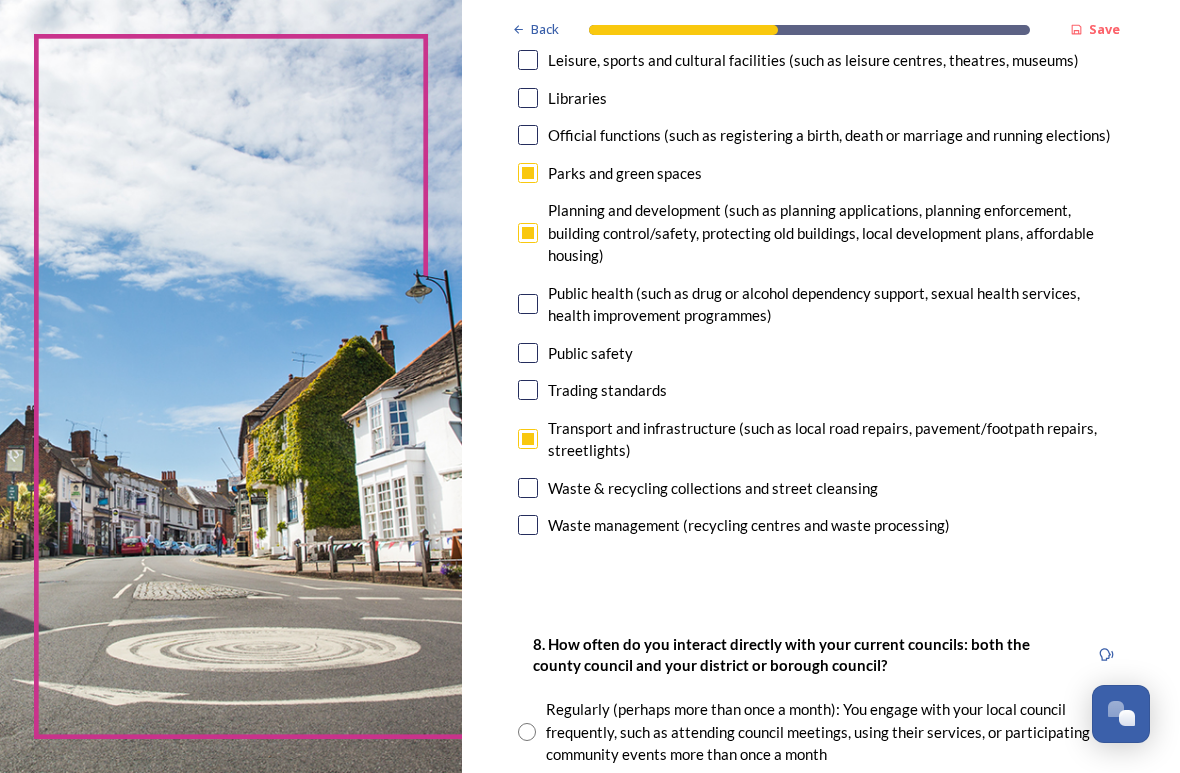 click at bounding box center [528, 488] 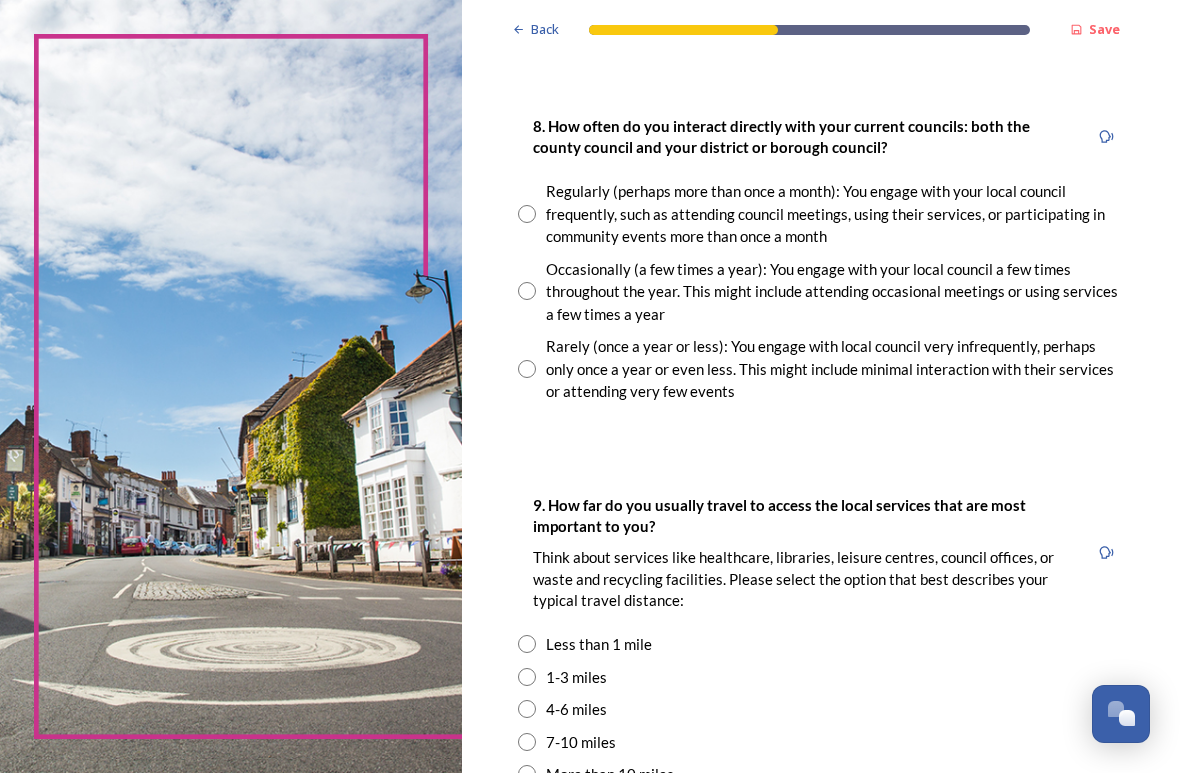 scroll, scrollTop: 1169, scrollLeft: 0, axis: vertical 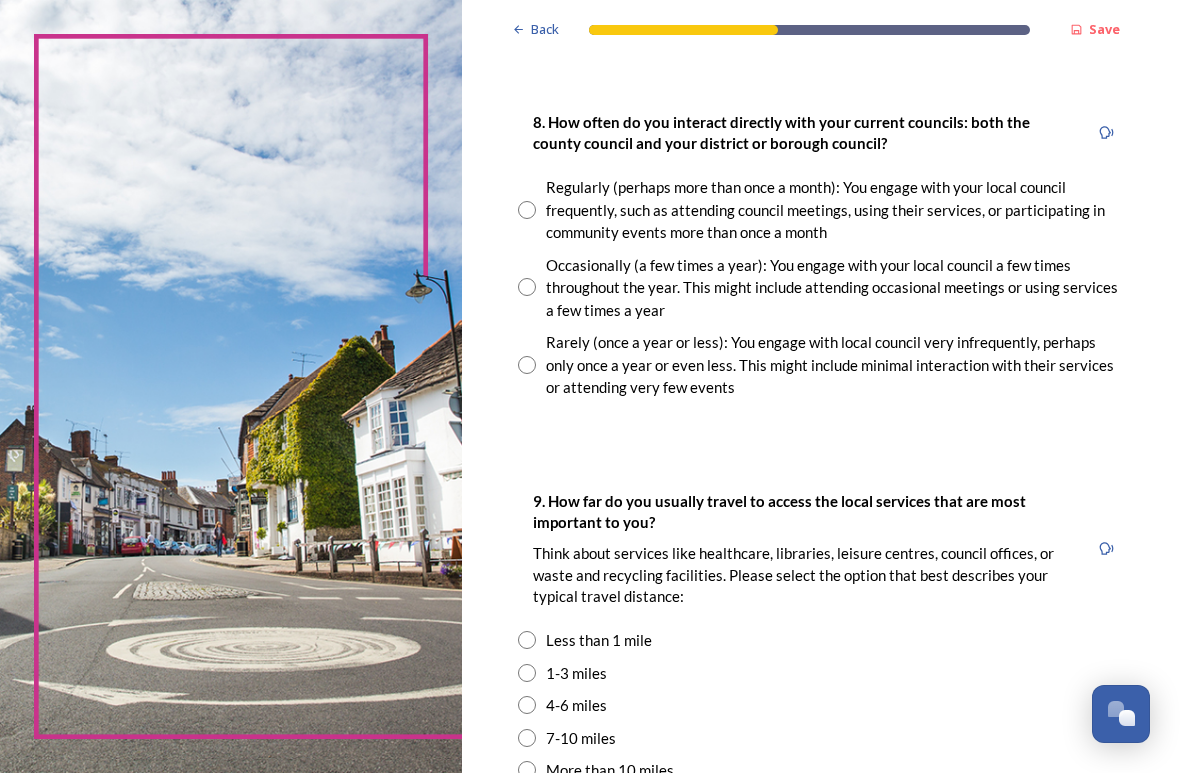 click at bounding box center [527, 210] 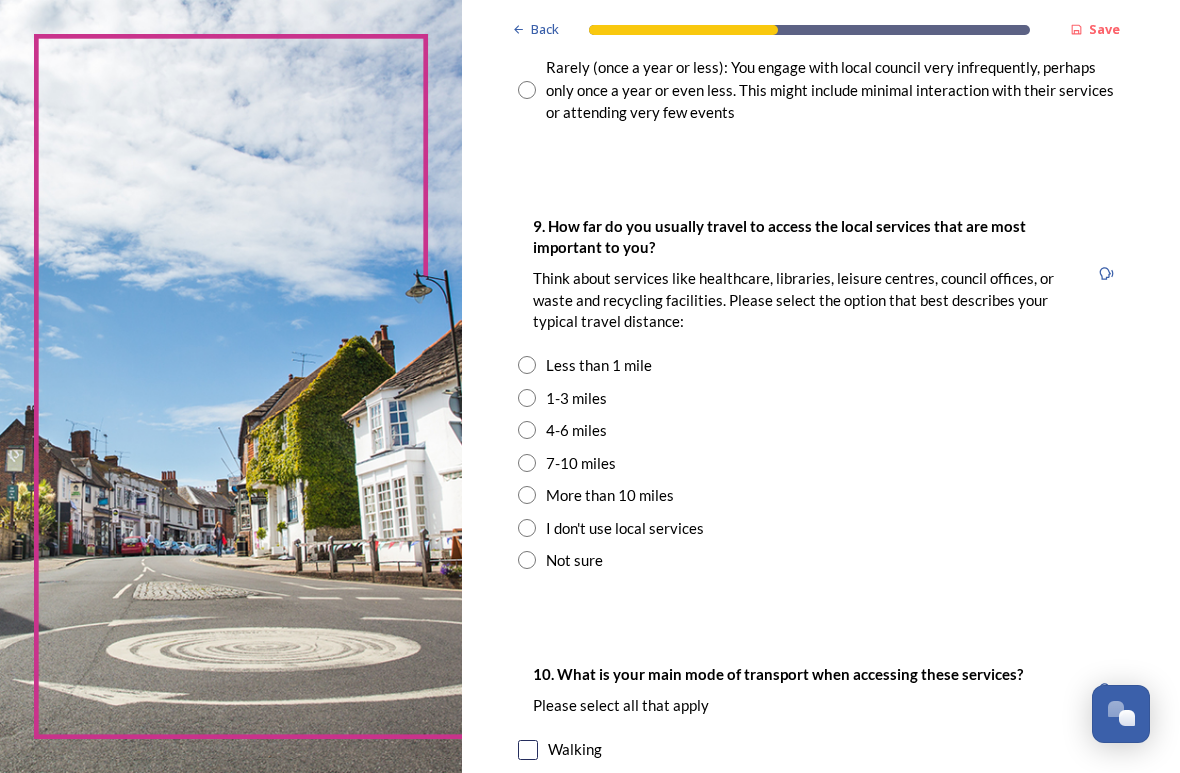 scroll, scrollTop: 1462, scrollLeft: 0, axis: vertical 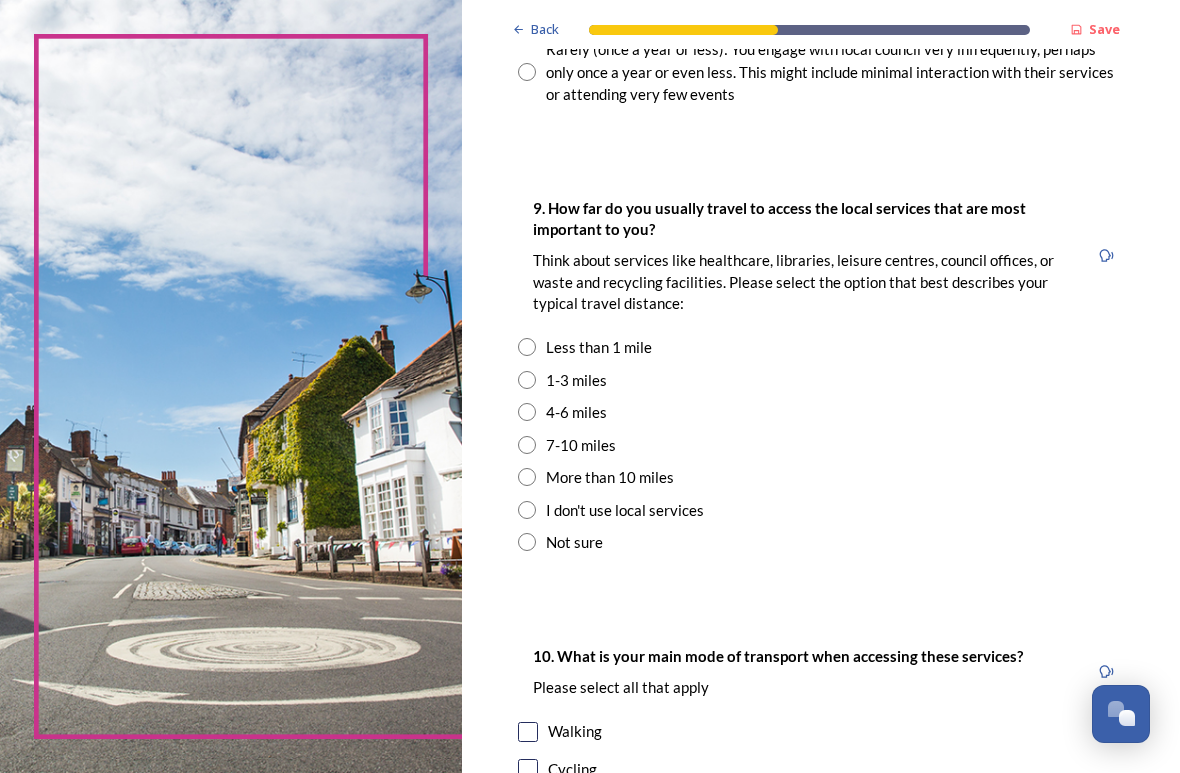 click at bounding box center [527, 347] 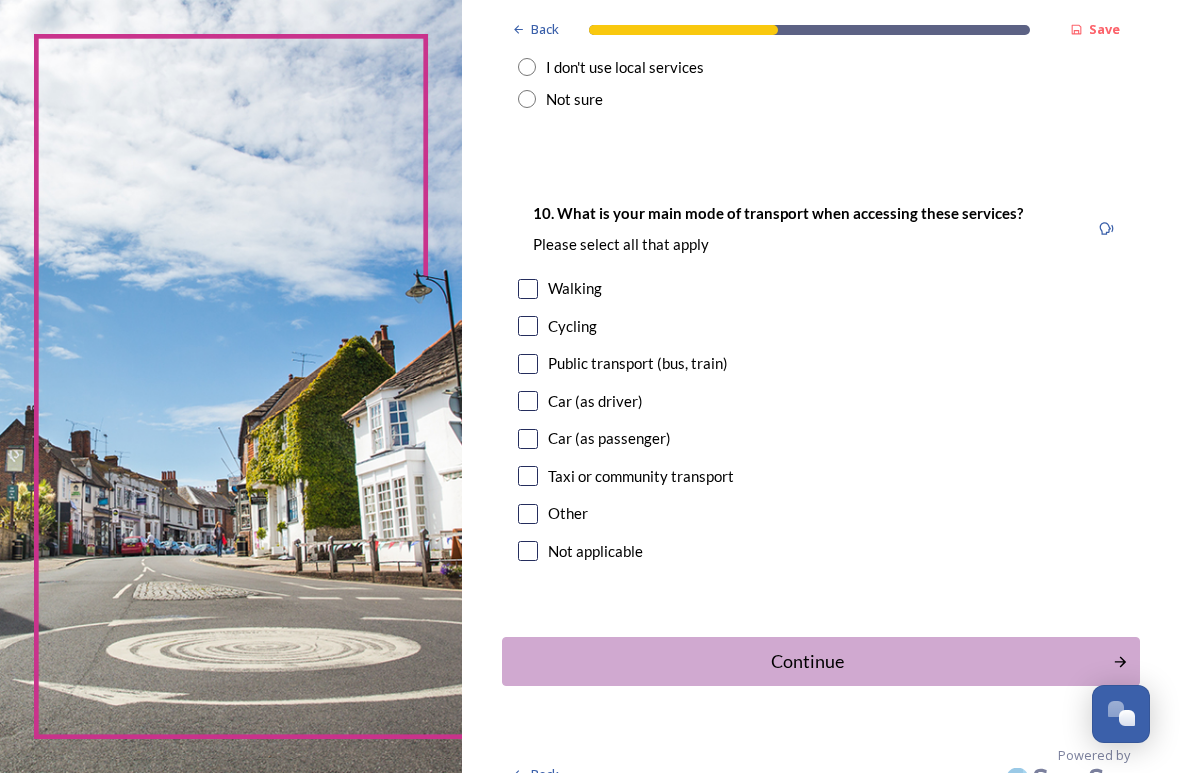 scroll, scrollTop: 1904, scrollLeft: 0, axis: vertical 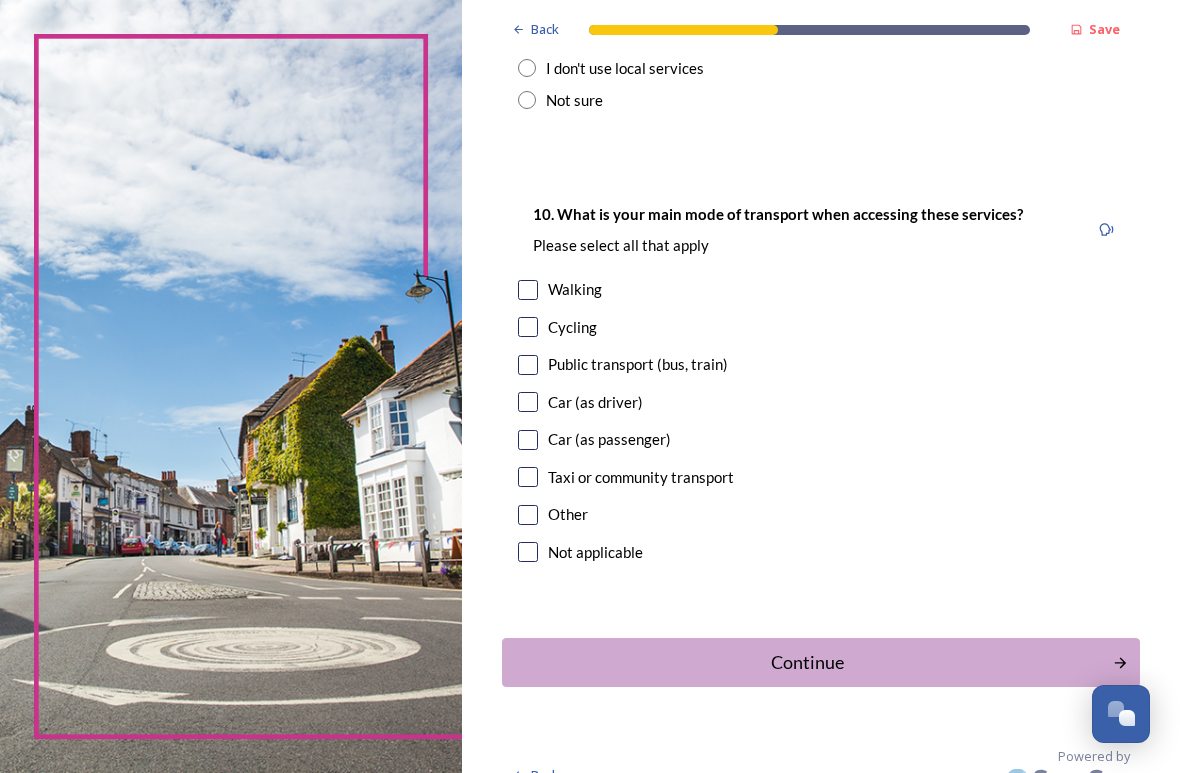 click at bounding box center (528, 290) 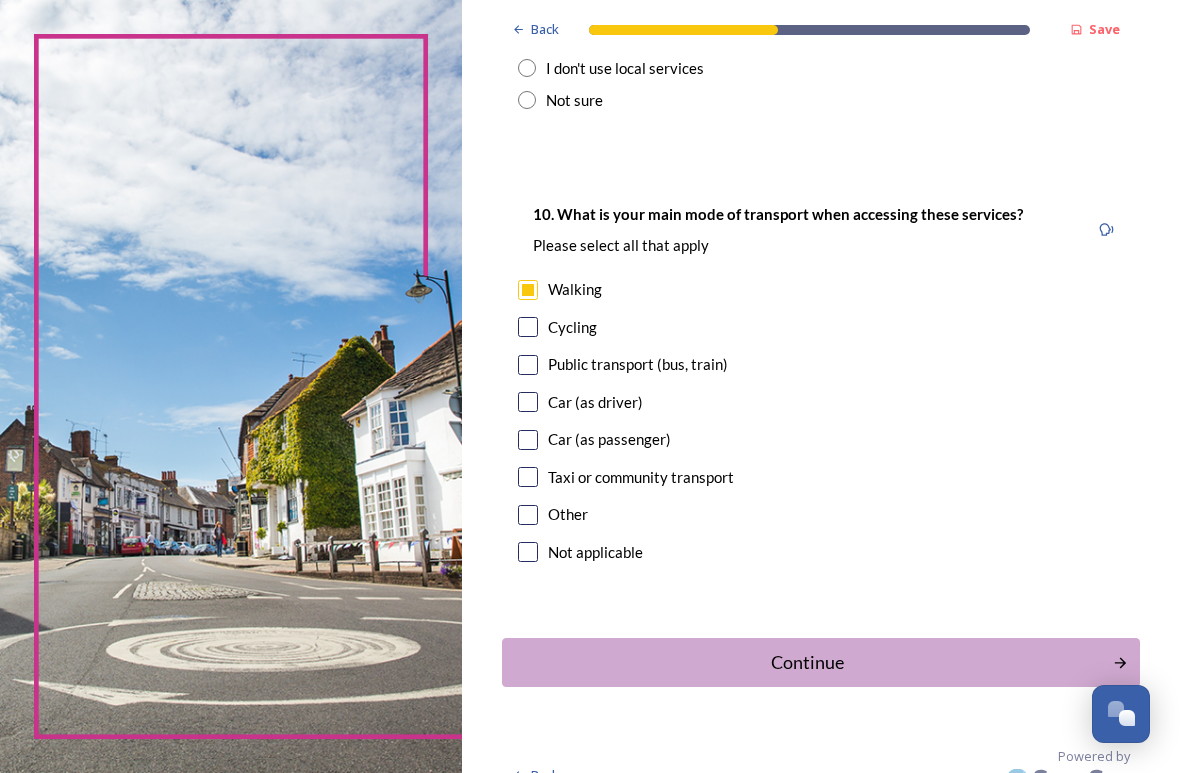 click on "Continue" at bounding box center (807, 662) 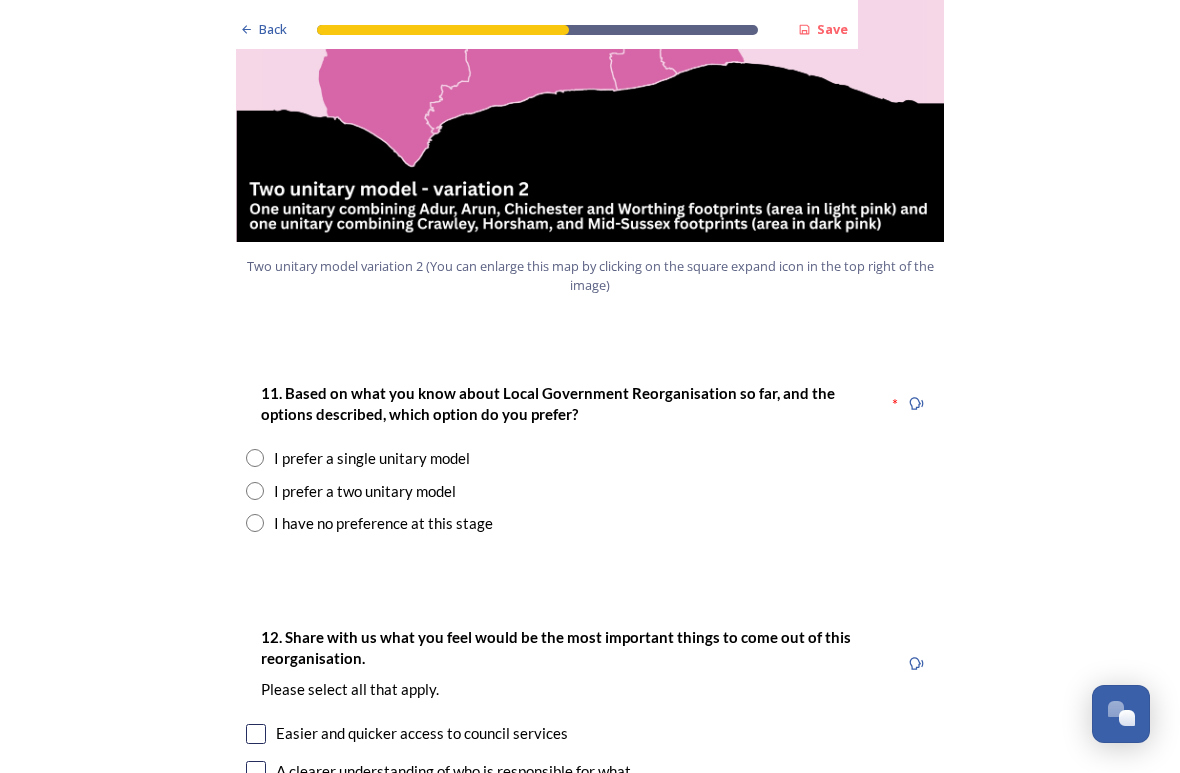 scroll, scrollTop: 2418, scrollLeft: 0, axis: vertical 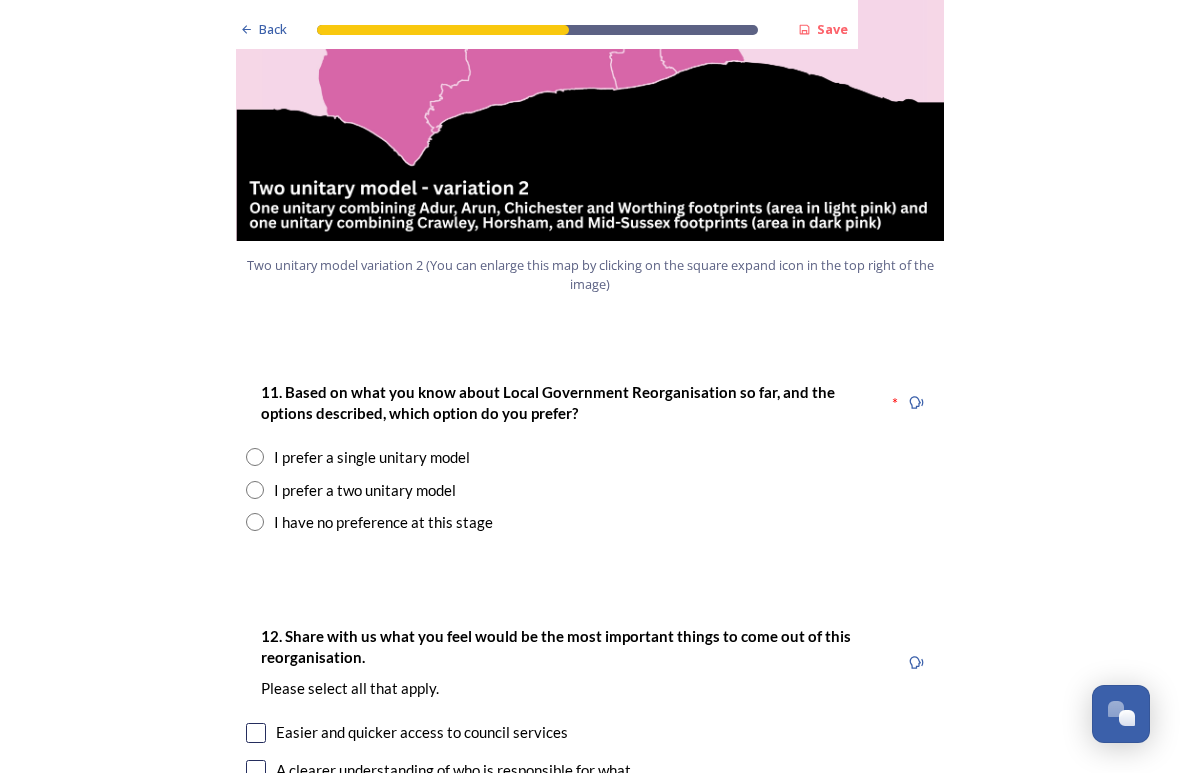 radio on "true" 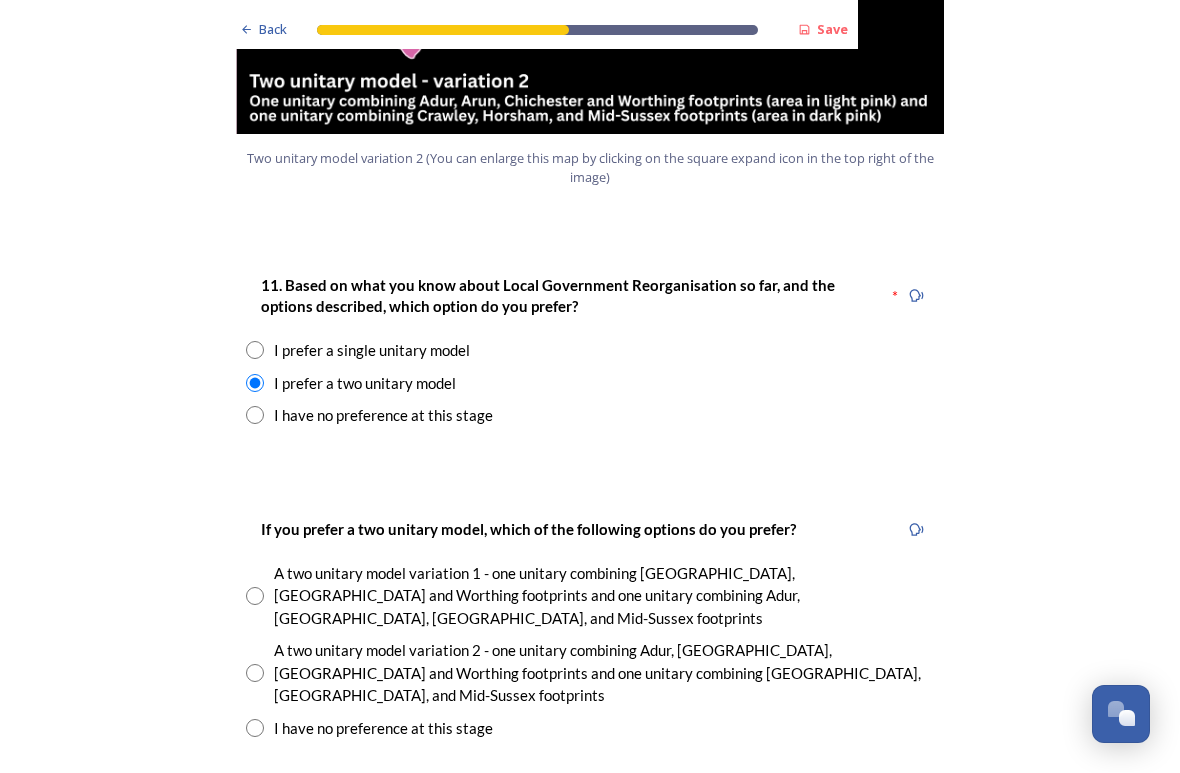 scroll, scrollTop: 2555, scrollLeft: 0, axis: vertical 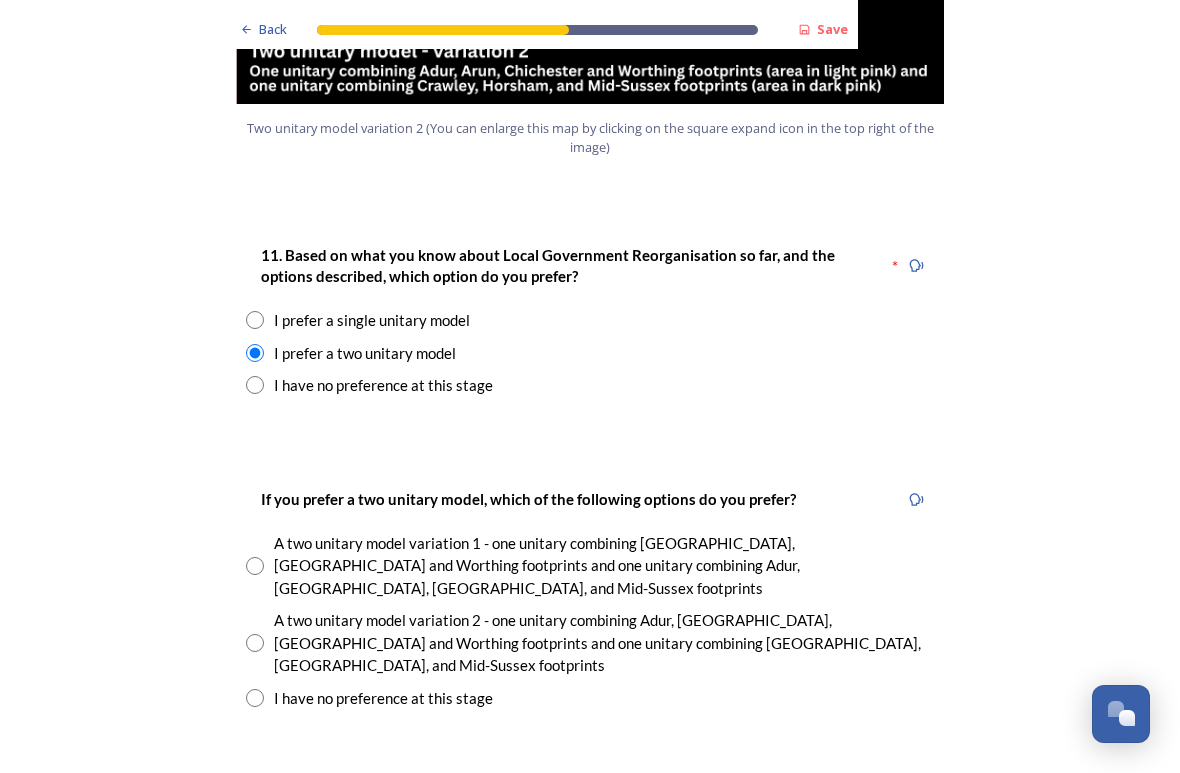 click at bounding box center (255, 643) 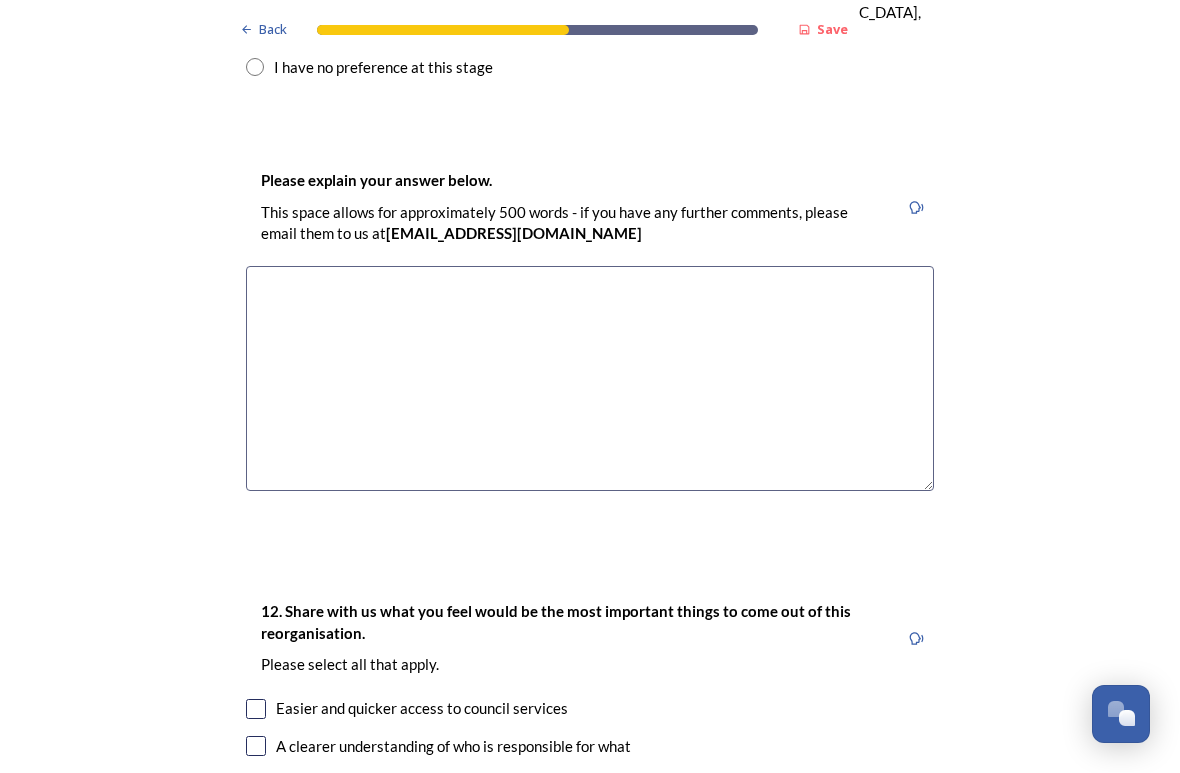 scroll, scrollTop: 3187, scrollLeft: 0, axis: vertical 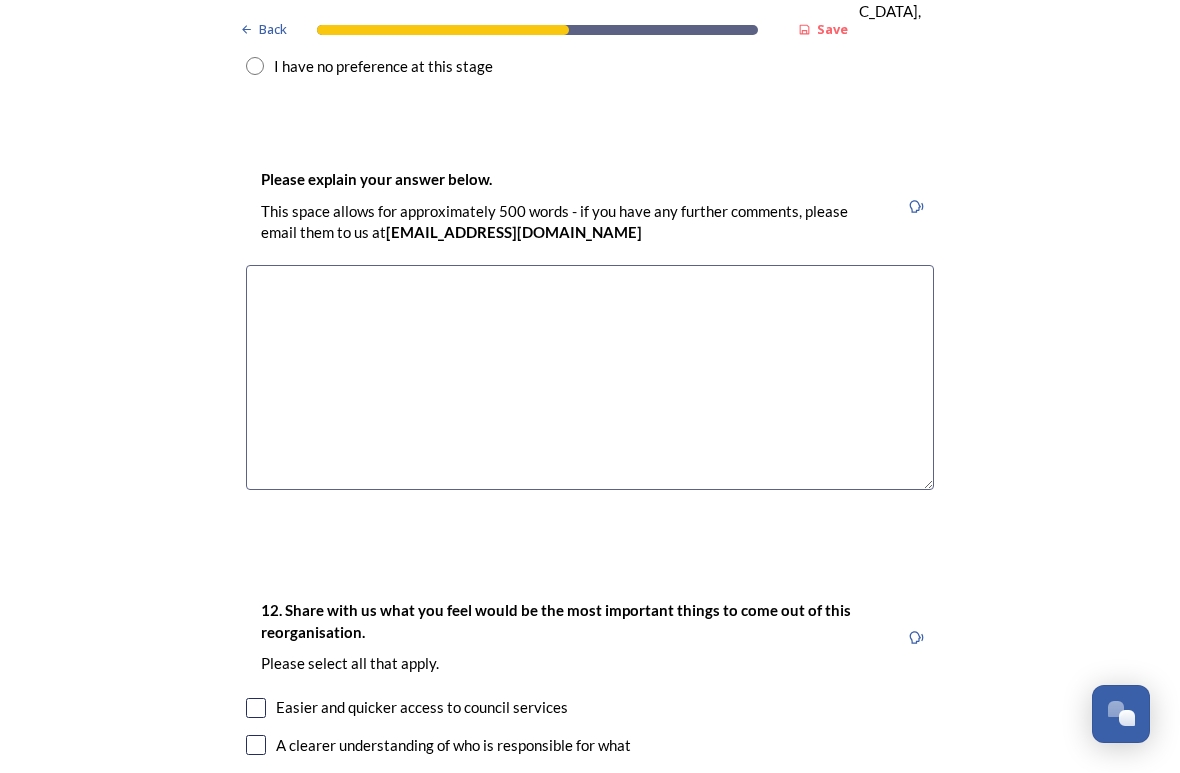 click at bounding box center (590, 377) 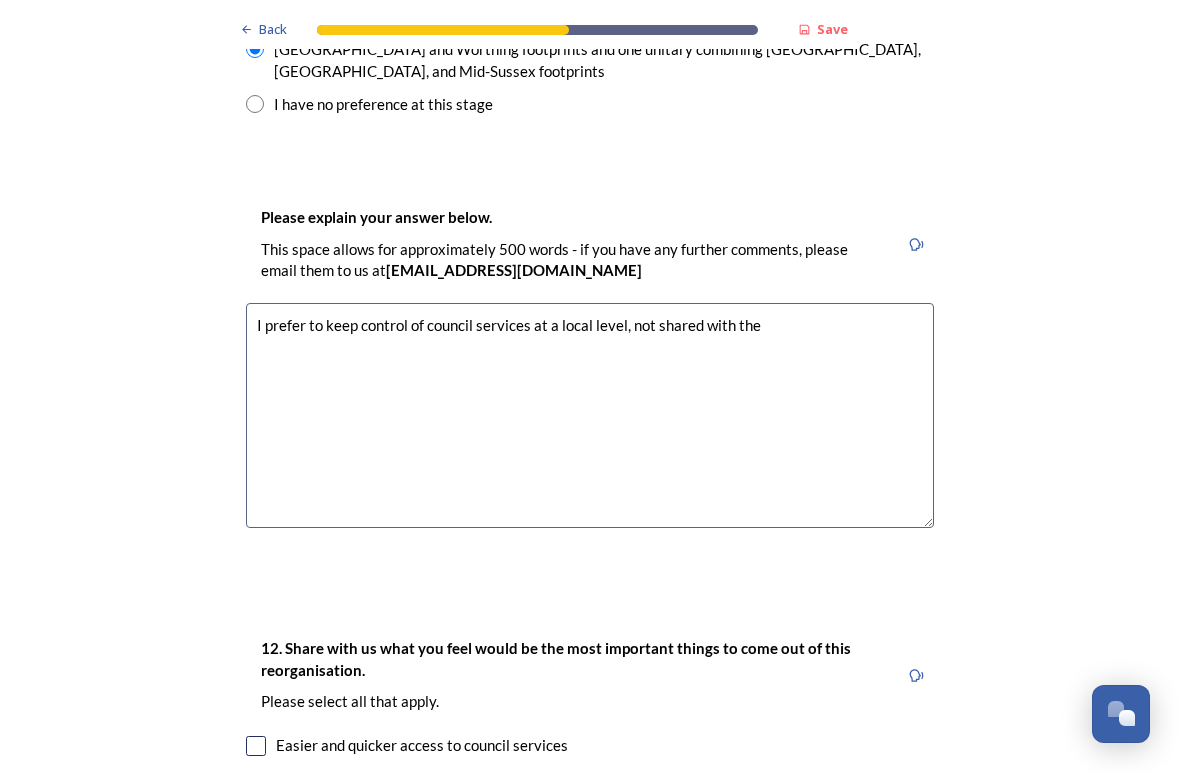 scroll, scrollTop: 3149, scrollLeft: 0, axis: vertical 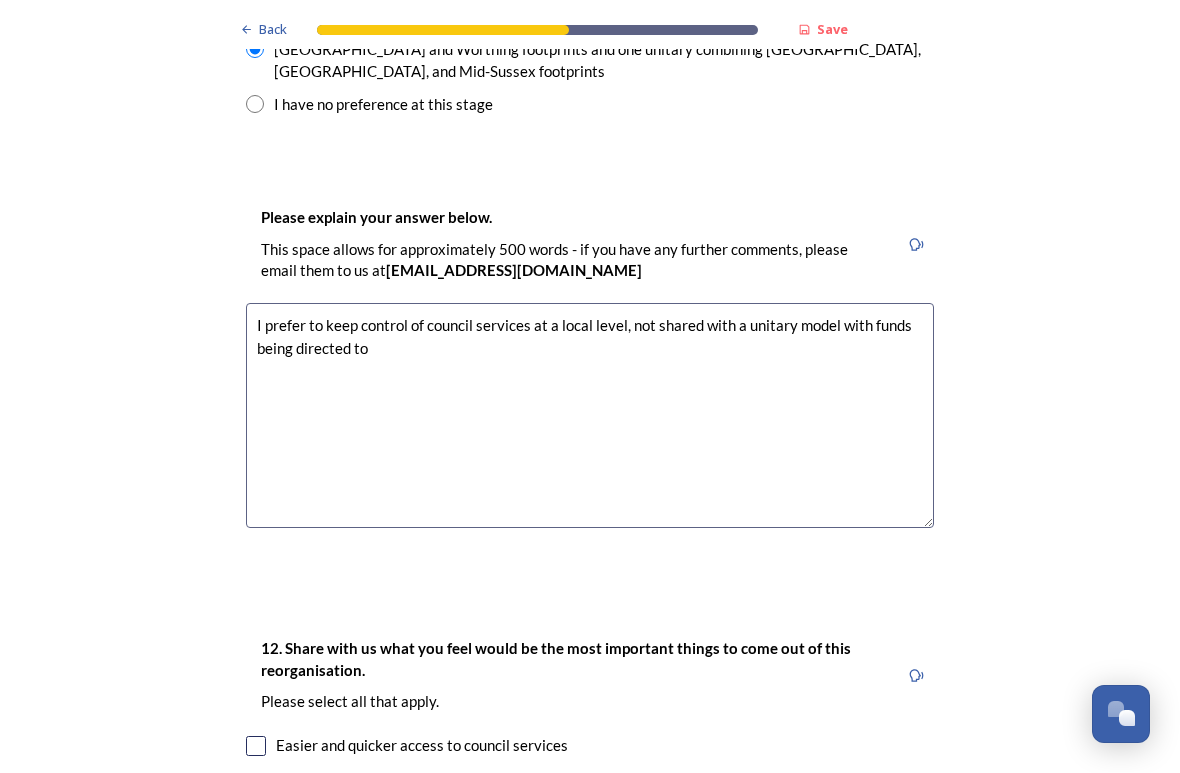 click on "I prefer to keep control of council services at a local level, not shared with a unitary model with funds being directed to" at bounding box center [590, 415] 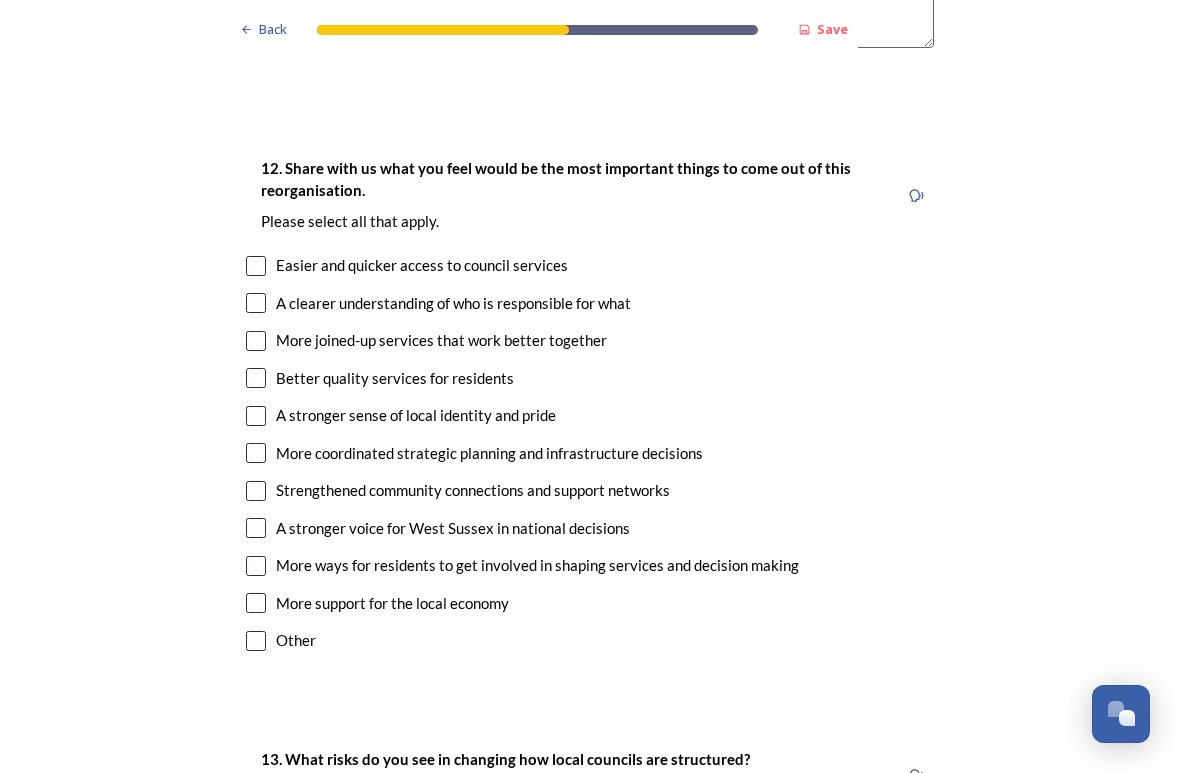 scroll, scrollTop: 3634, scrollLeft: 0, axis: vertical 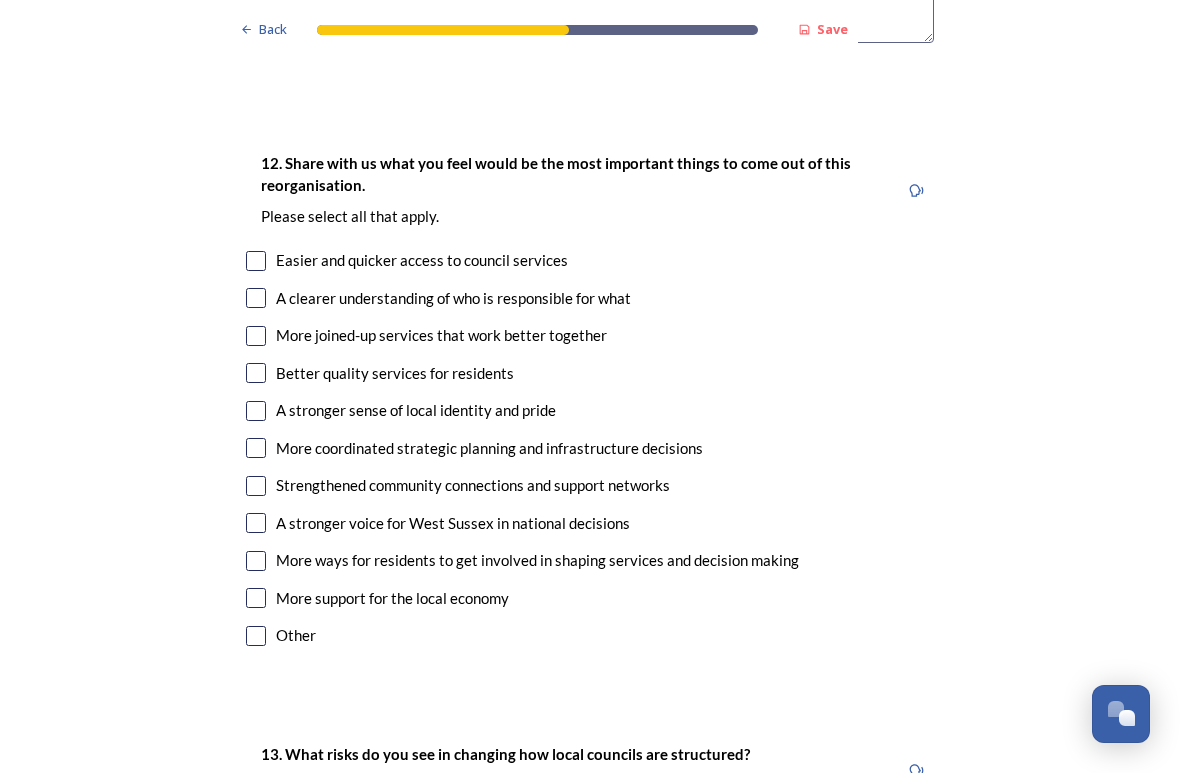 type on "I prefer to keep control of council services at a local level, not shared with a unitary model with funds being directed to areas further away and possibly more deprived.  I want my council tax used for my local community." 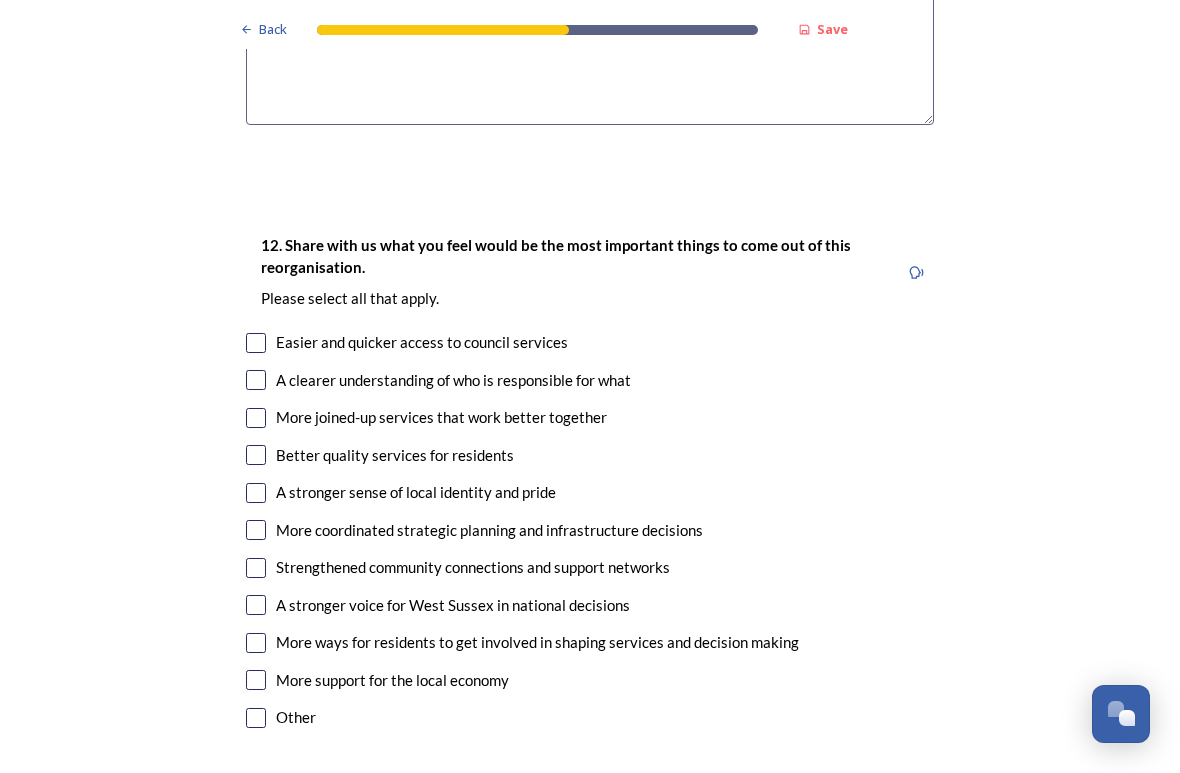 scroll, scrollTop: 3552, scrollLeft: 0, axis: vertical 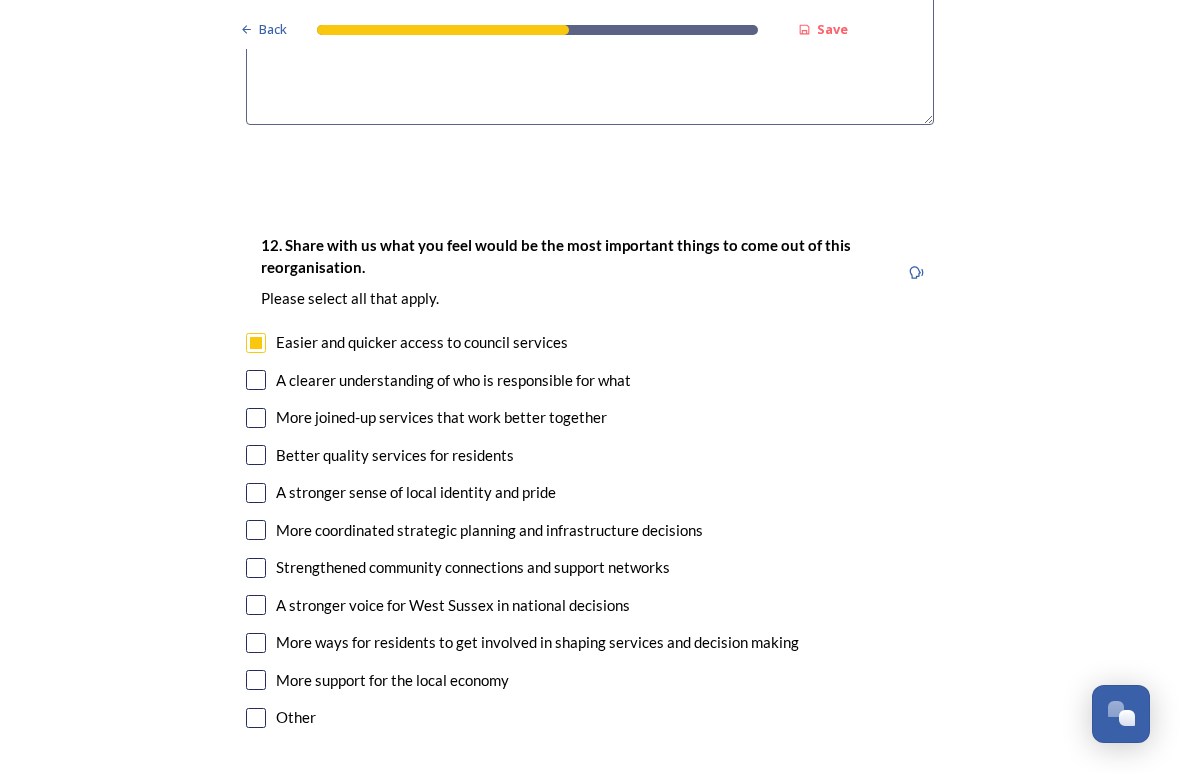 click at bounding box center (256, 380) 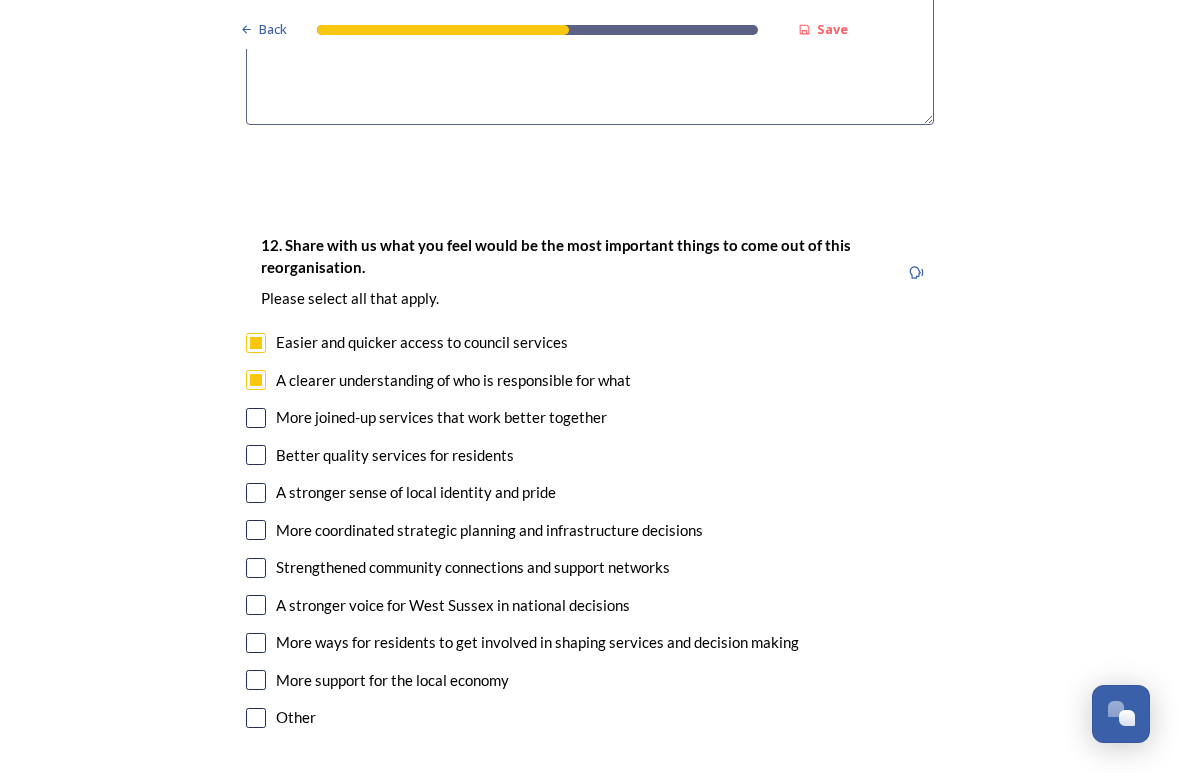 click on "Easier and quicker access to council services" at bounding box center (590, 342) 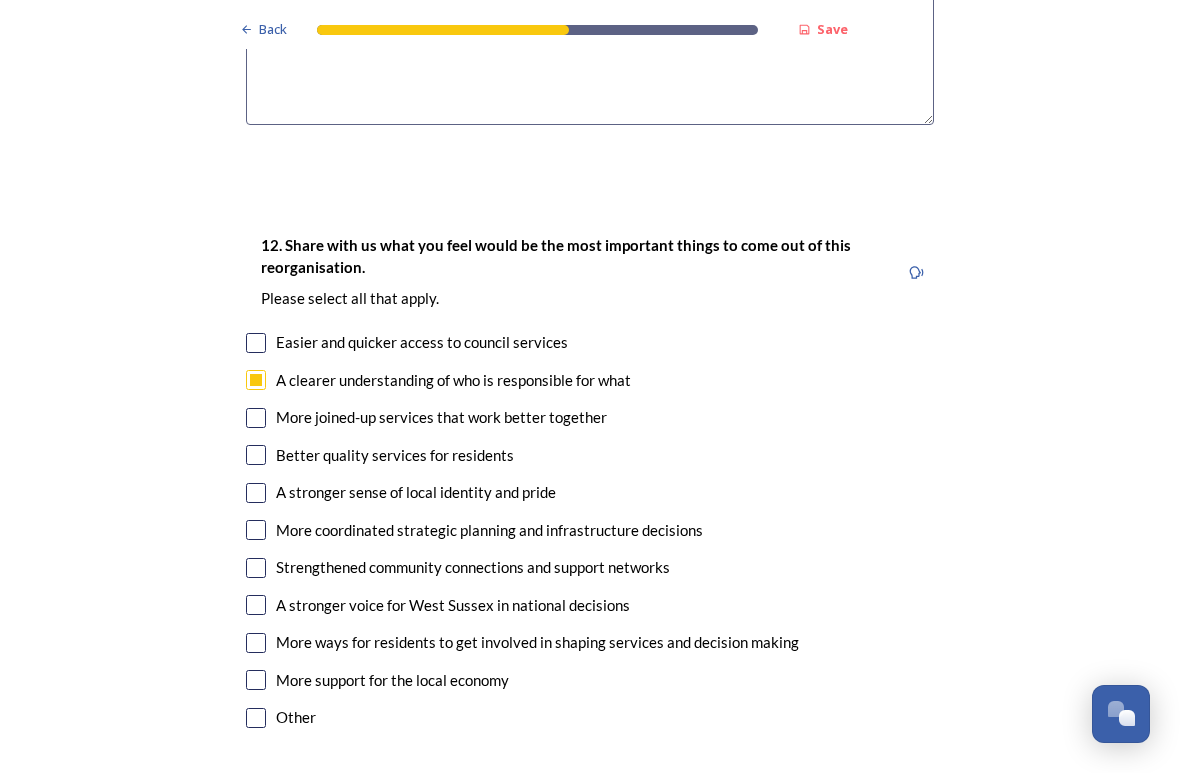 checkbox on "false" 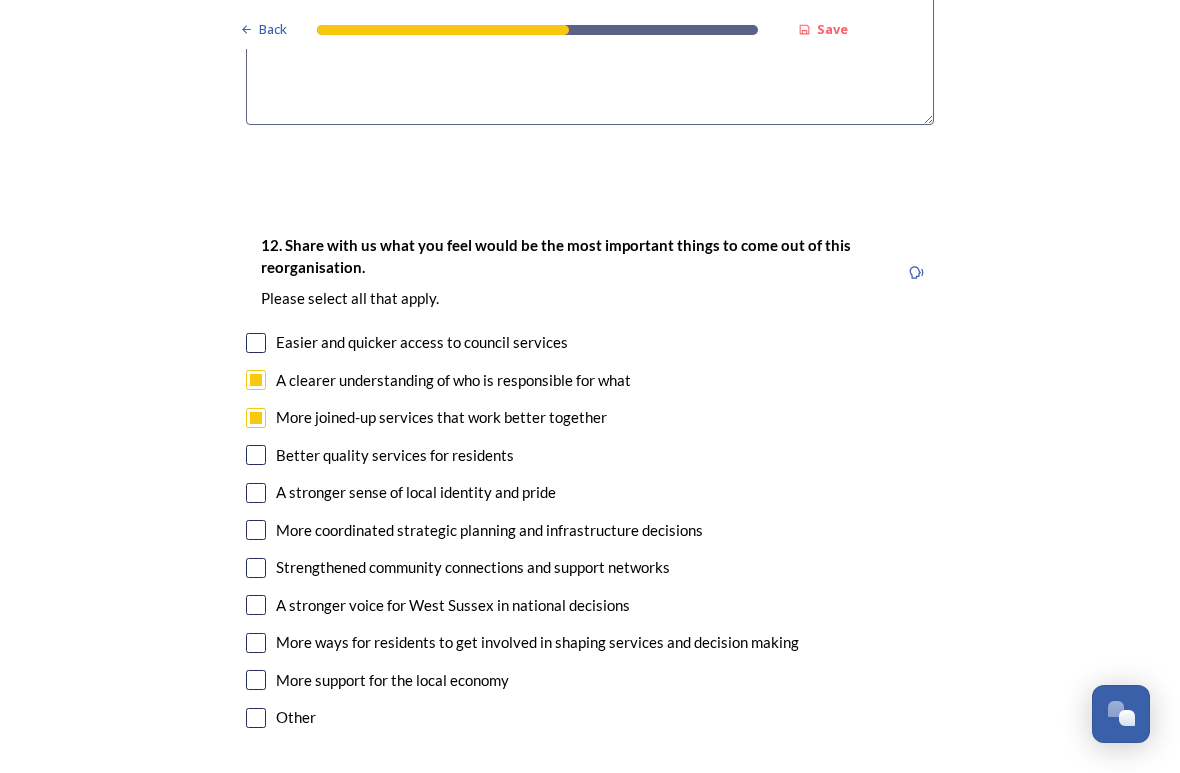 click at bounding box center [256, 455] 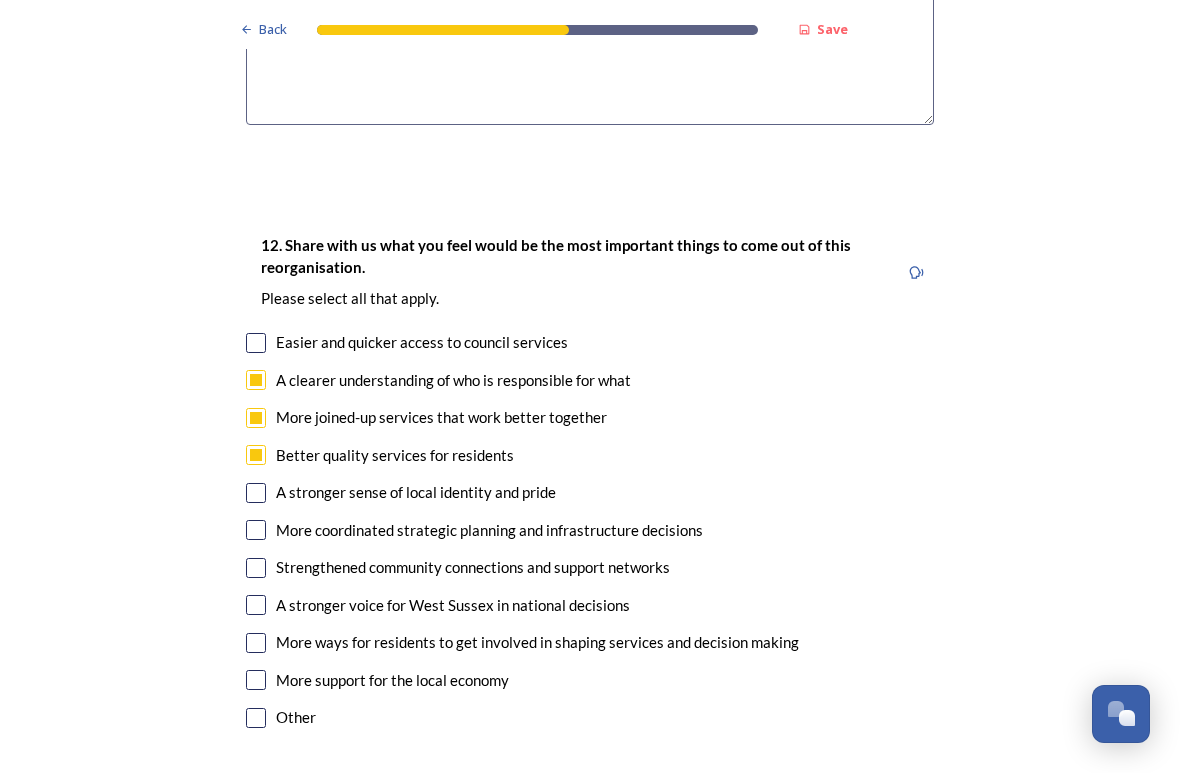 click at bounding box center [256, 530] 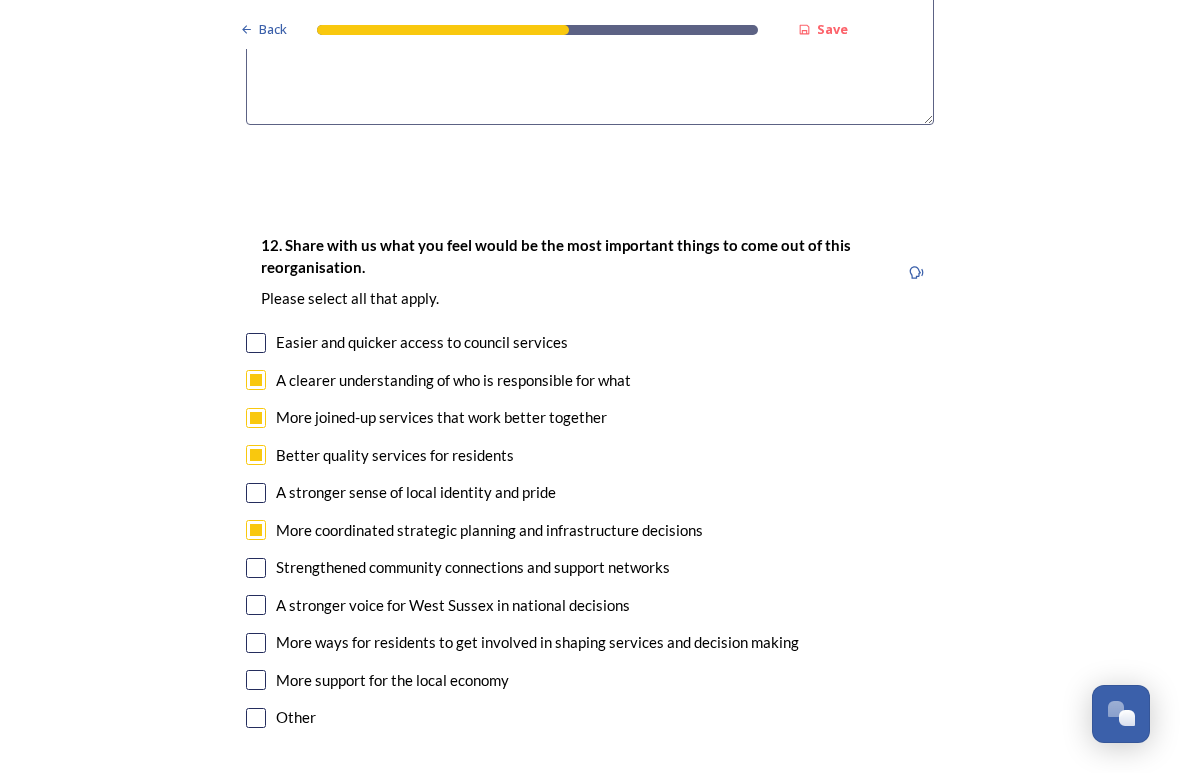 click at bounding box center [256, 643] 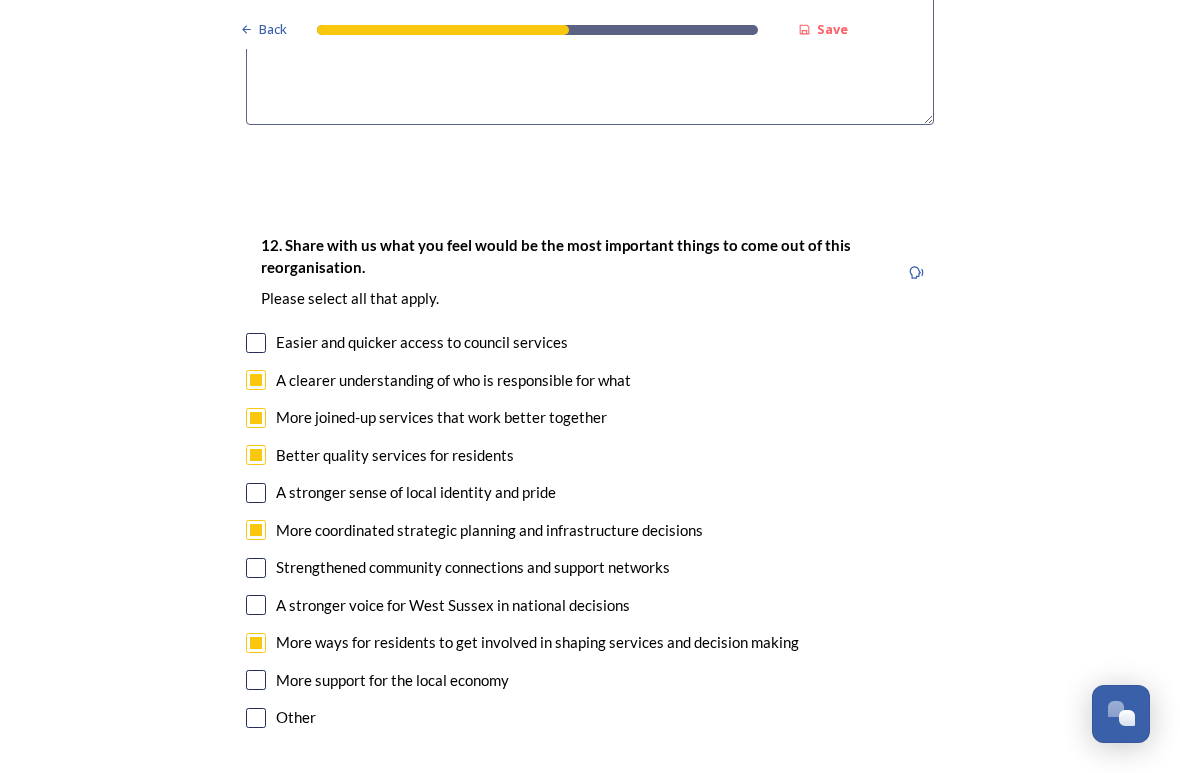 click at bounding box center [256, 680] 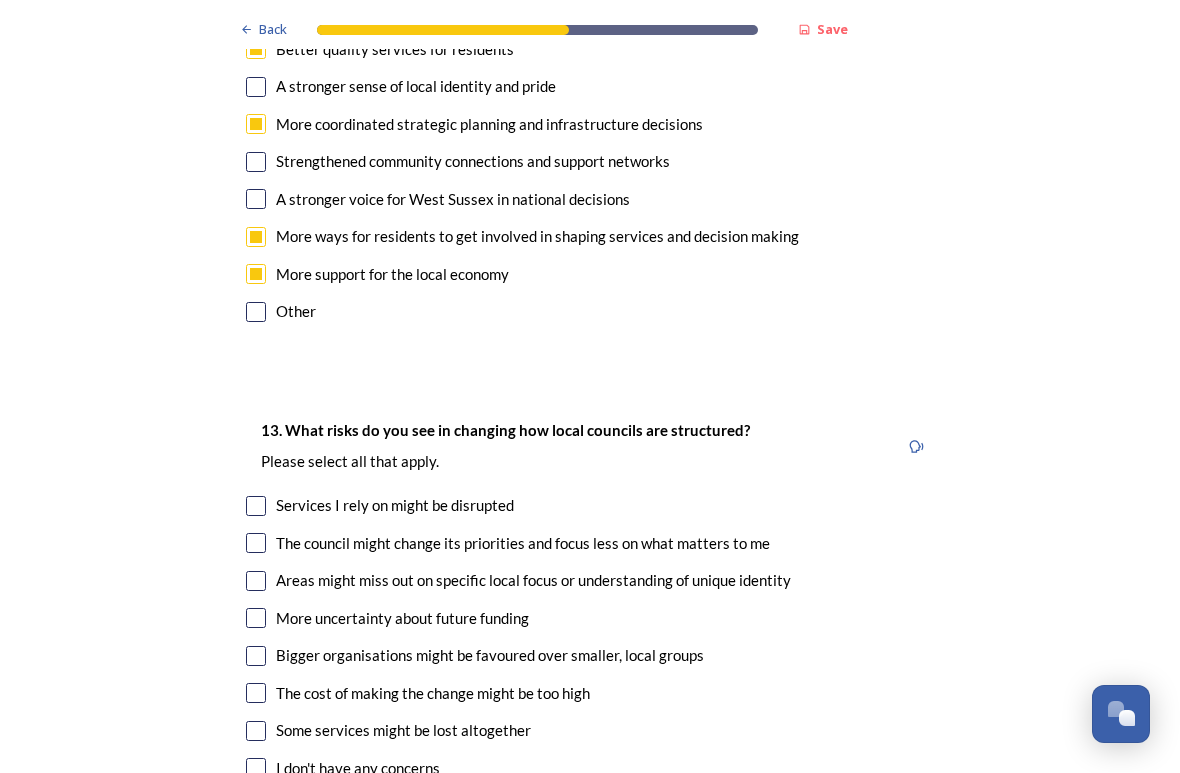 scroll, scrollTop: 3959, scrollLeft: 0, axis: vertical 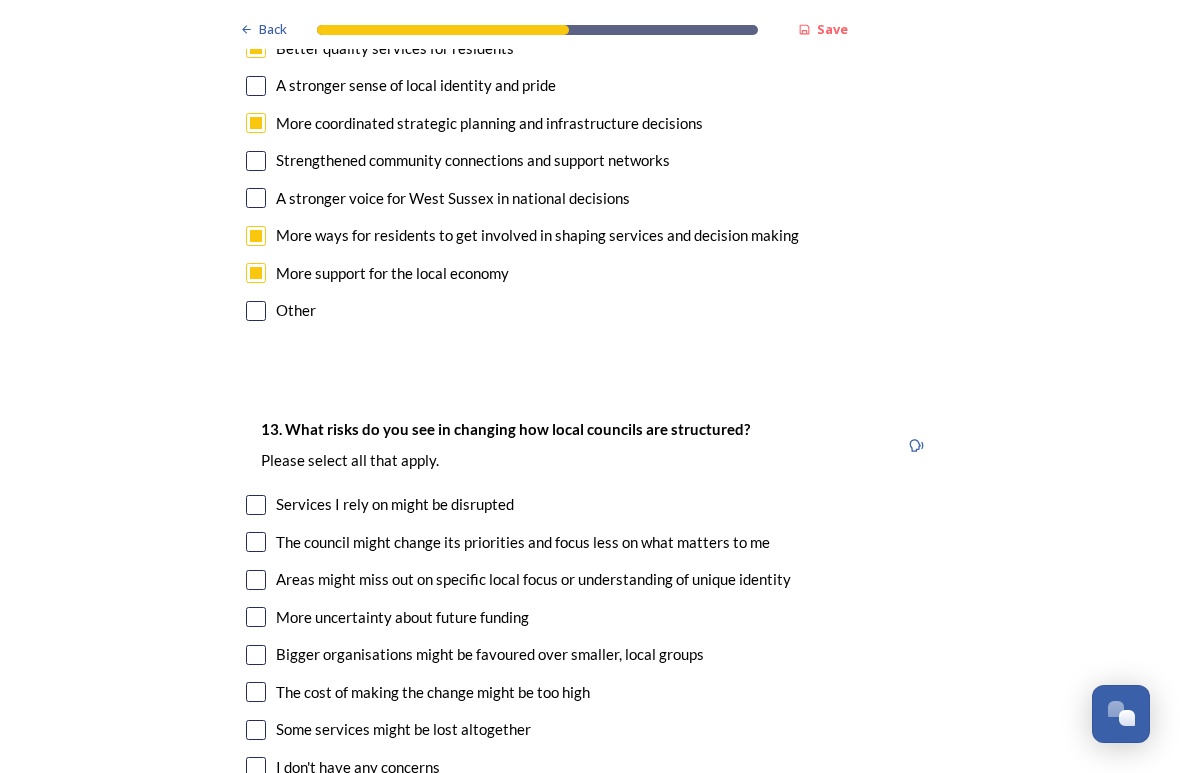 click at bounding box center [256, 542] 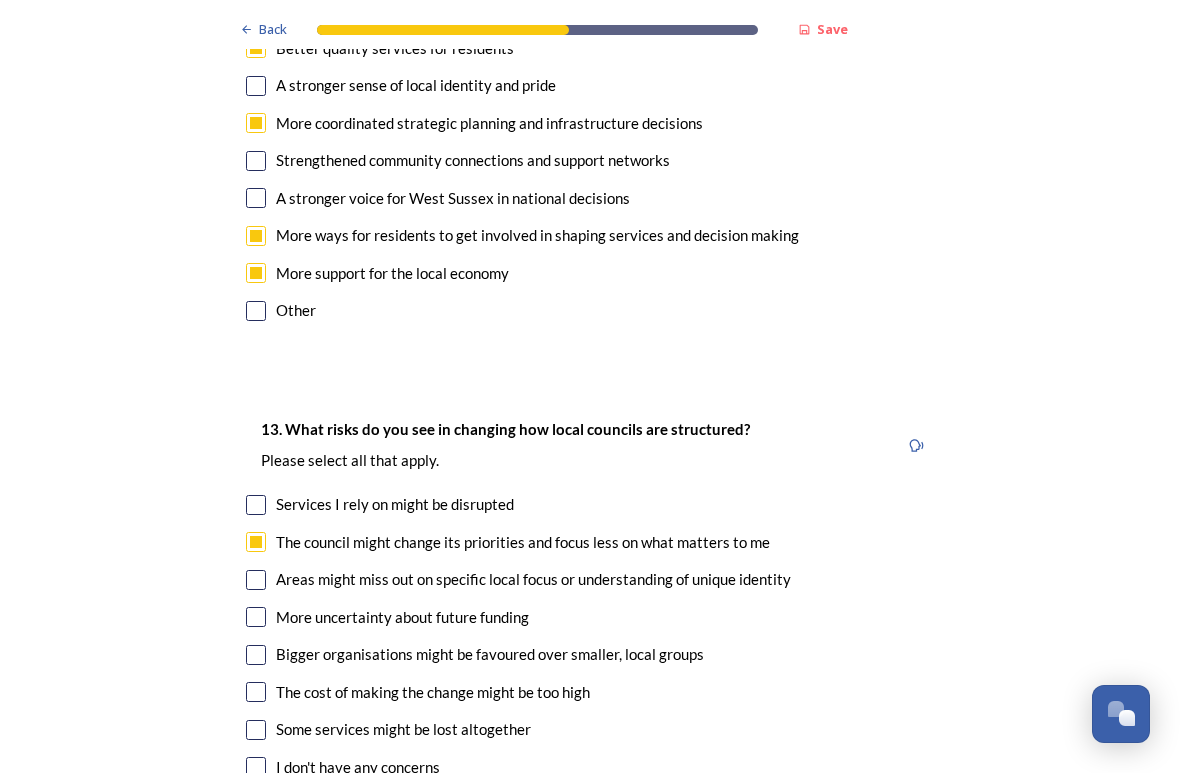 click at bounding box center (256, 580) 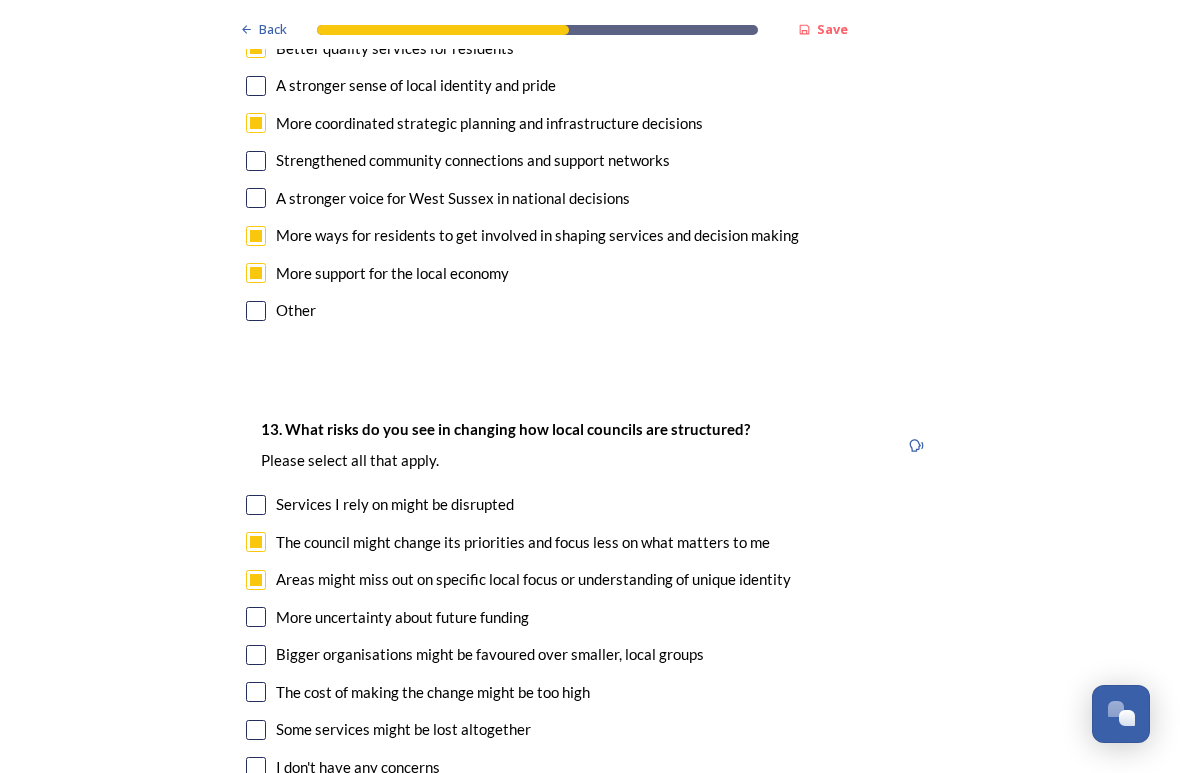 click at bounding box center [256, 617] 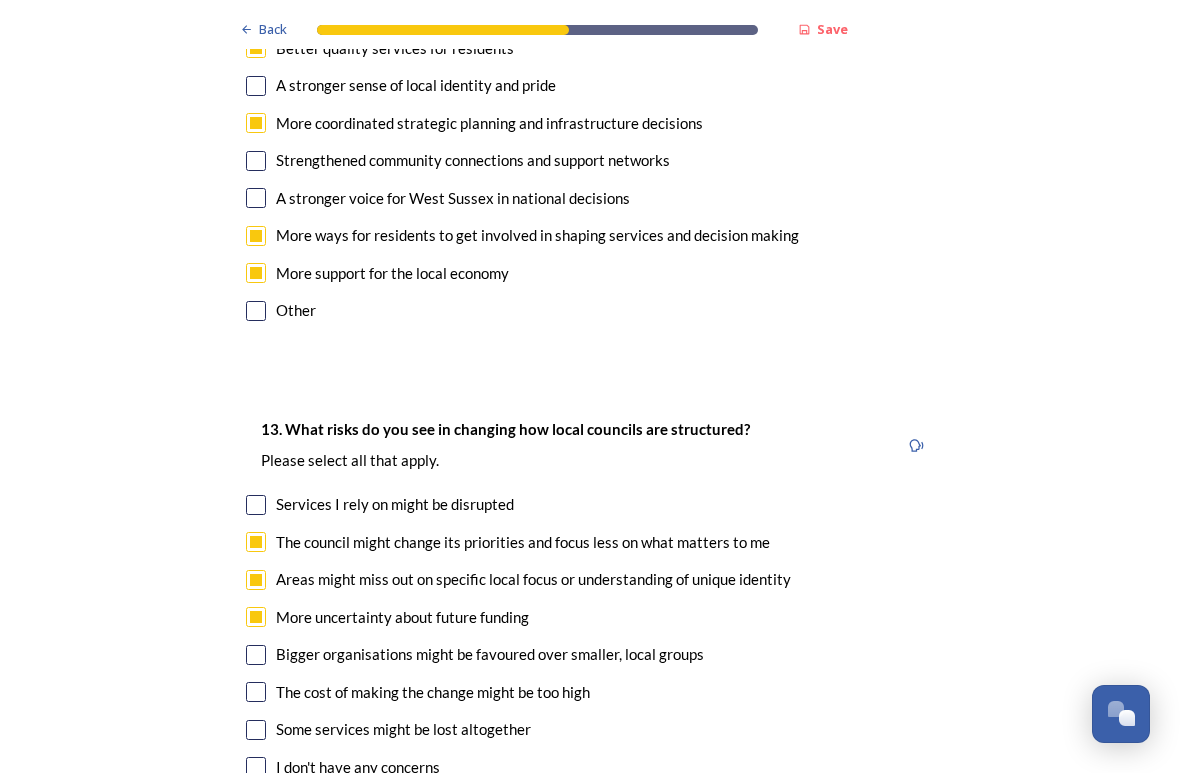 click at bounding box center (256, 730) 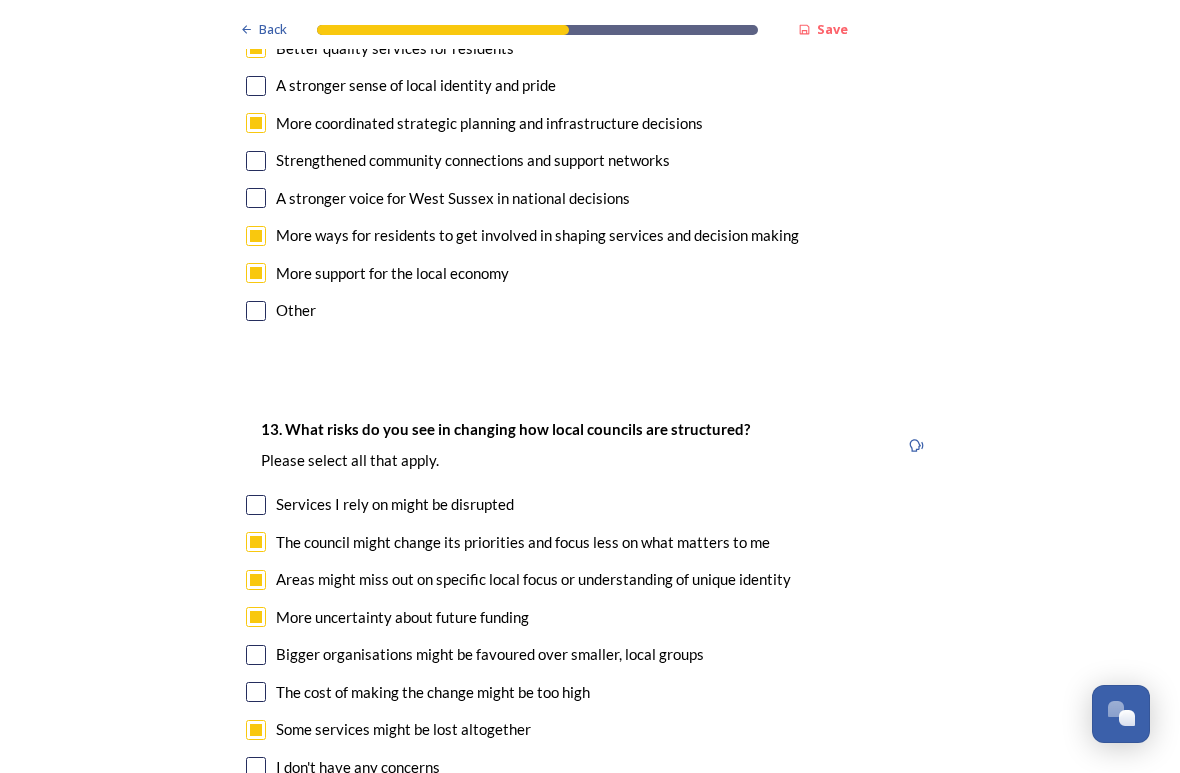 click at bounding box center (256, 655) 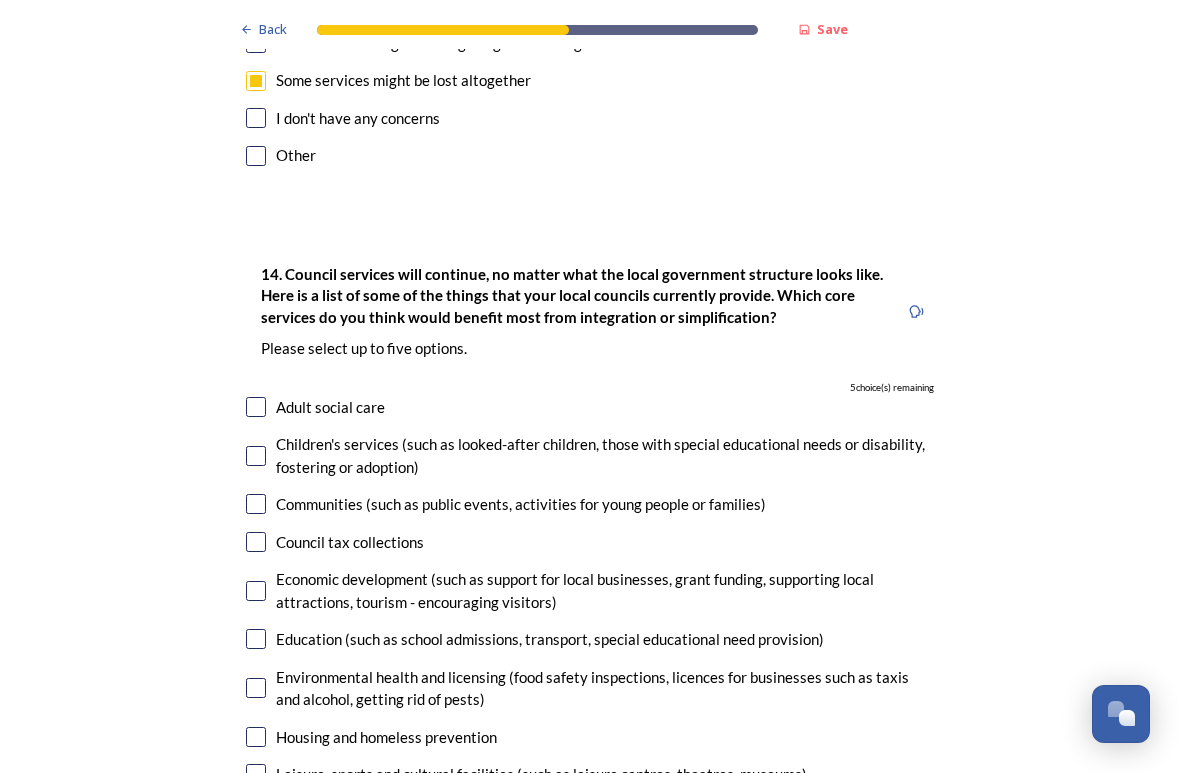 scroll, scrollTop: 4609, scrollLeft: 0, axis: vertical 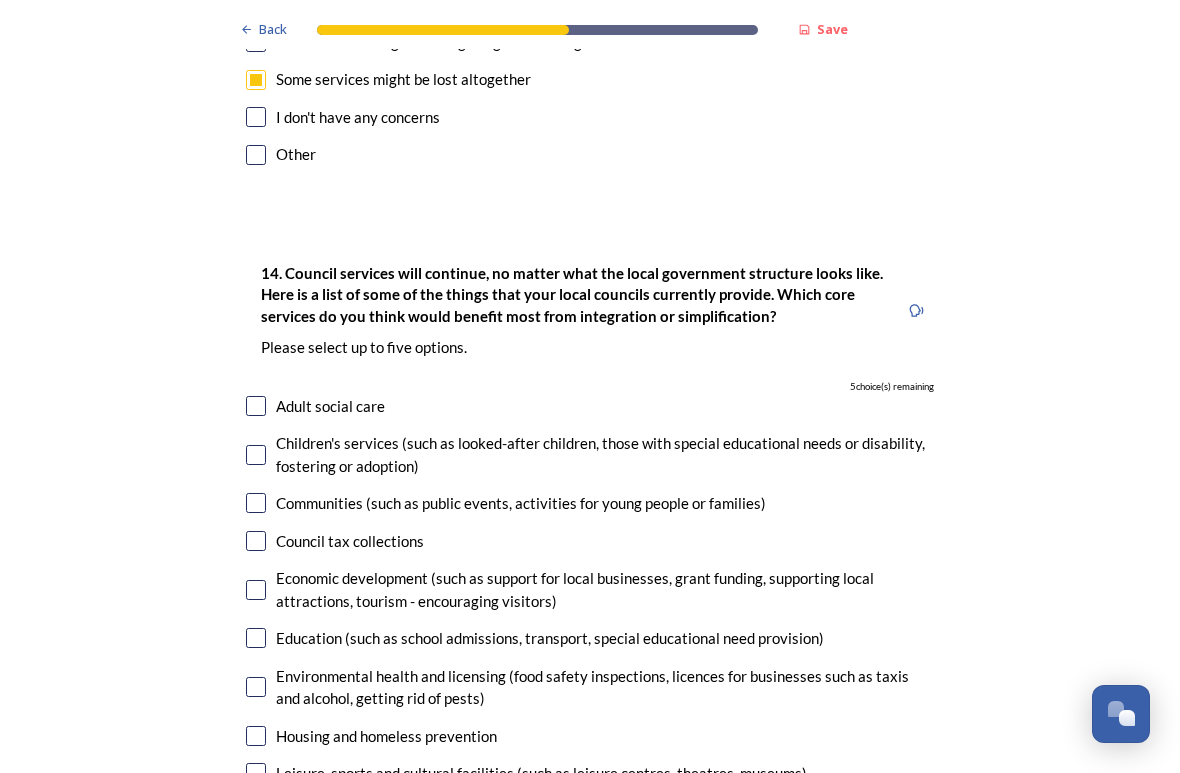 click at bounding box center [256, 590] 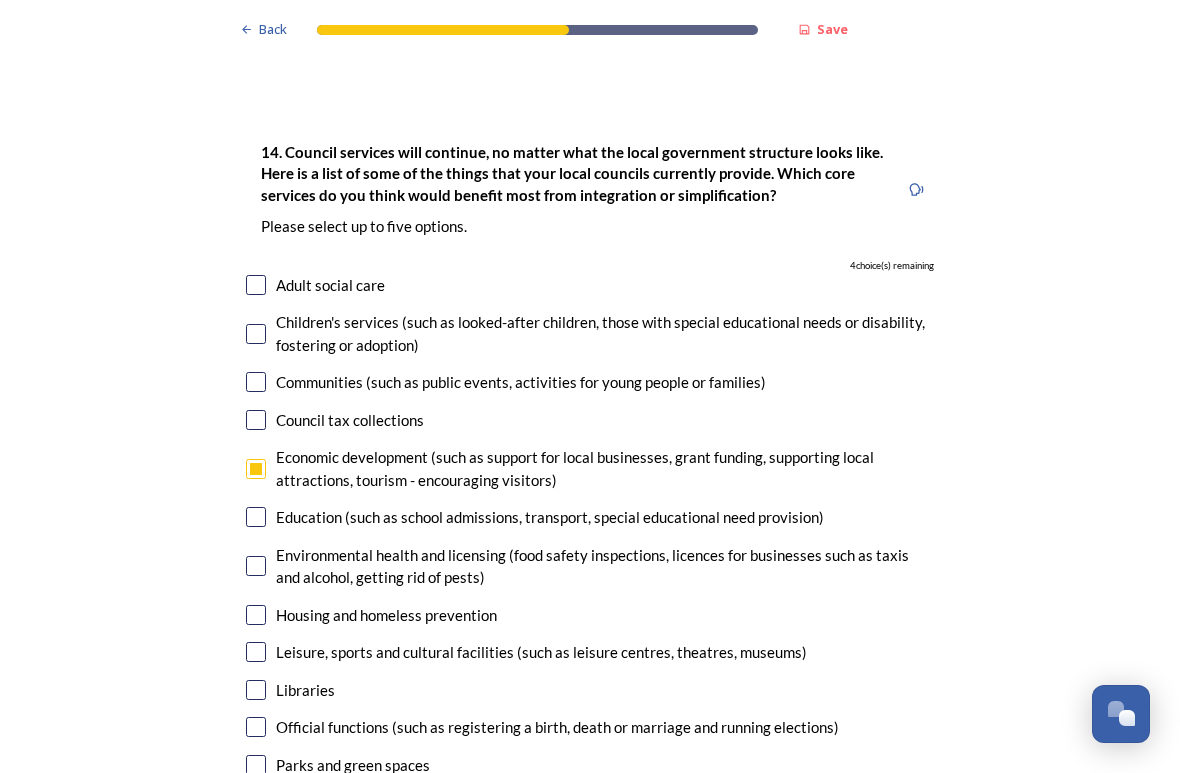 scroll, scrollTop: 4741, scrollLeft: 0, axis: vertical 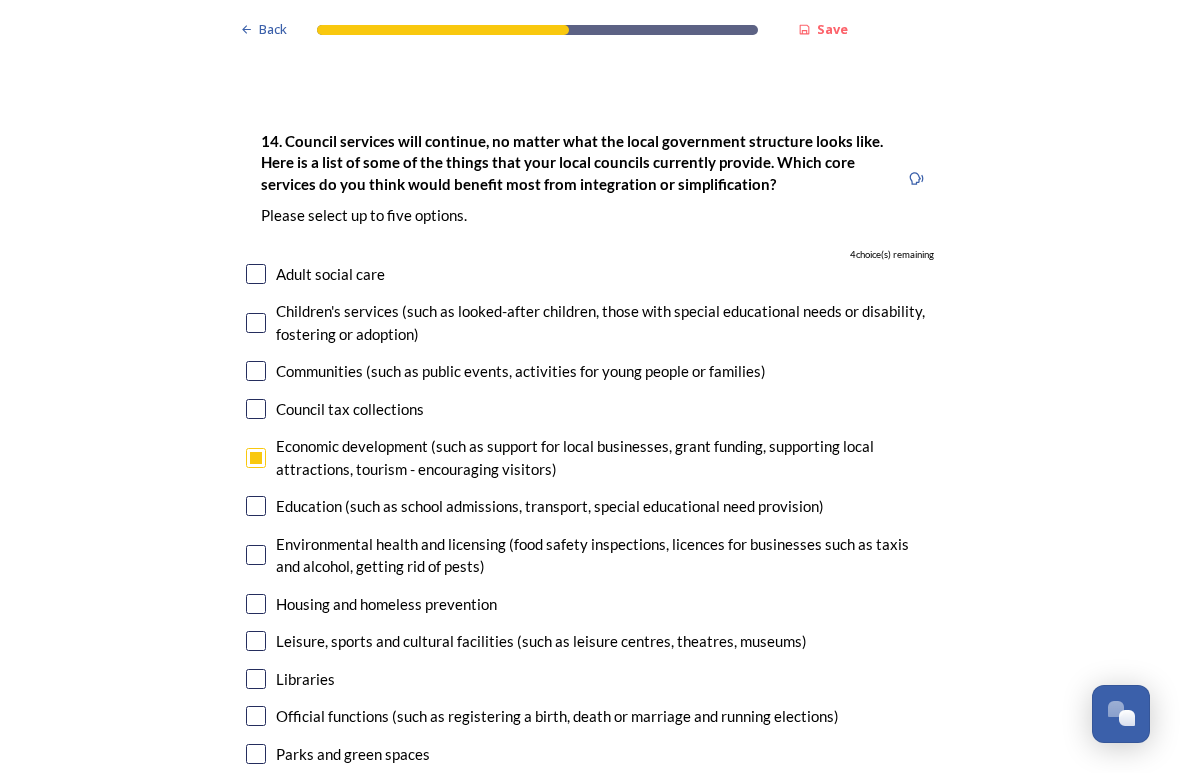 click at bounding box center [256, 641] 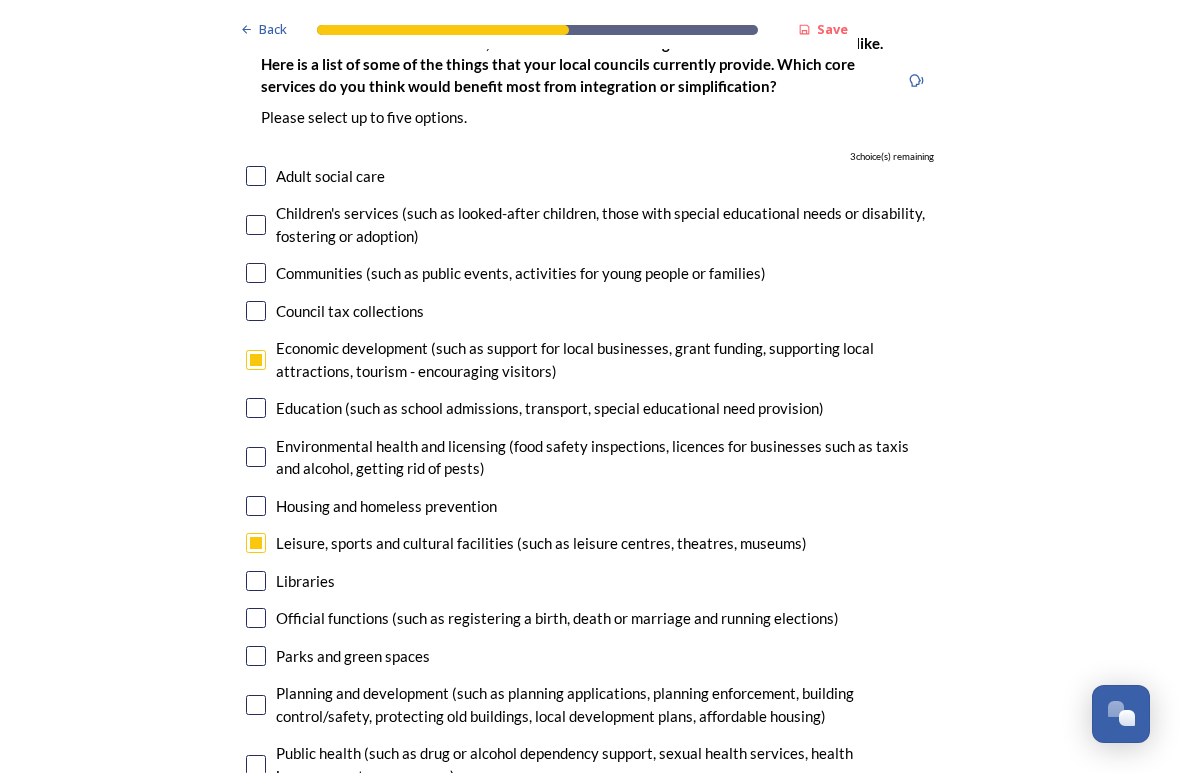 scroll, scrollTop: 4839, scrollLeft: 0, axis: vertical 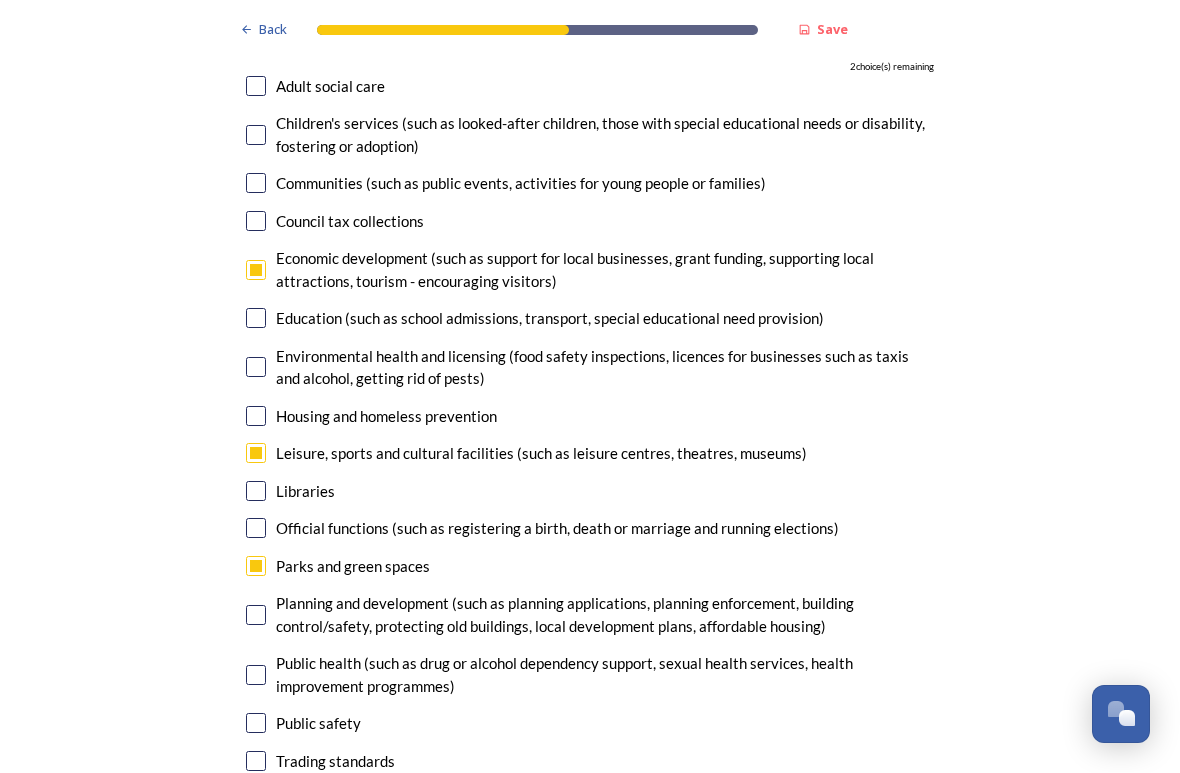 click at bounding box center (256, 615) 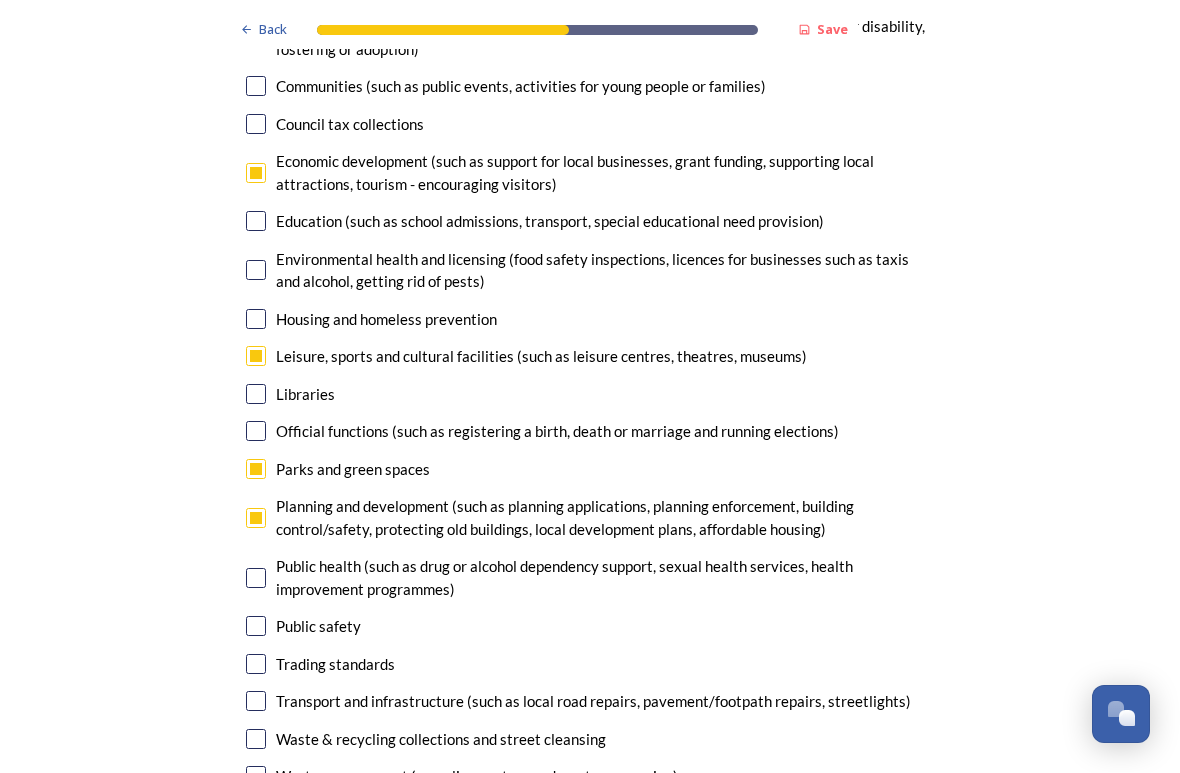 scroll, scrollTop: 5034, scrollLeft: 0, axis: vertical 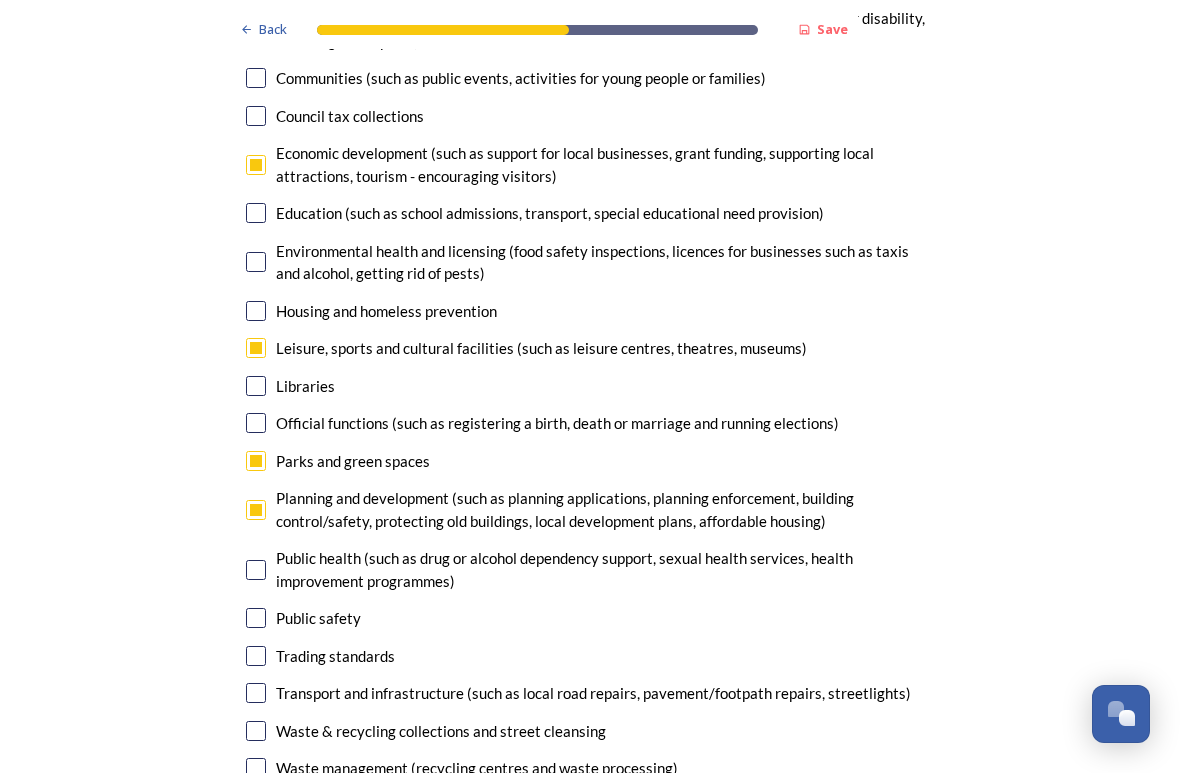 click at bounding box center [256, 693] 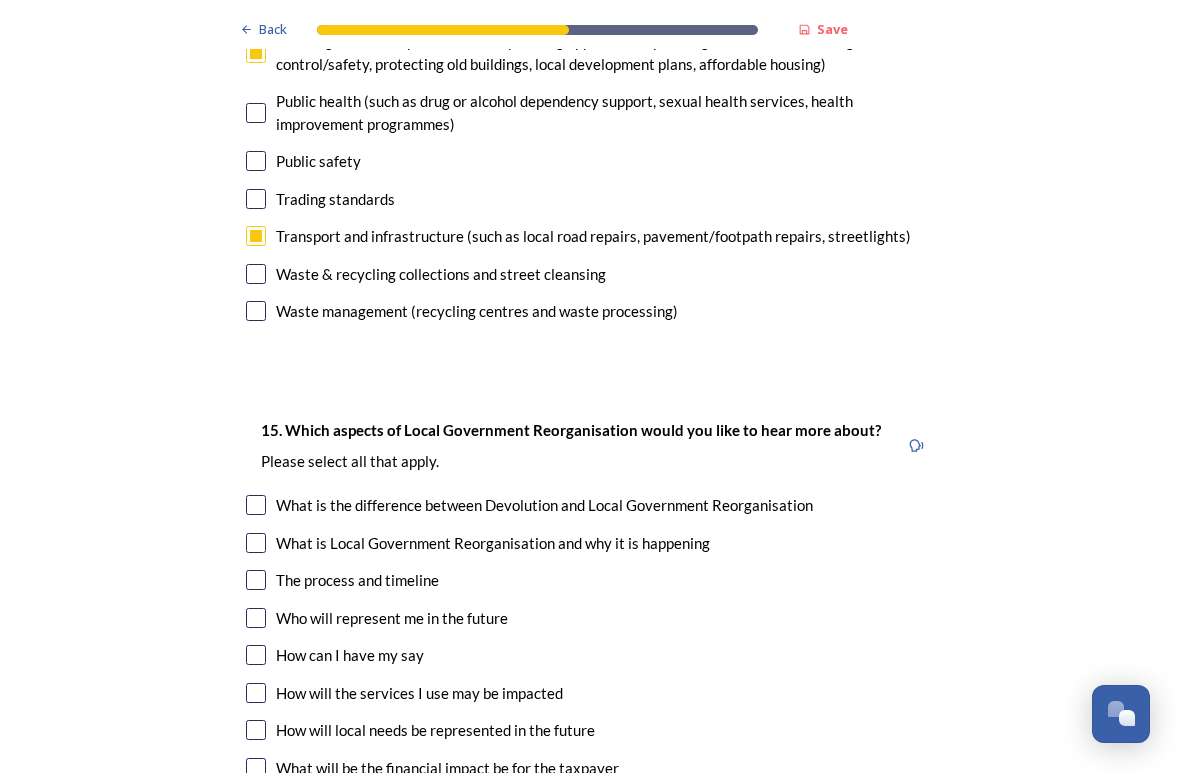 scroll, scrollTop: 5495, scrollLeft: 0, axis: vertical 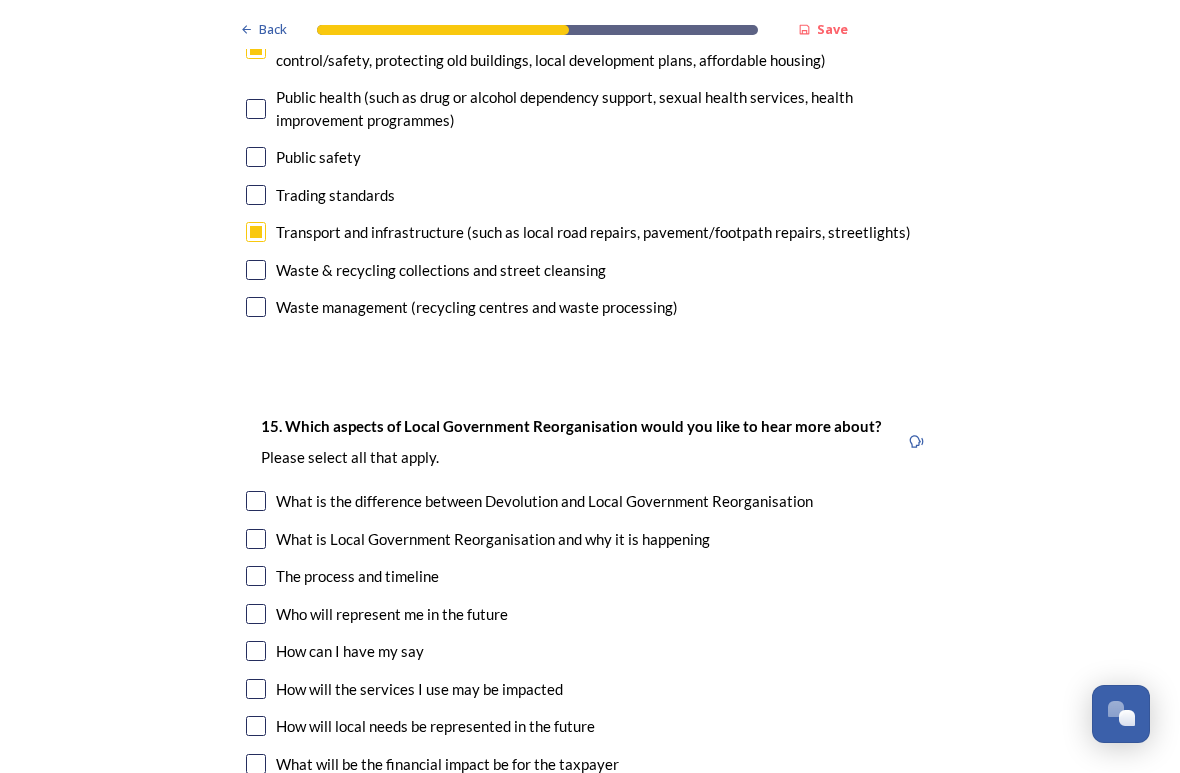 click at bounding box center [256, 539] 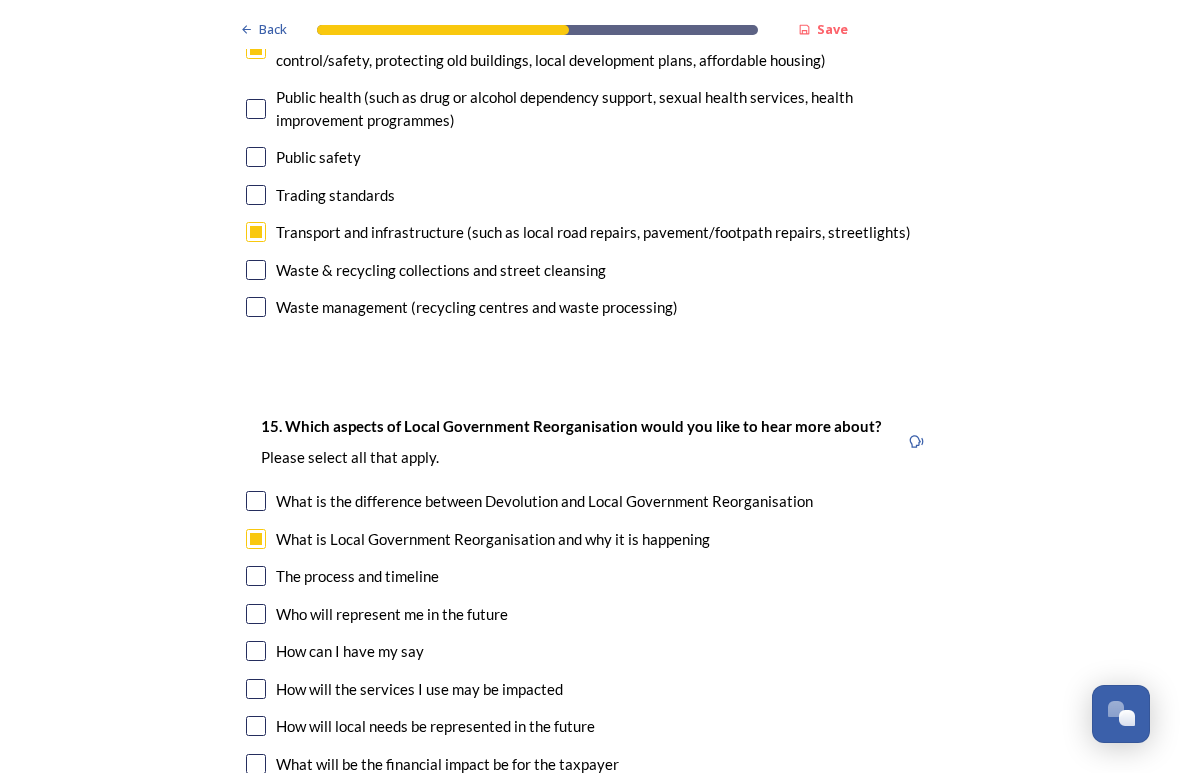 click at bounding box center (256, 576) 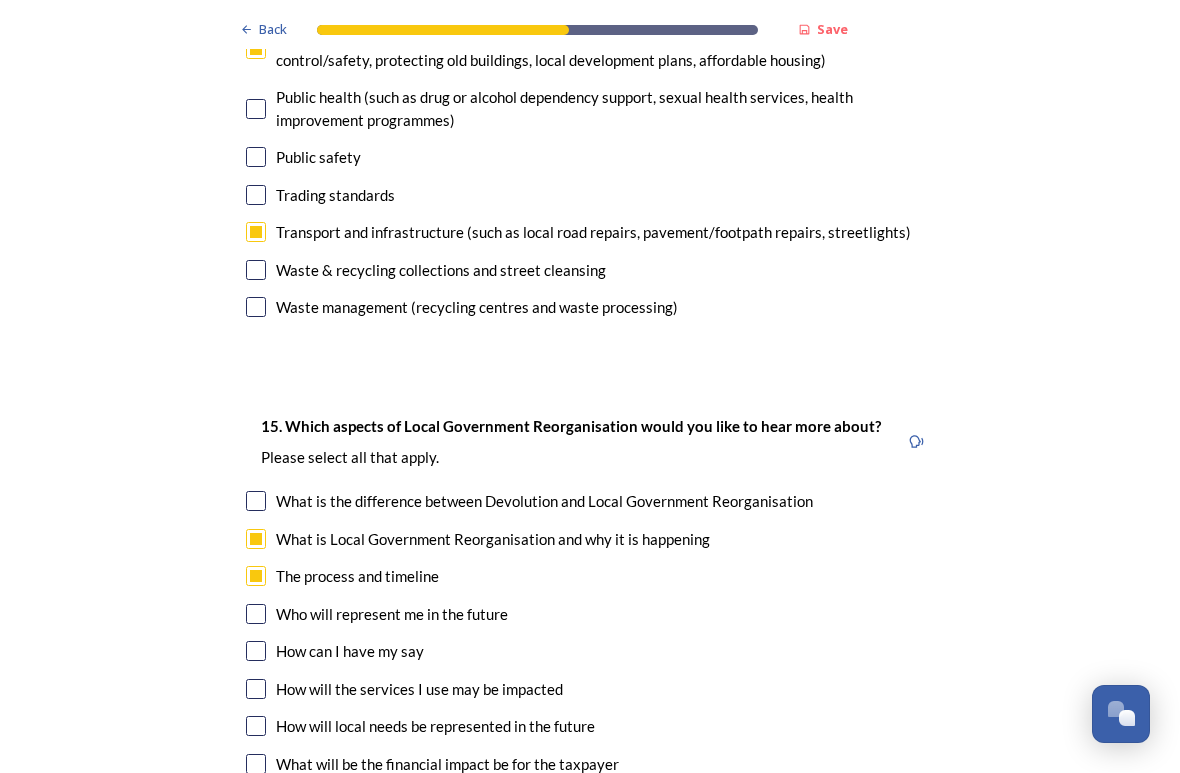 click at bounding box center [256, 614] 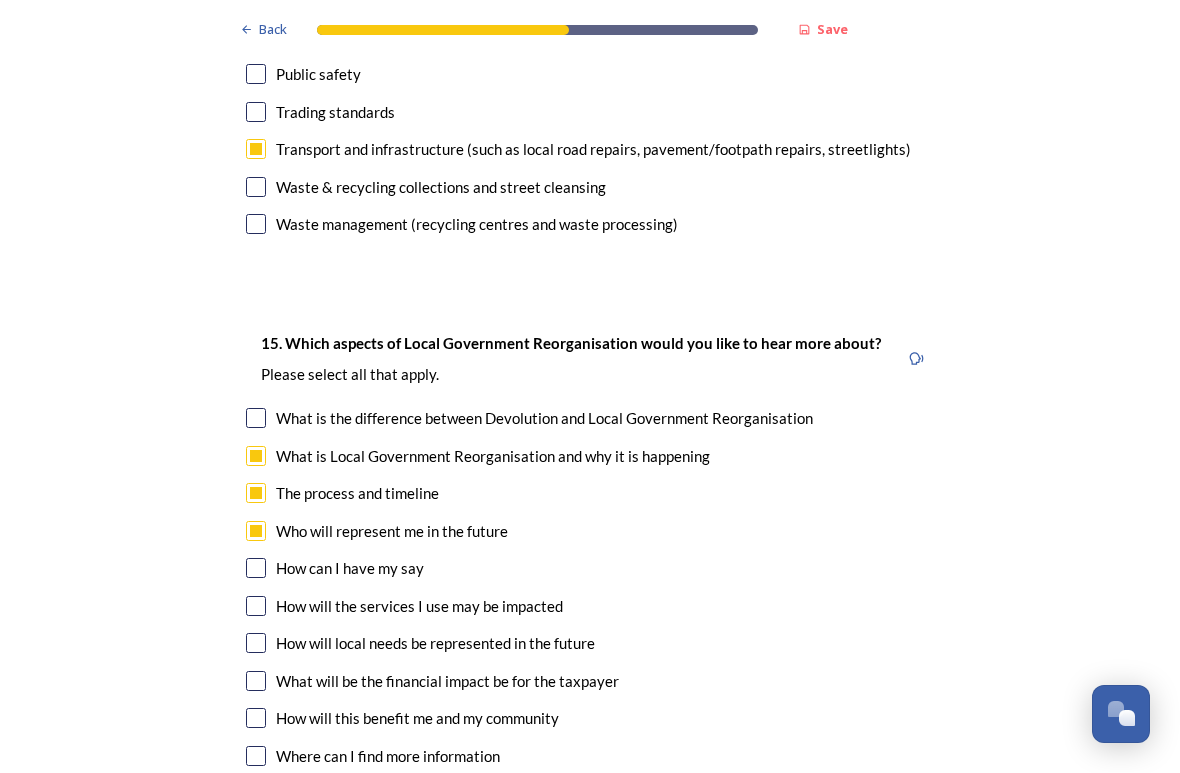 scroll, scrollTop: 5593, scrollLeft: 0, axis: vertical 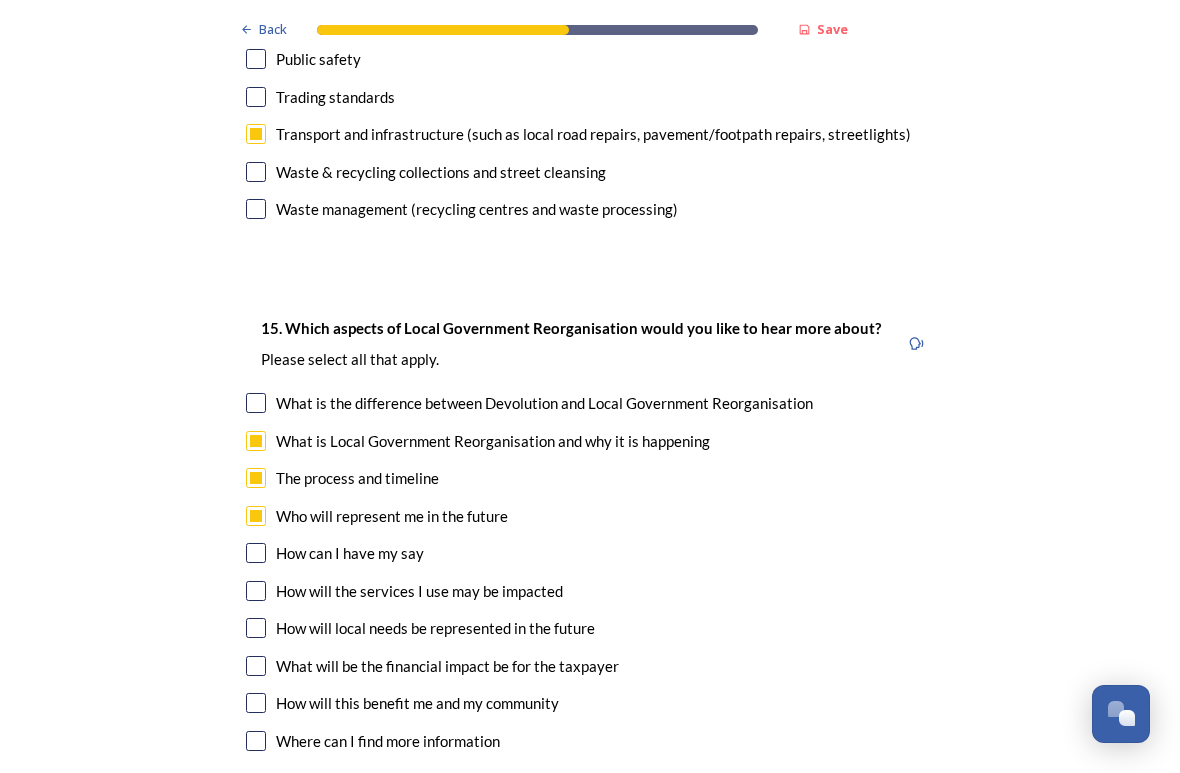 click at bounding box center (256, 591) 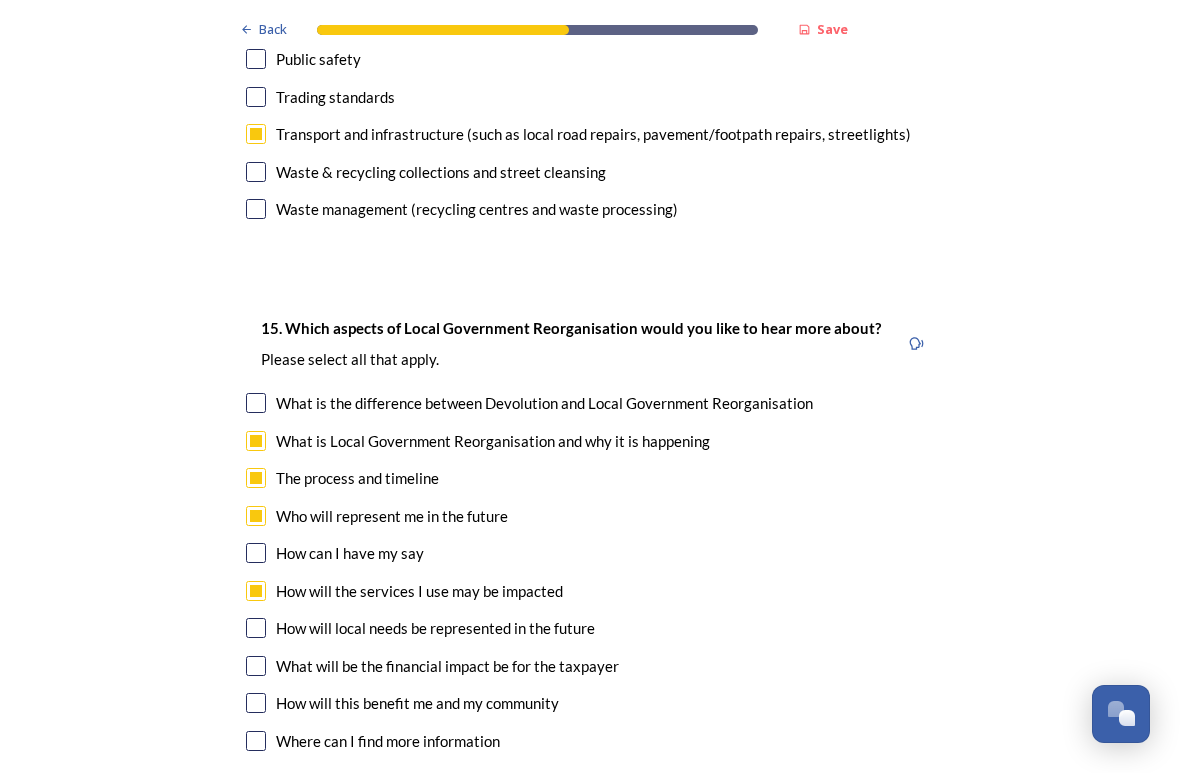 click at bounding box center (256, 666) 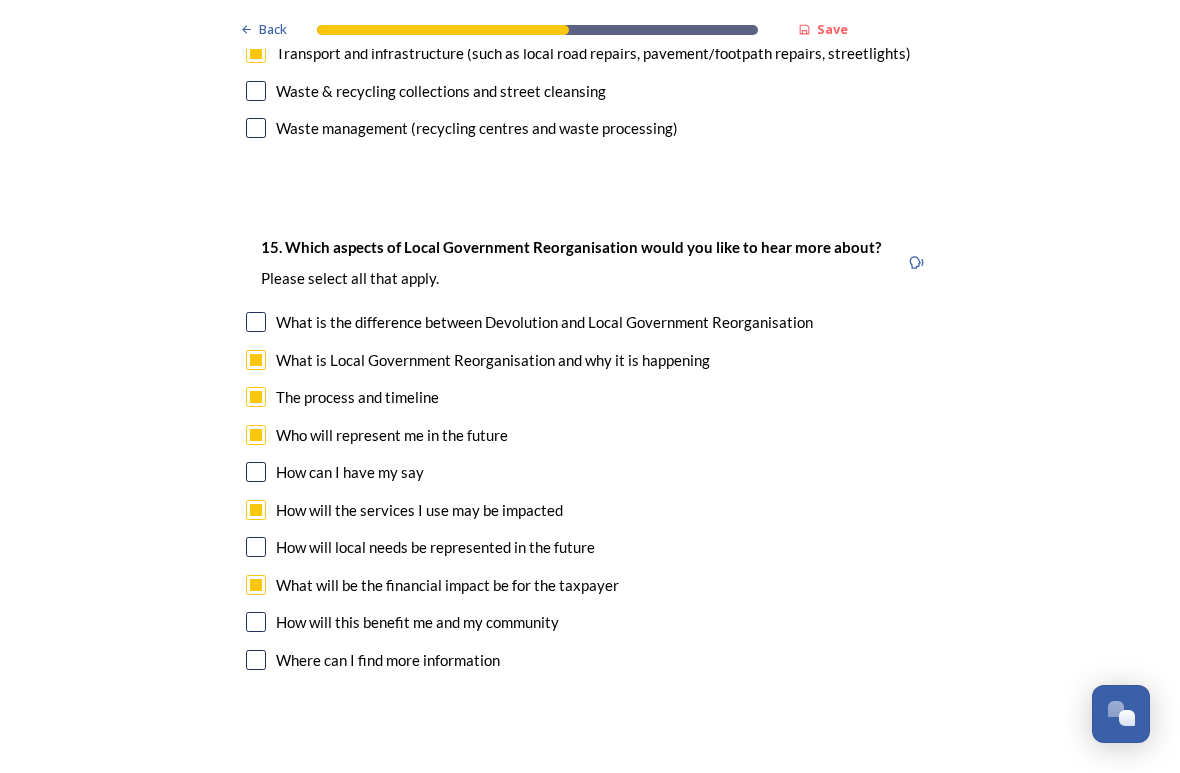 scroll, scrollTop: 5674, scrollLeft: 0, axis: vertical 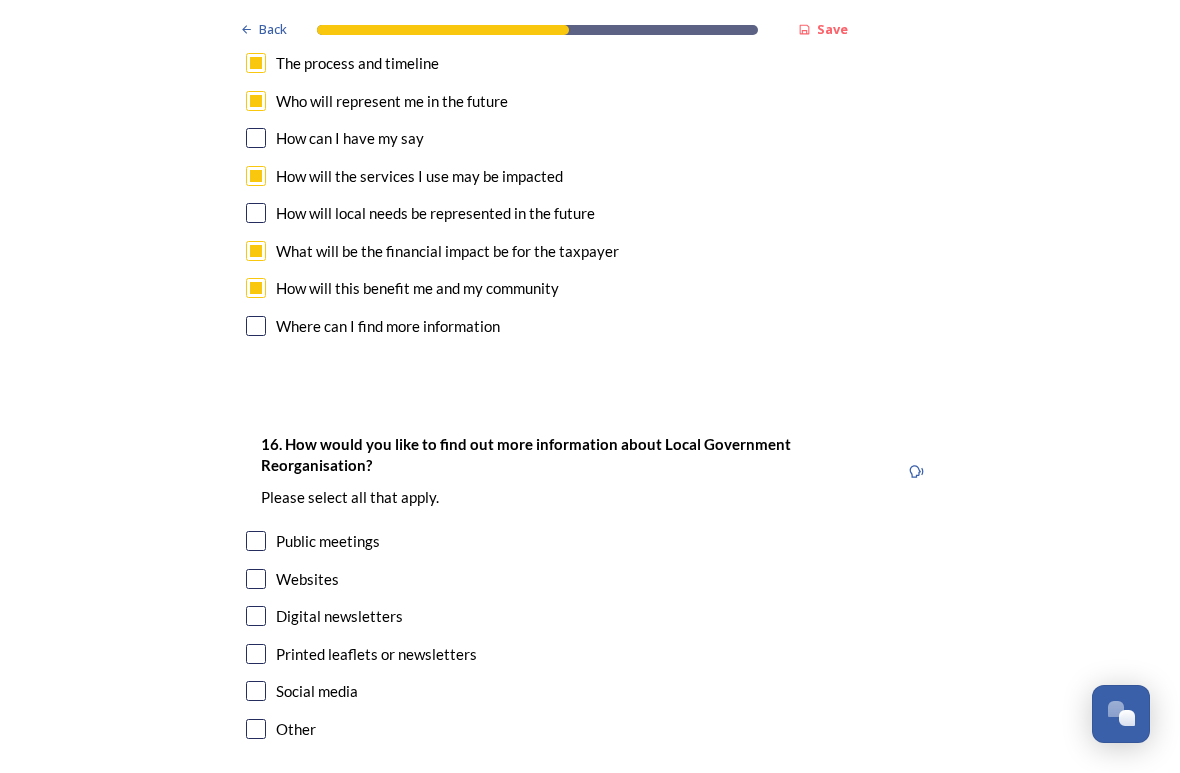 click at bounding box center [256, 541] 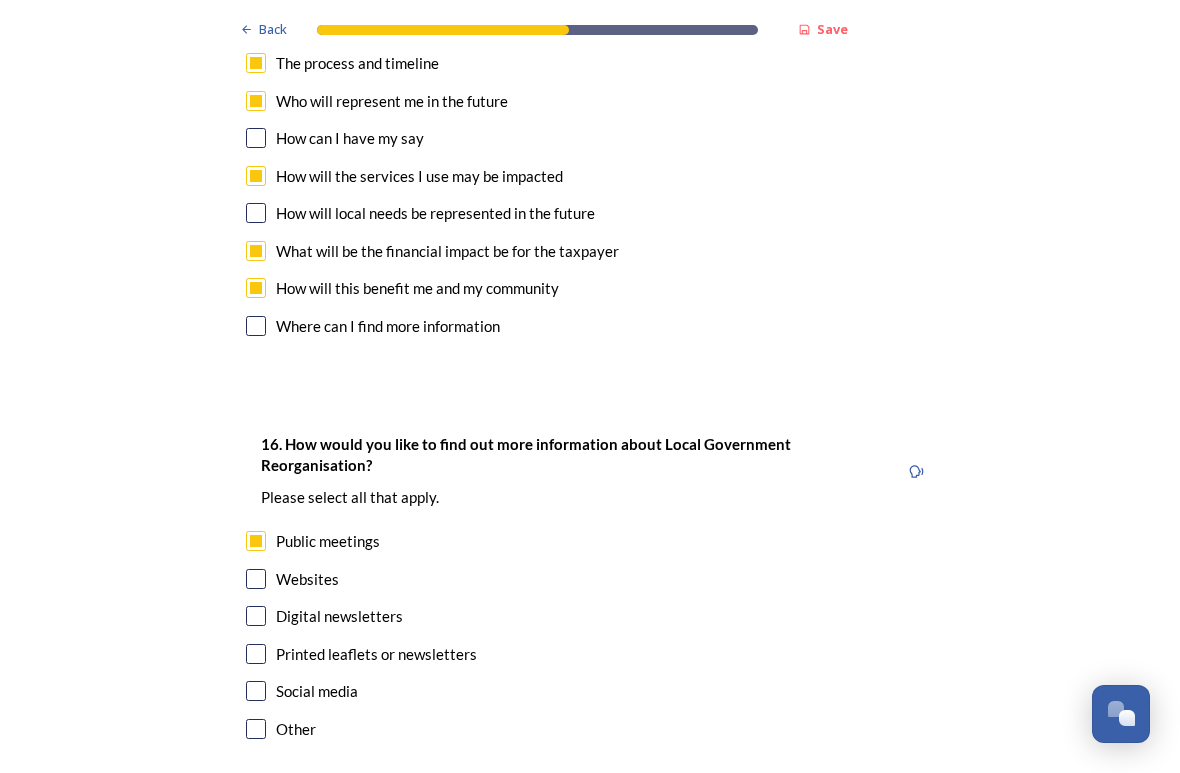 click at bounding box center [256, 616] 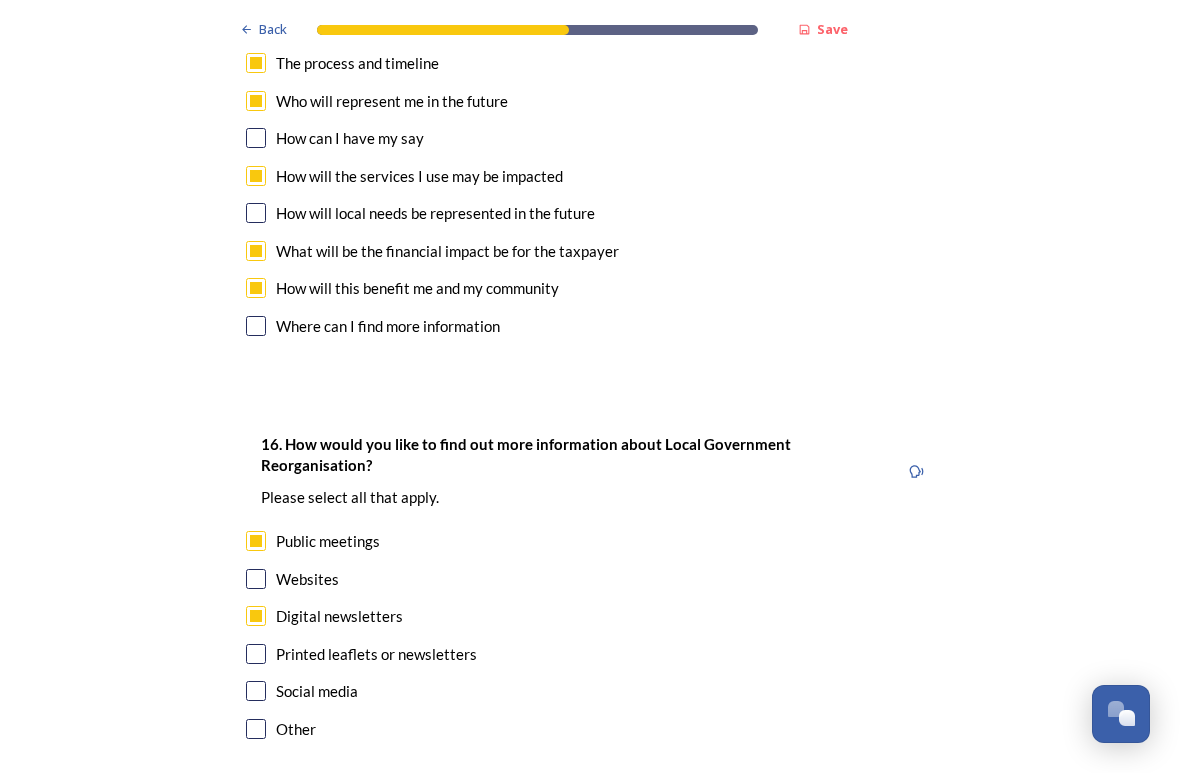 click at bounding box center [256, 579] 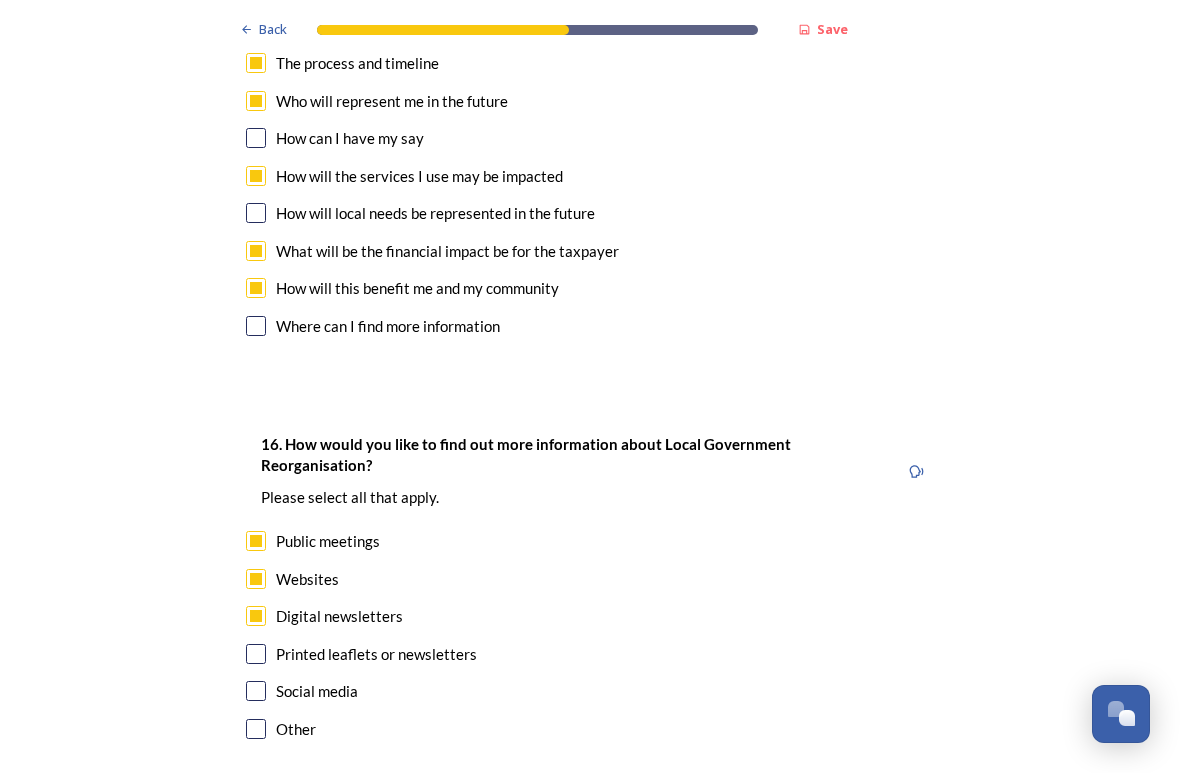 click on "Continue" at bounding box center (576, 839) 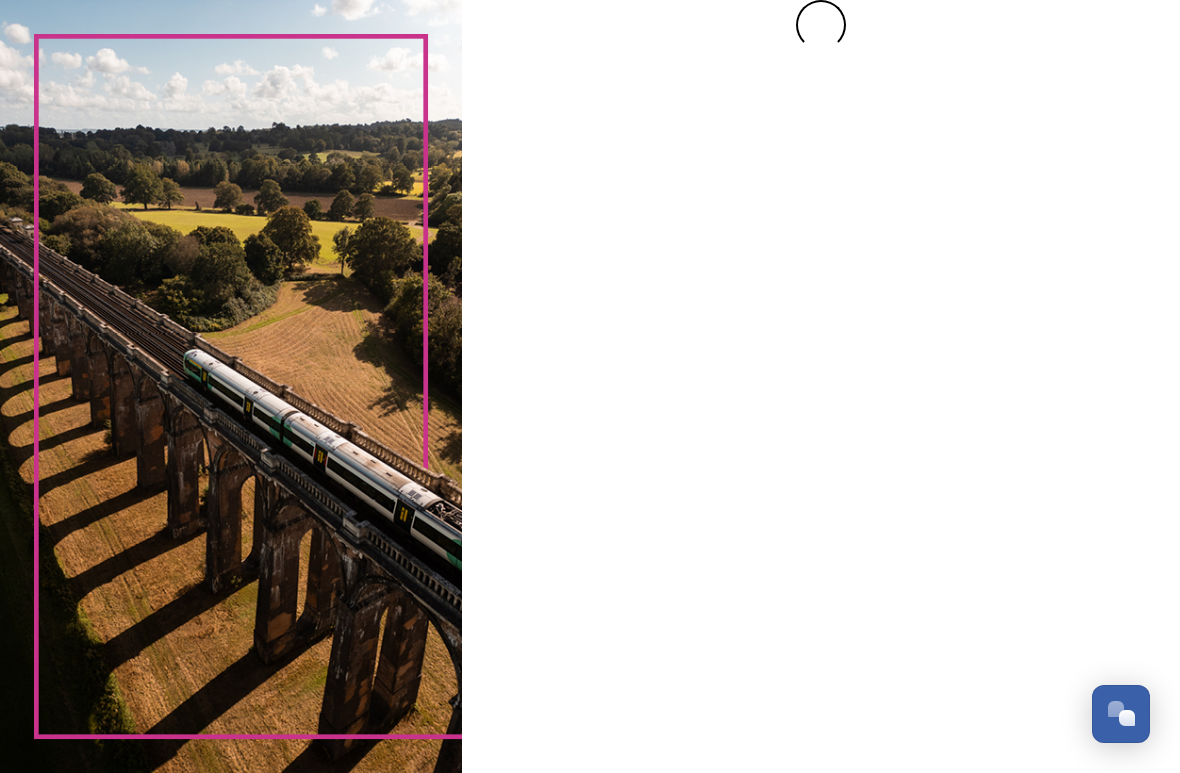 scroll, scrollTop: 0, scrollLeft: 0, axis: both 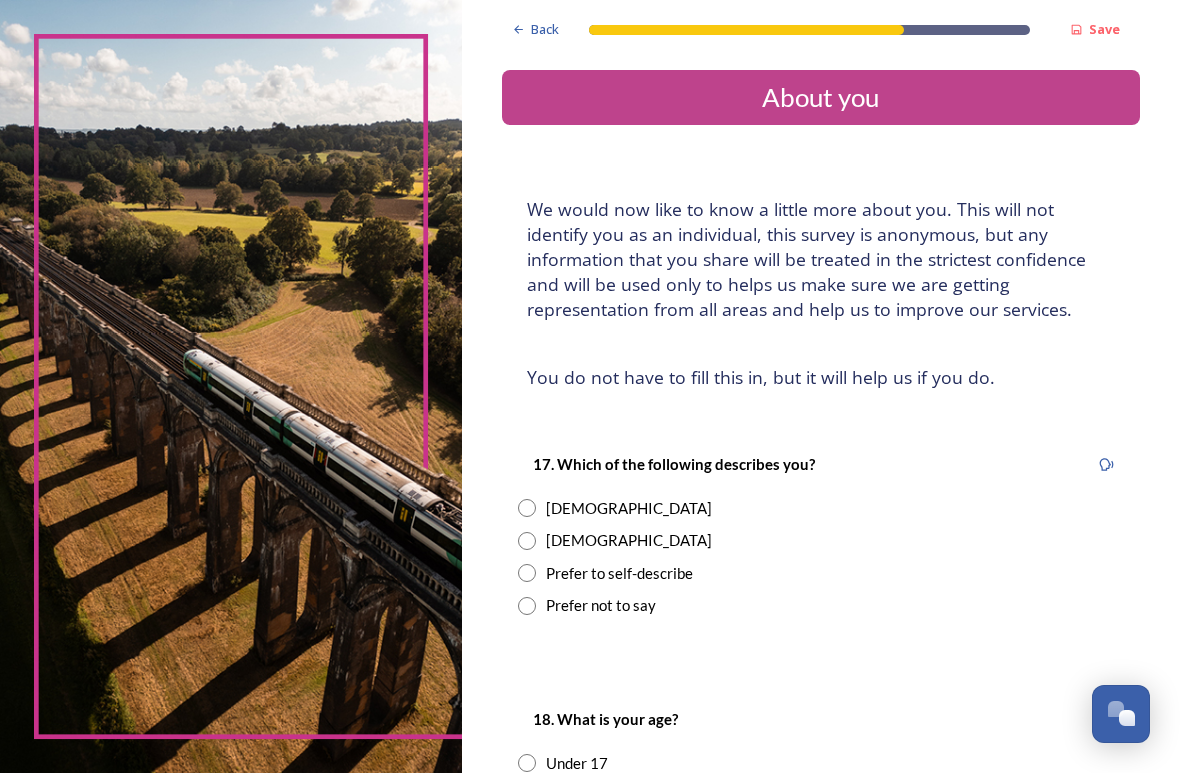 click on "[DEMOGRAPHIC_DATA]" at bounding box center [821, 508] 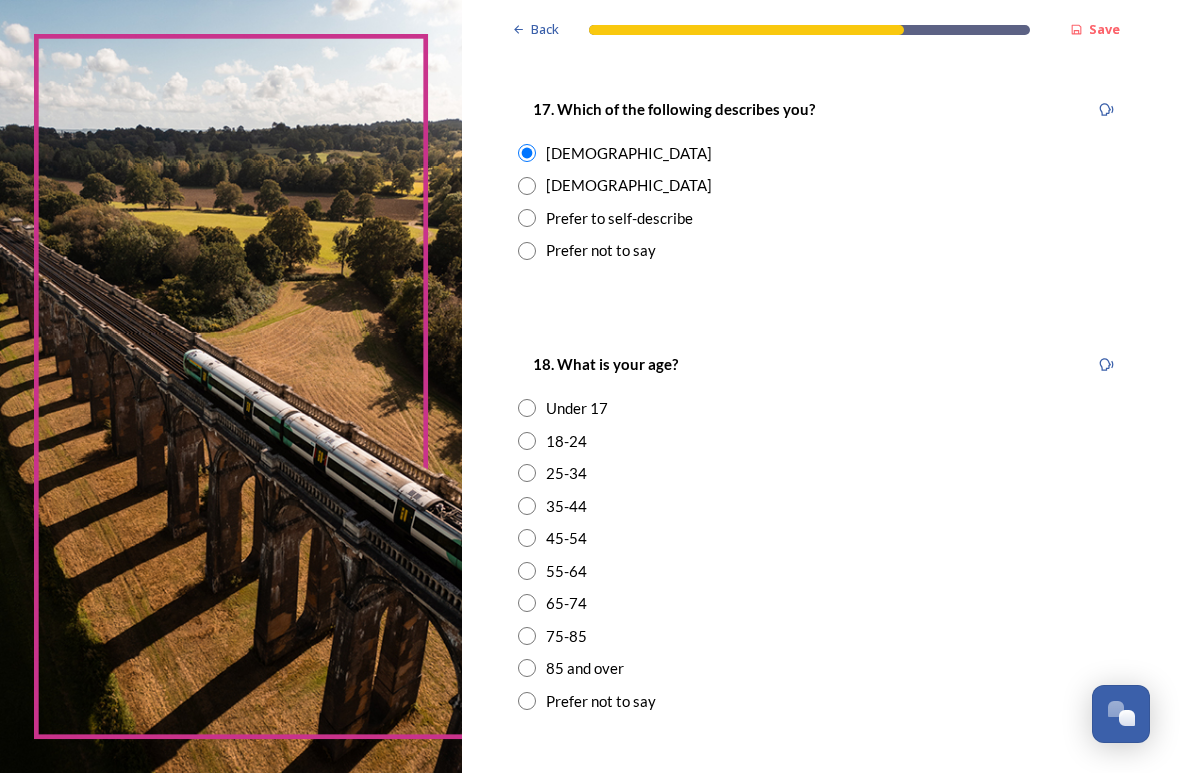 scroll, scrollTop: 356, scrollLeft: 0, axis: vertical 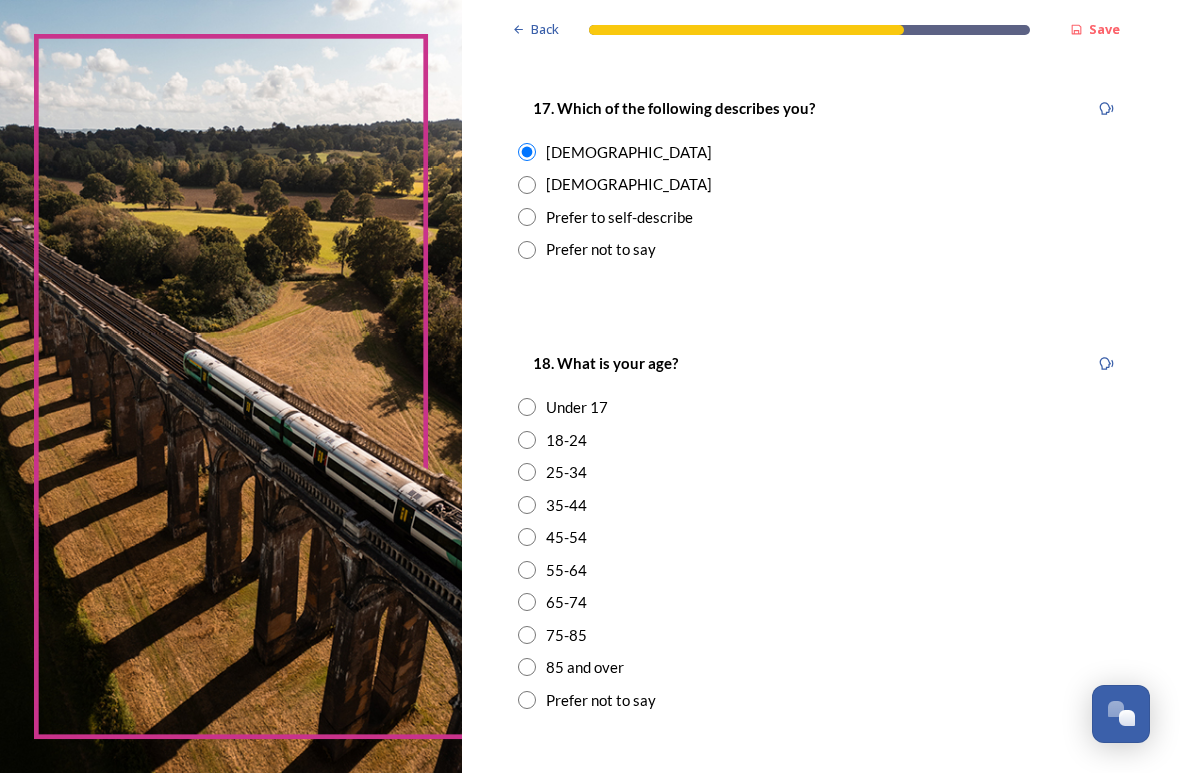 click at bounding box center [527, 570] 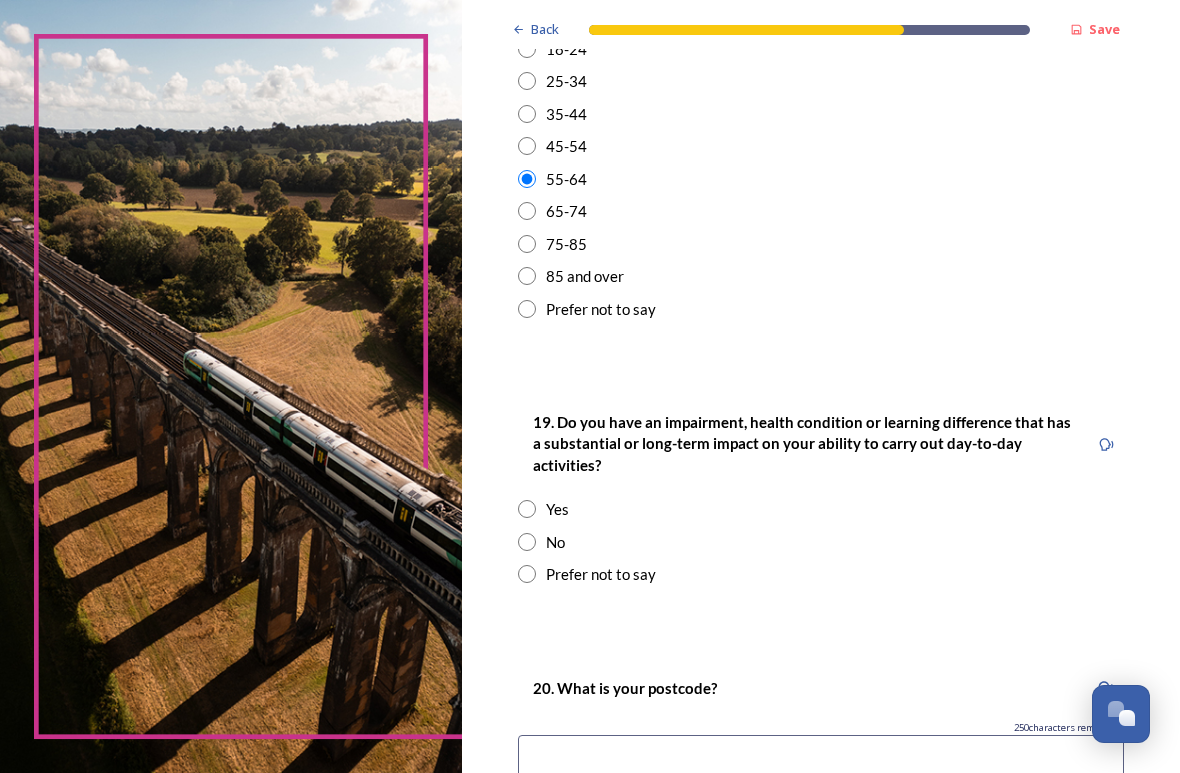 scroll, scrollTop: 748, scrollLeft: 0, axis: vertical 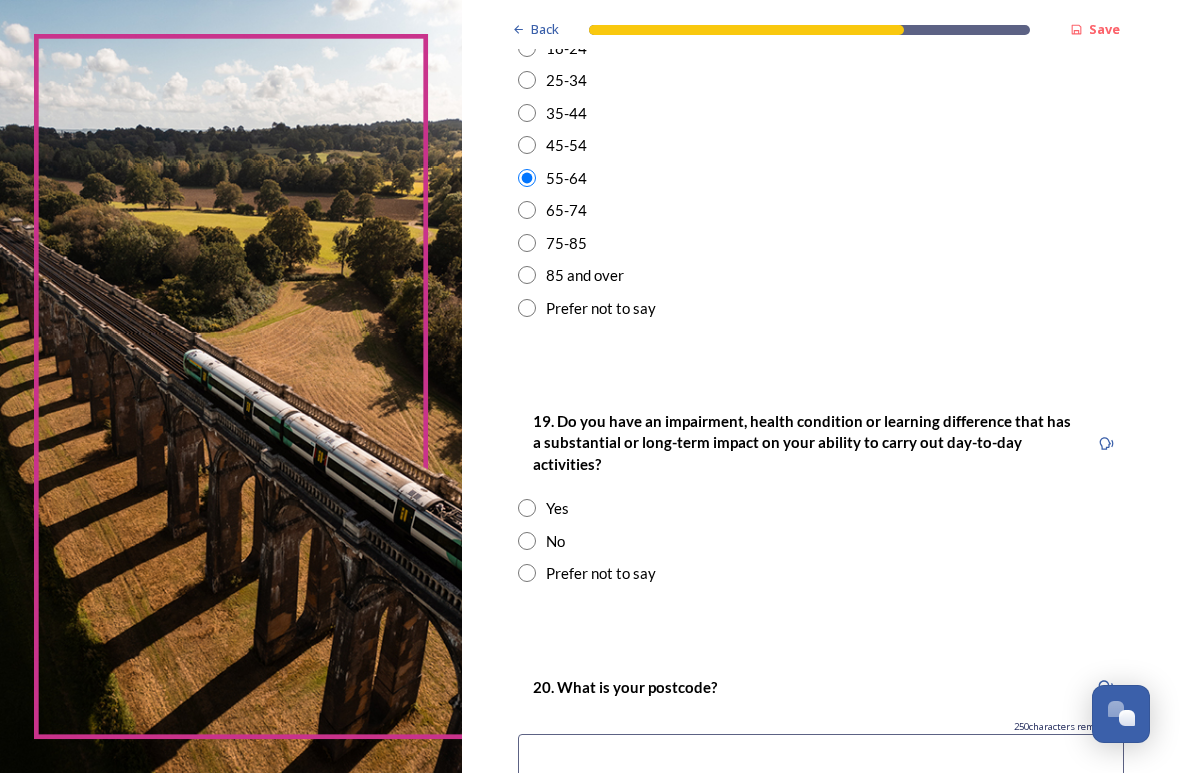 click at bounding box center (527, 541) 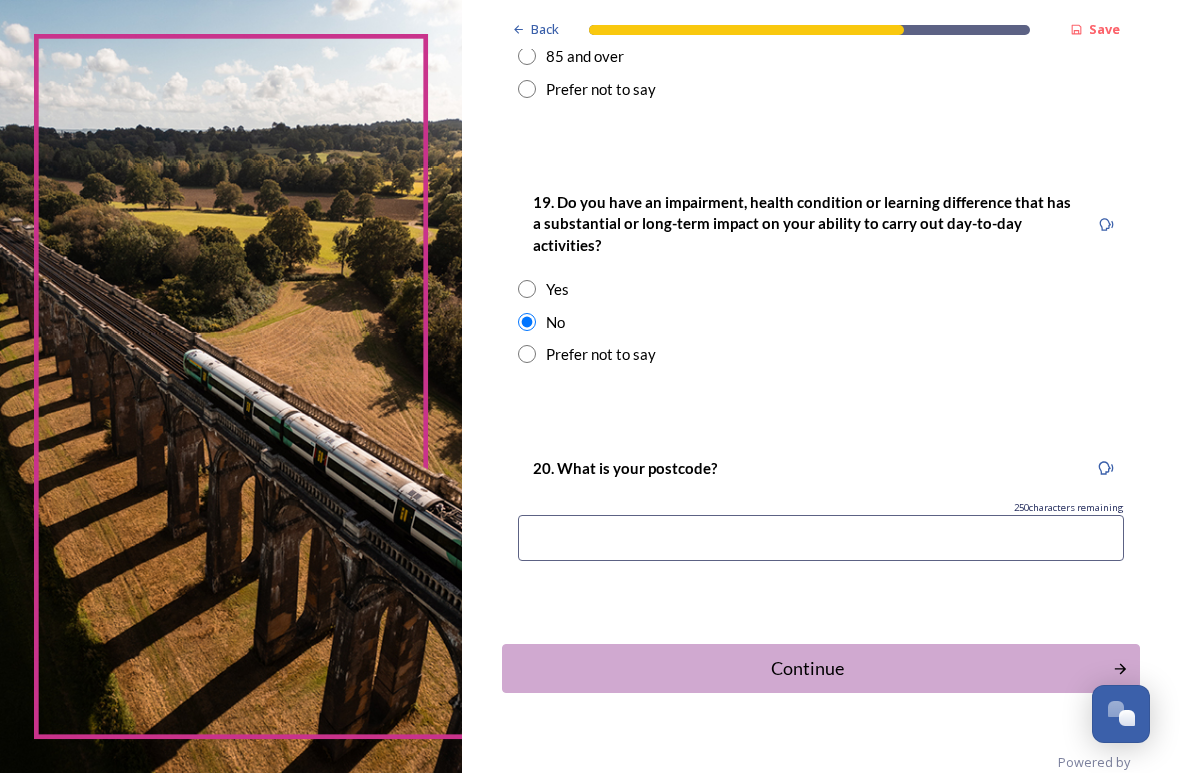 scroll, scrollTop: 970, scrollLeft: 0, axis: vertical 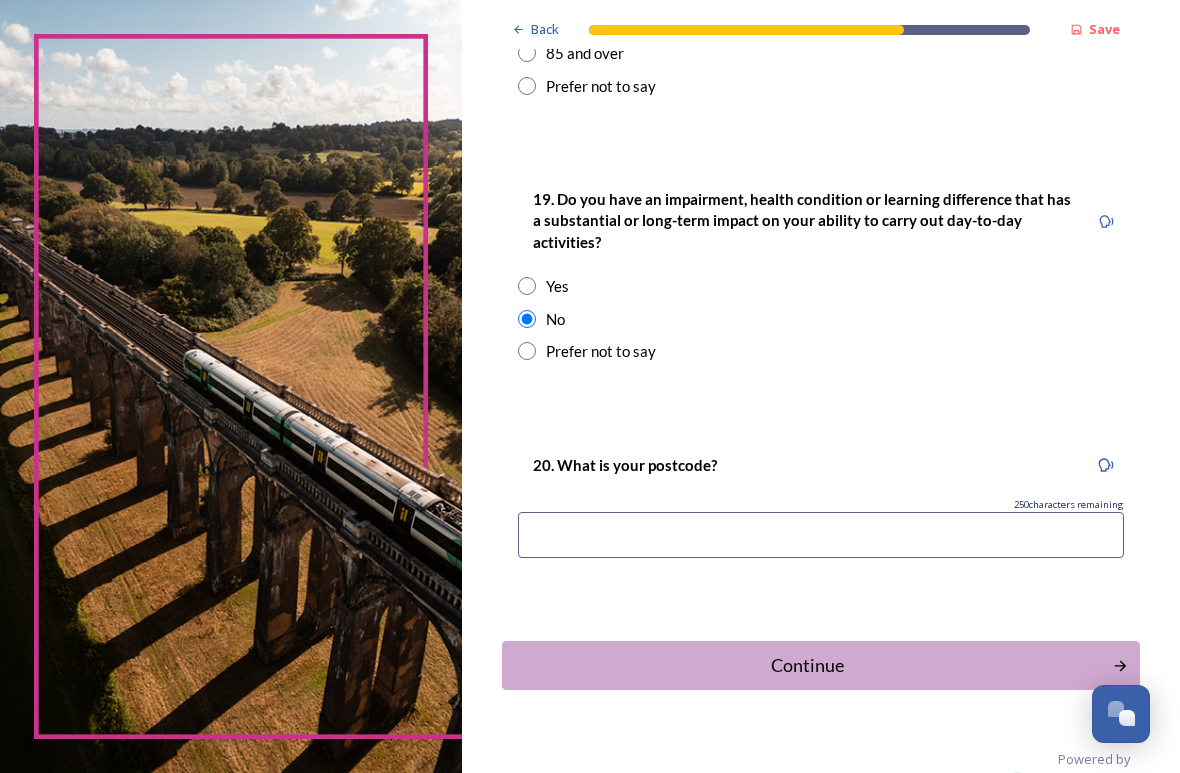 click at bounding box center (821, 535) 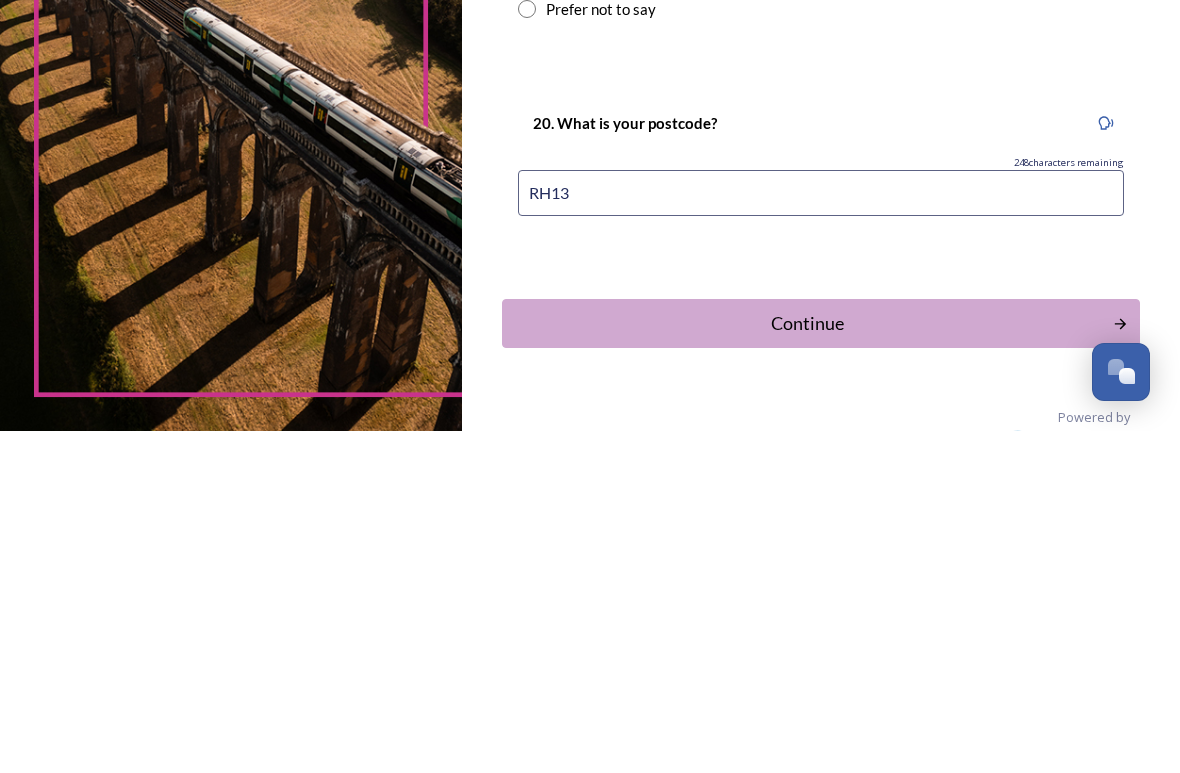 type on "RH13" 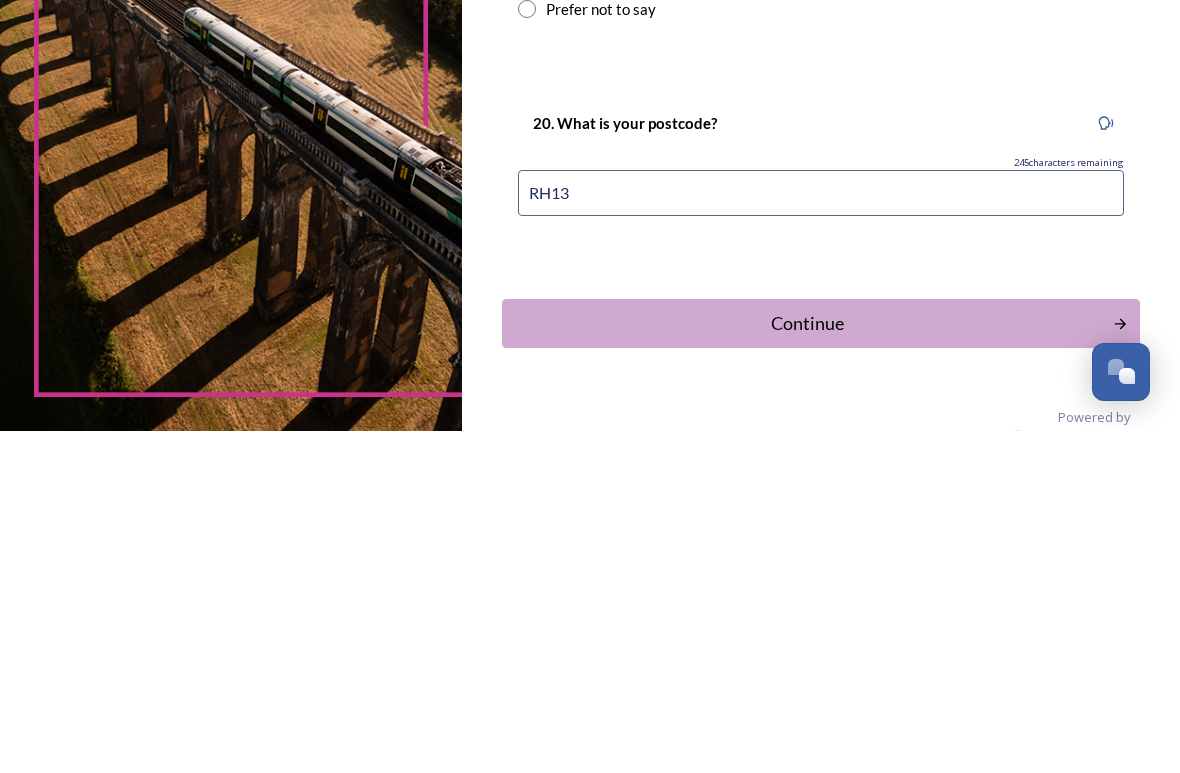 click on "Continue" at bounding box center (807, 665) 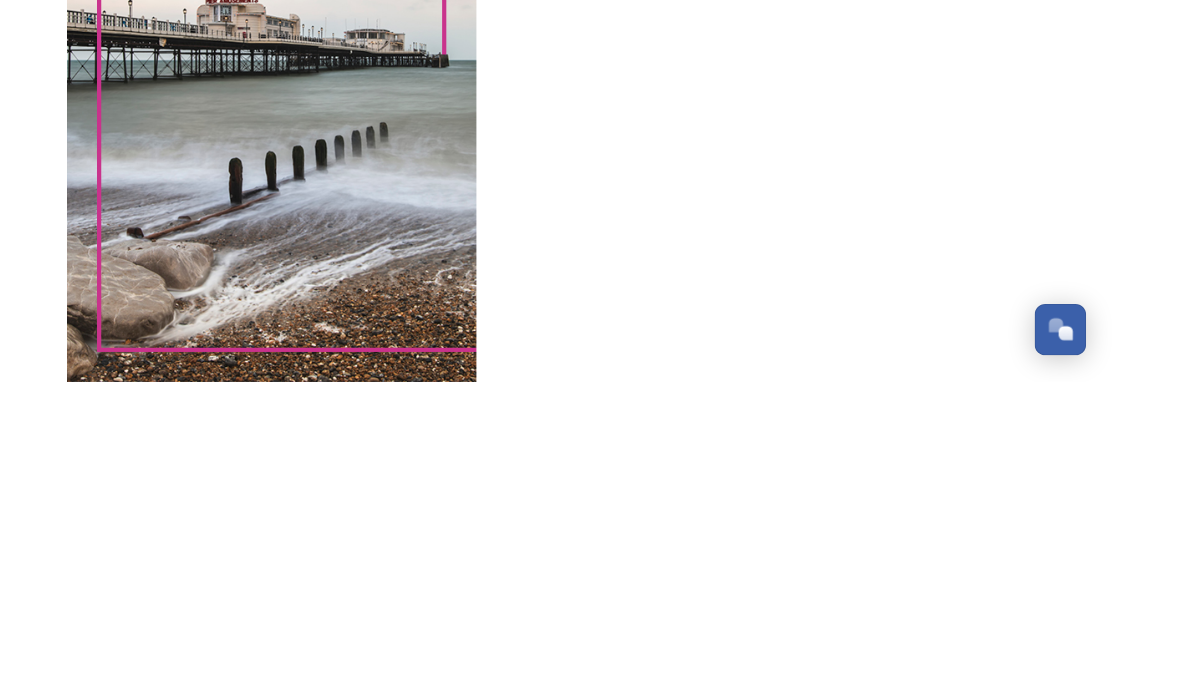 scroll, scrollTop: 0, scrollLeft: 0, axis: both 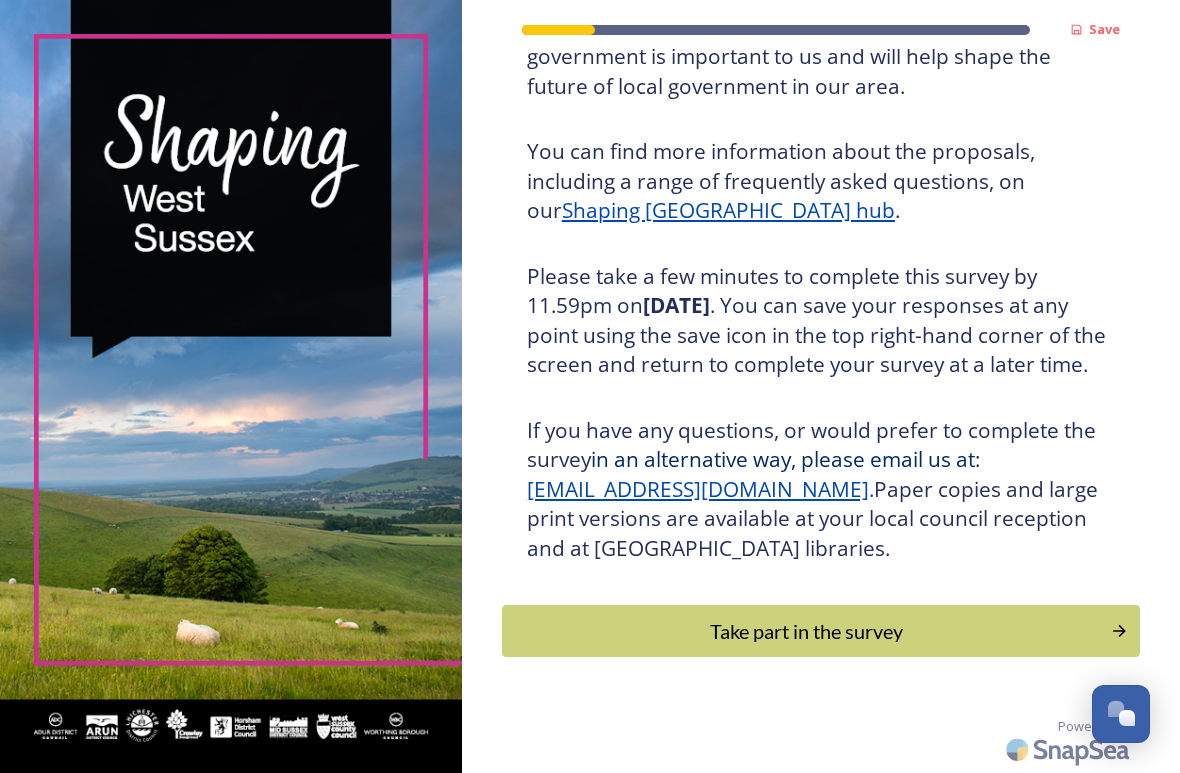 click 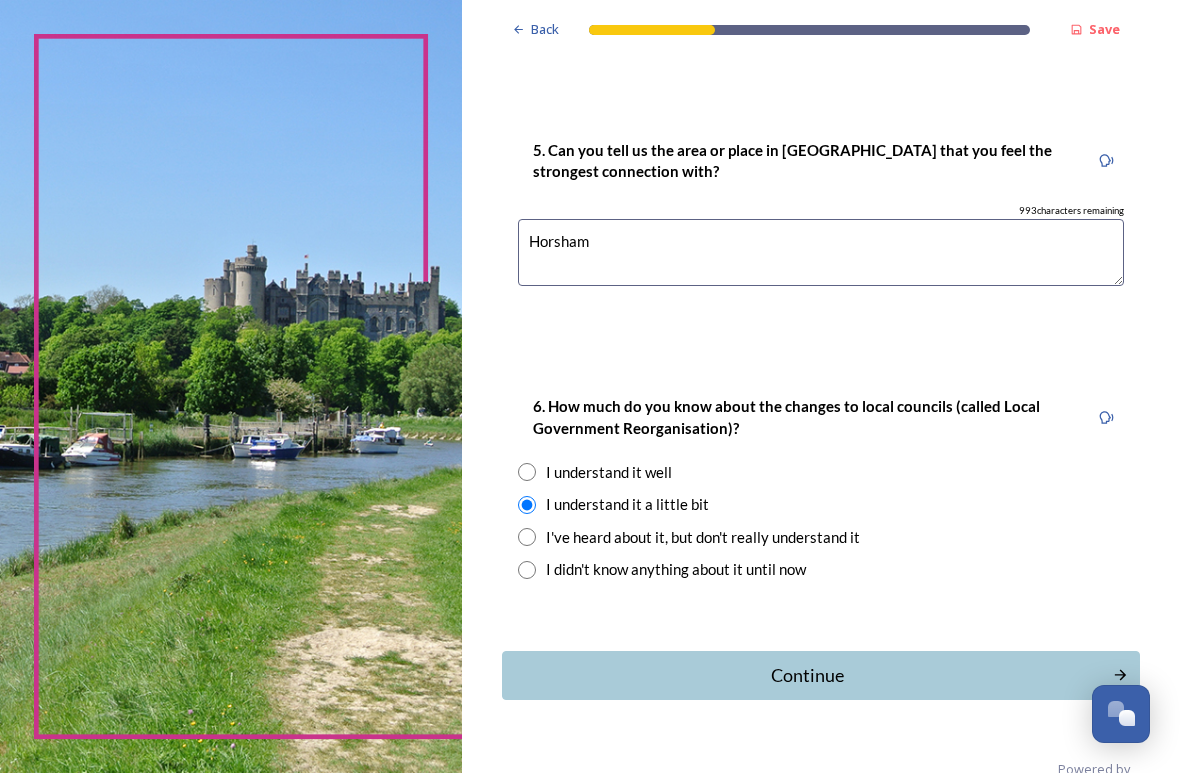 scroll, scrollTop: 1812, scrollLeft: 0, axis: vertical 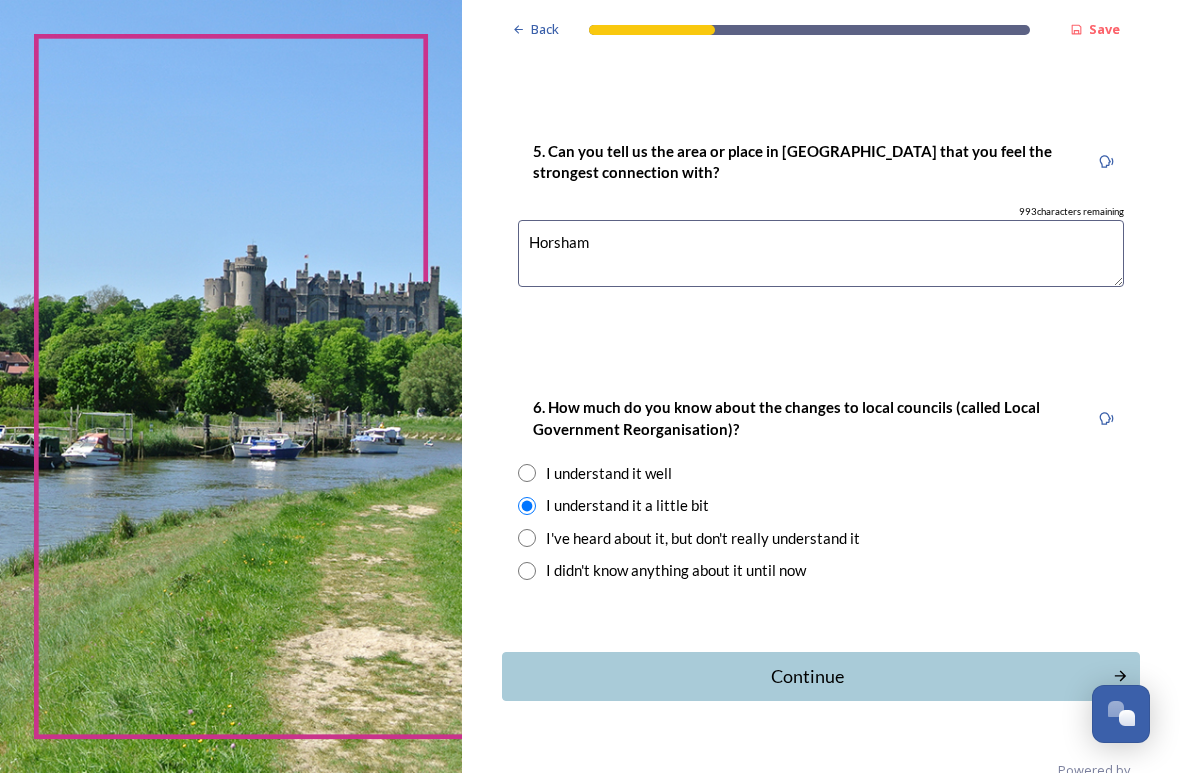 click on "Continue" at bounding box center [807, 676] 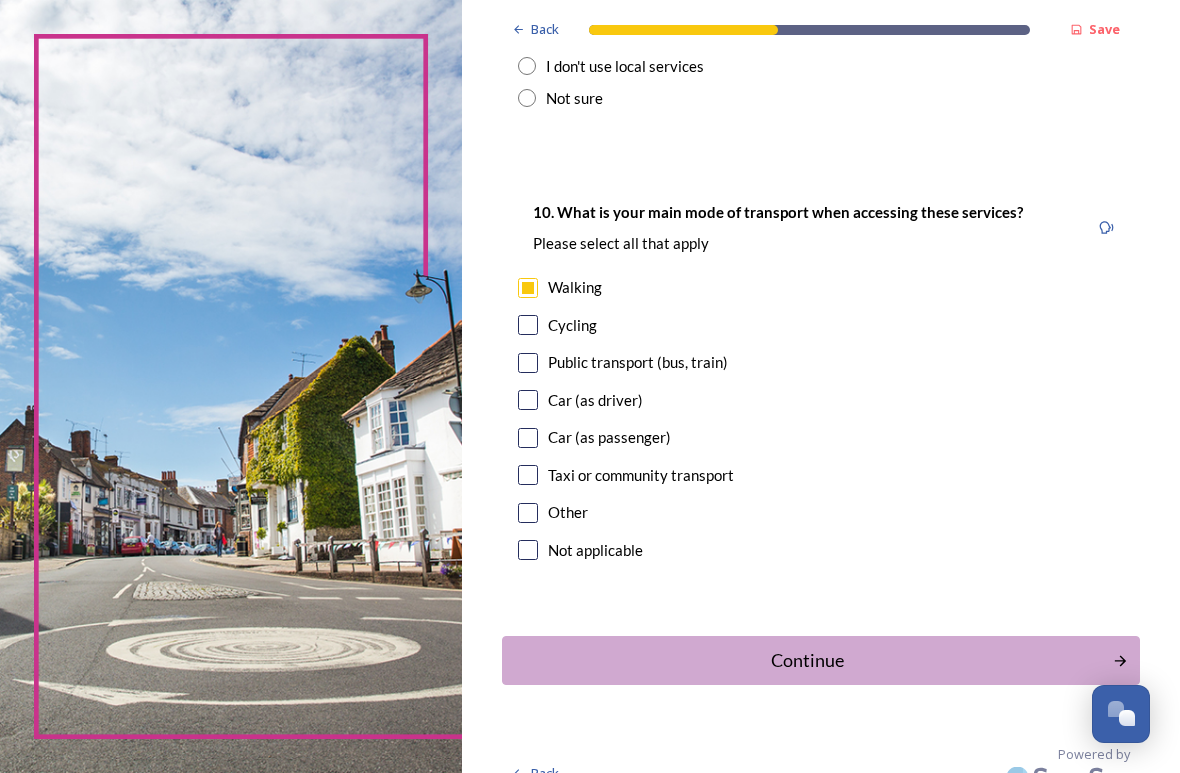 scroll, scrollTop: 1904, scrollLeft: 0, axis: vertical 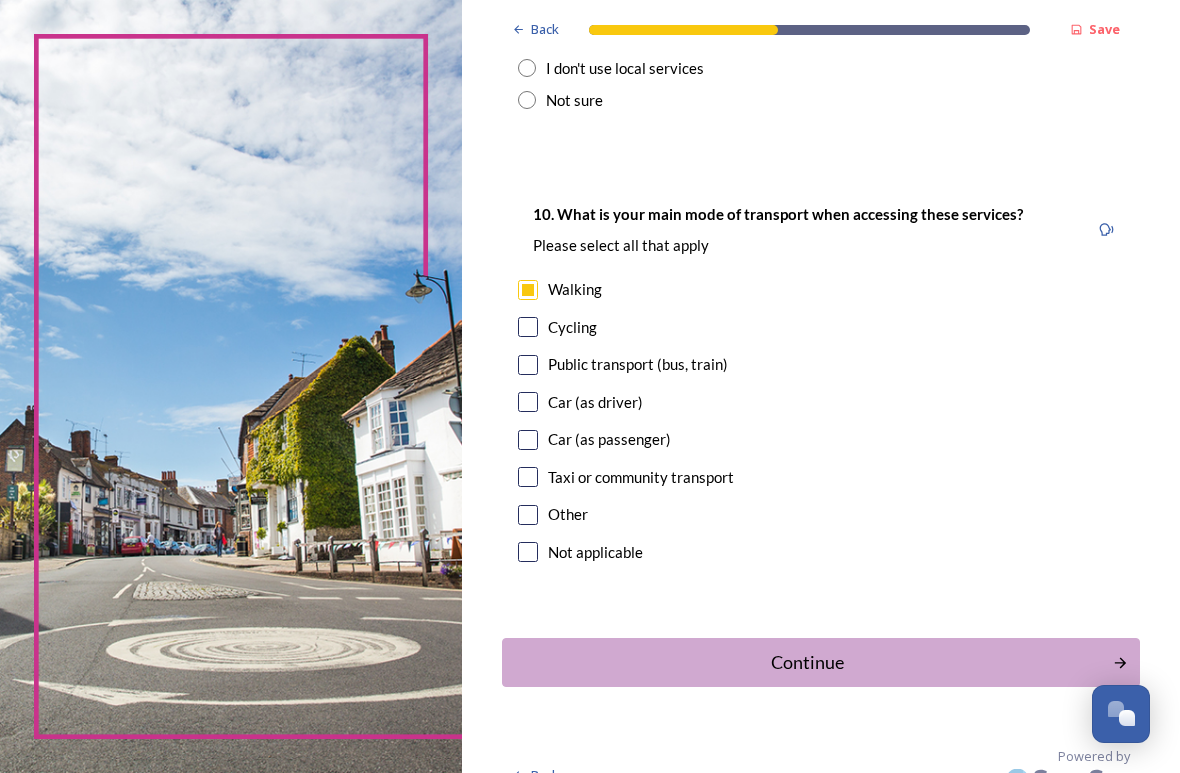 click on "Continue" at bounding box center [807, 662] 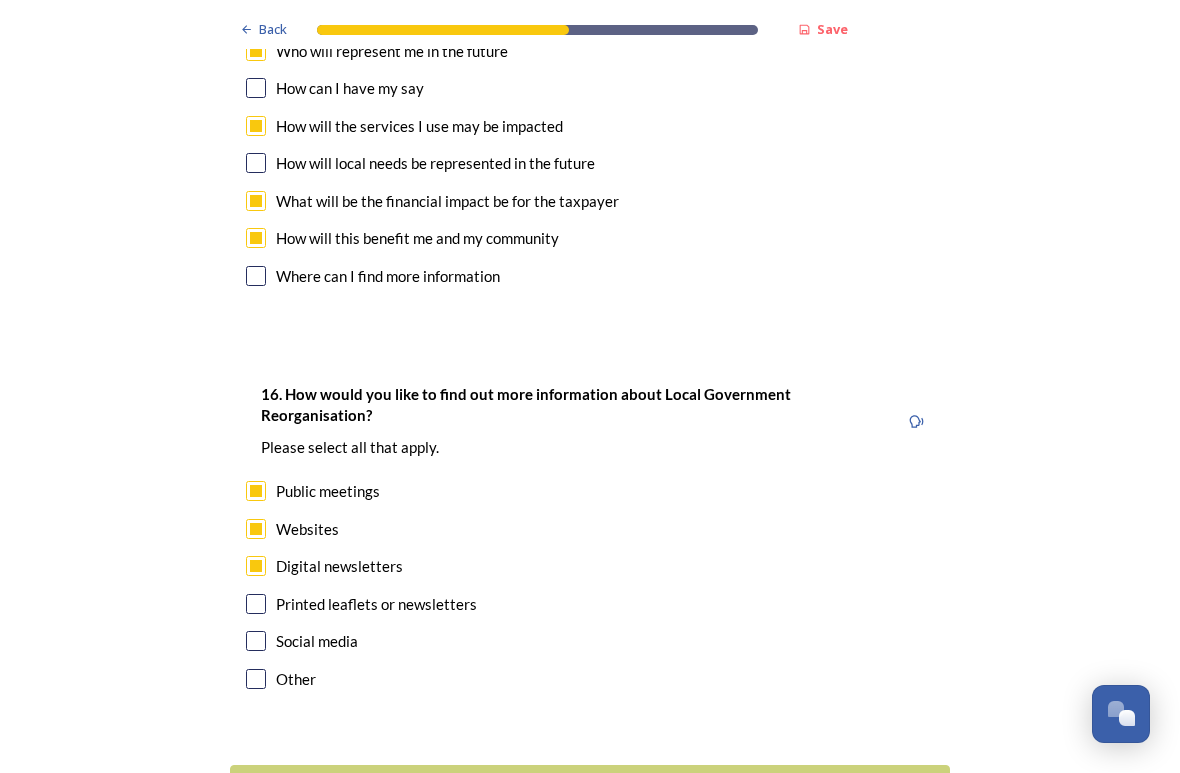 scroll, scrollTop: 6057, scrollLeft: 0, axis: vertical 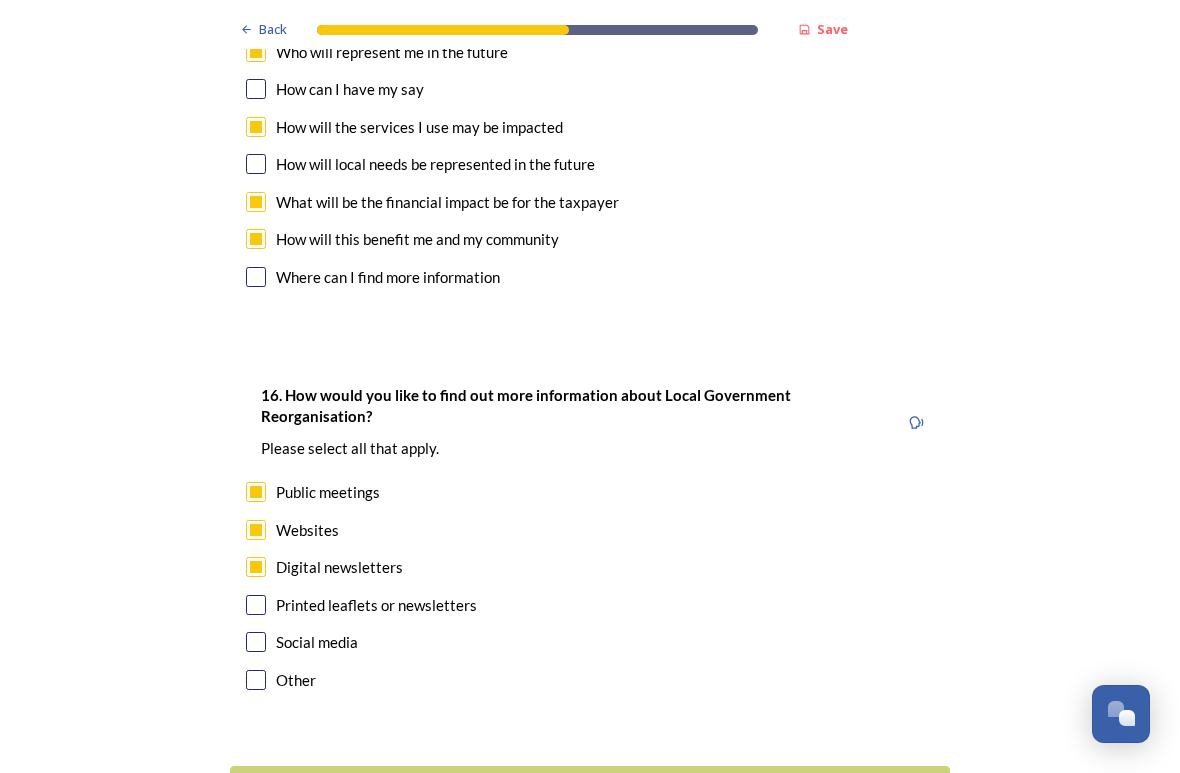 click on "Continue" at bounding box center (576, 790) 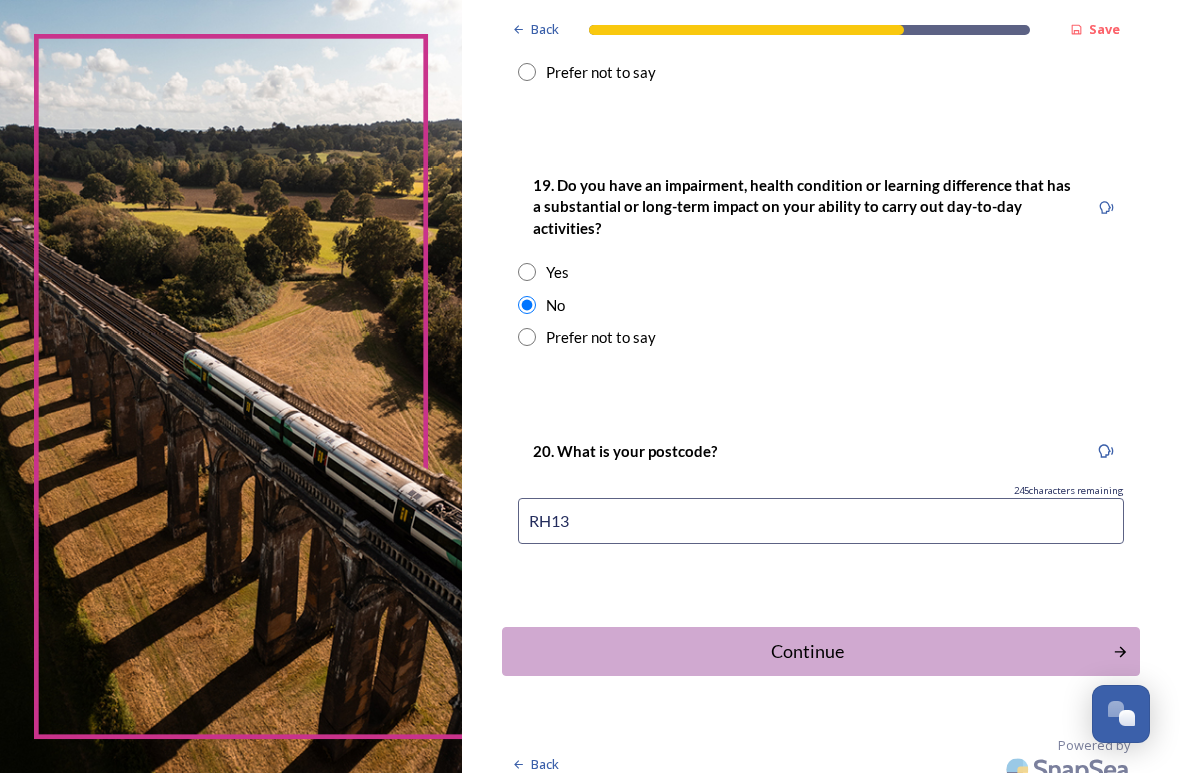 scroll, scrollTop: 984, scrollLeft: 0, axis: vertical 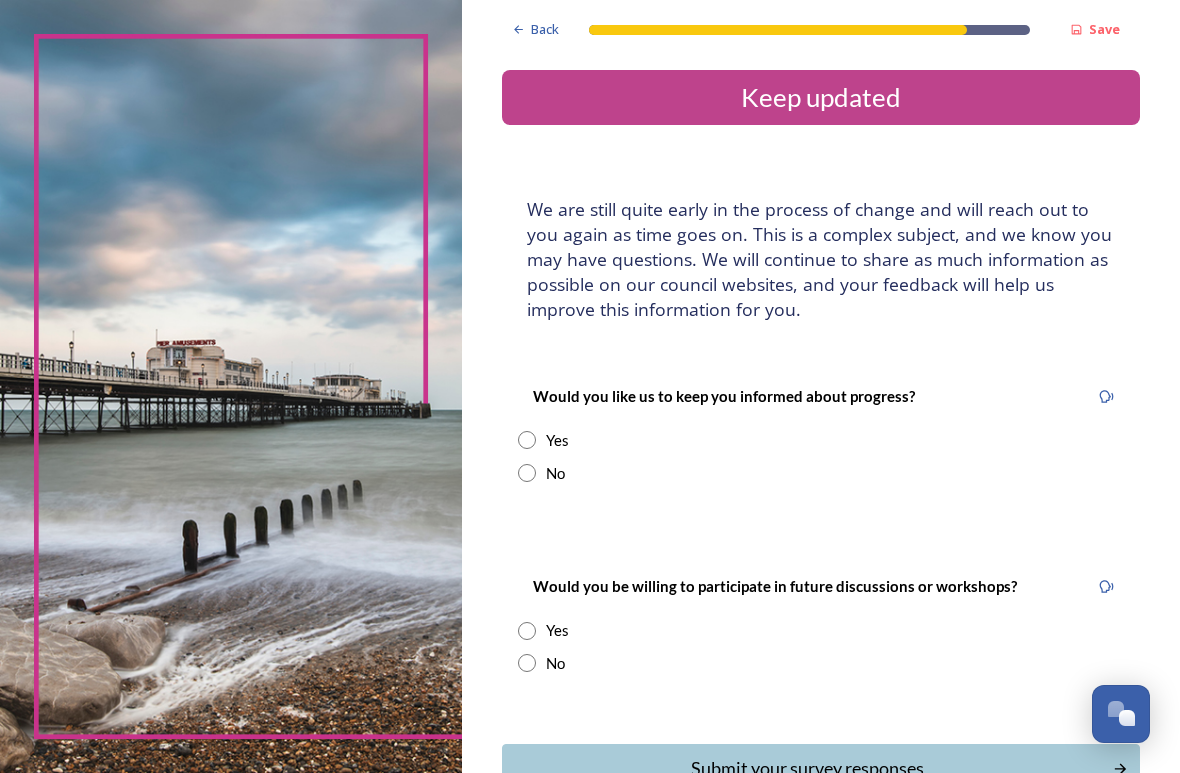 click at bounding box center [527, 440] 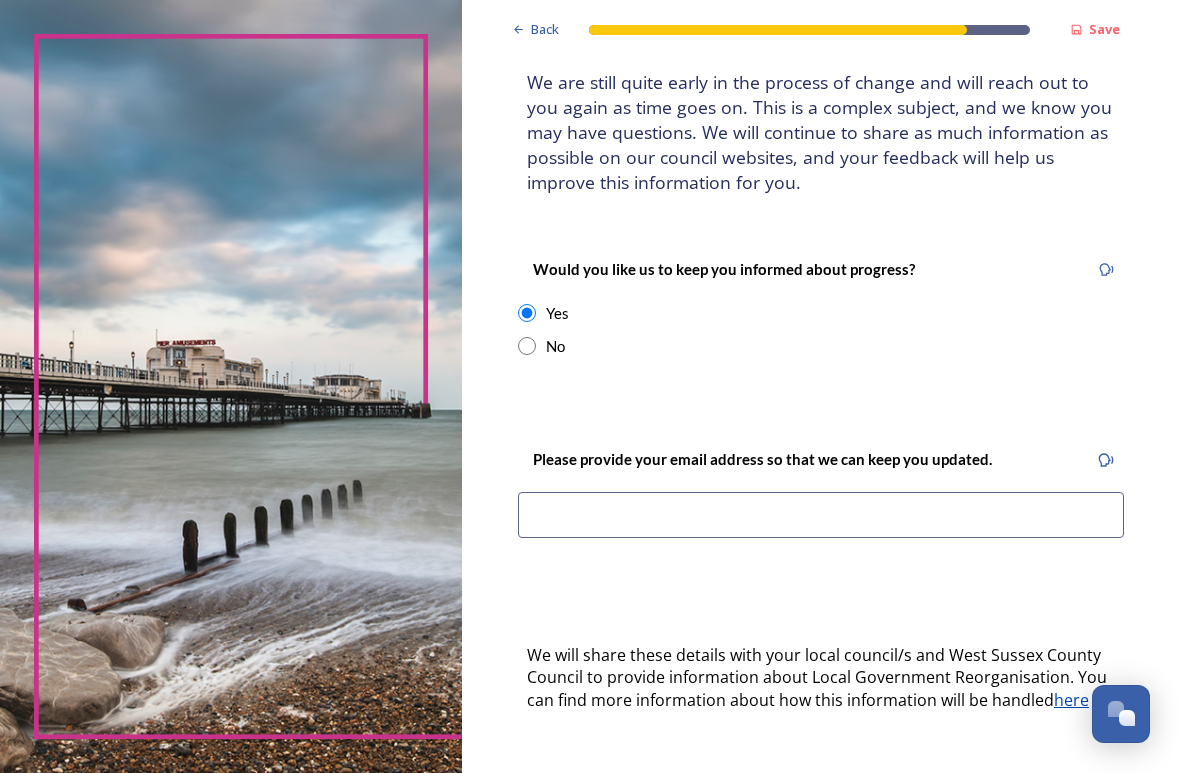 scroll, scrollTop: 182, scrollLeft: 0, axis: vertical 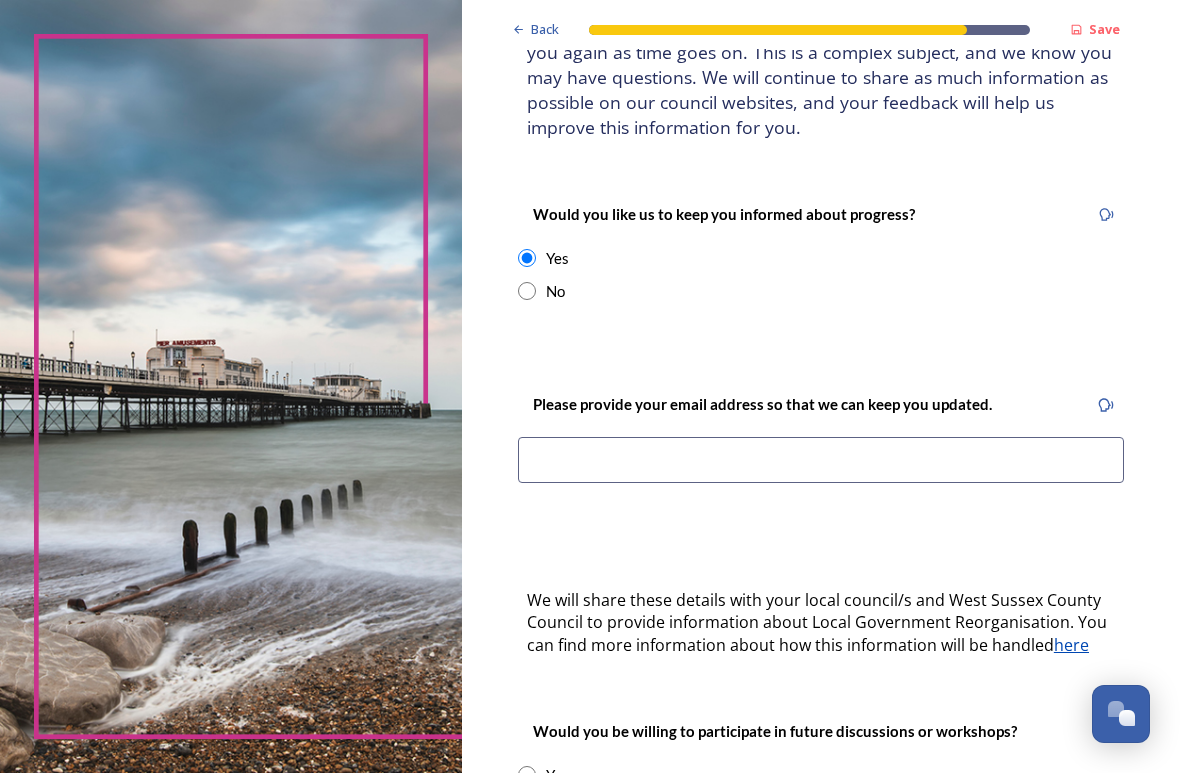 click at bounding box center [821, 460] 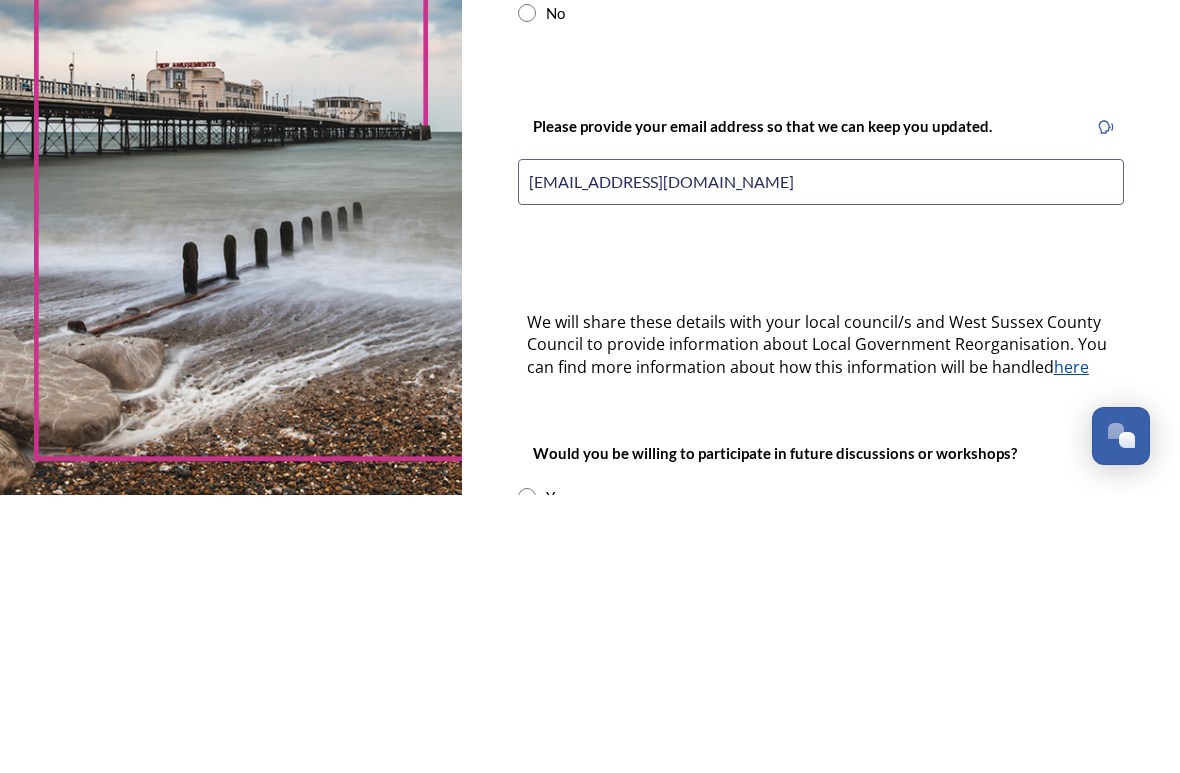 click on "[EMAIL_ADDRESS][DOMAIN_NAME]" at bounding box center [821, 460] 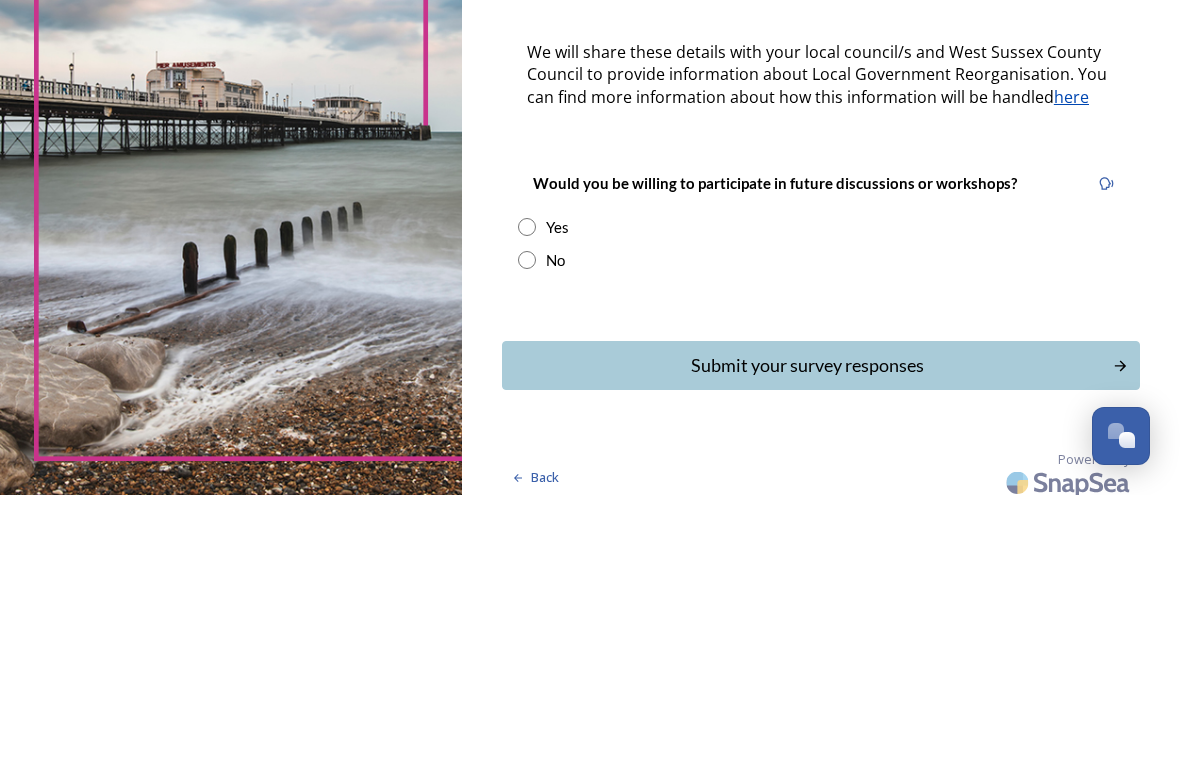 scroll, scrollTop: 451, scrollLeft: 0, axis: vertical 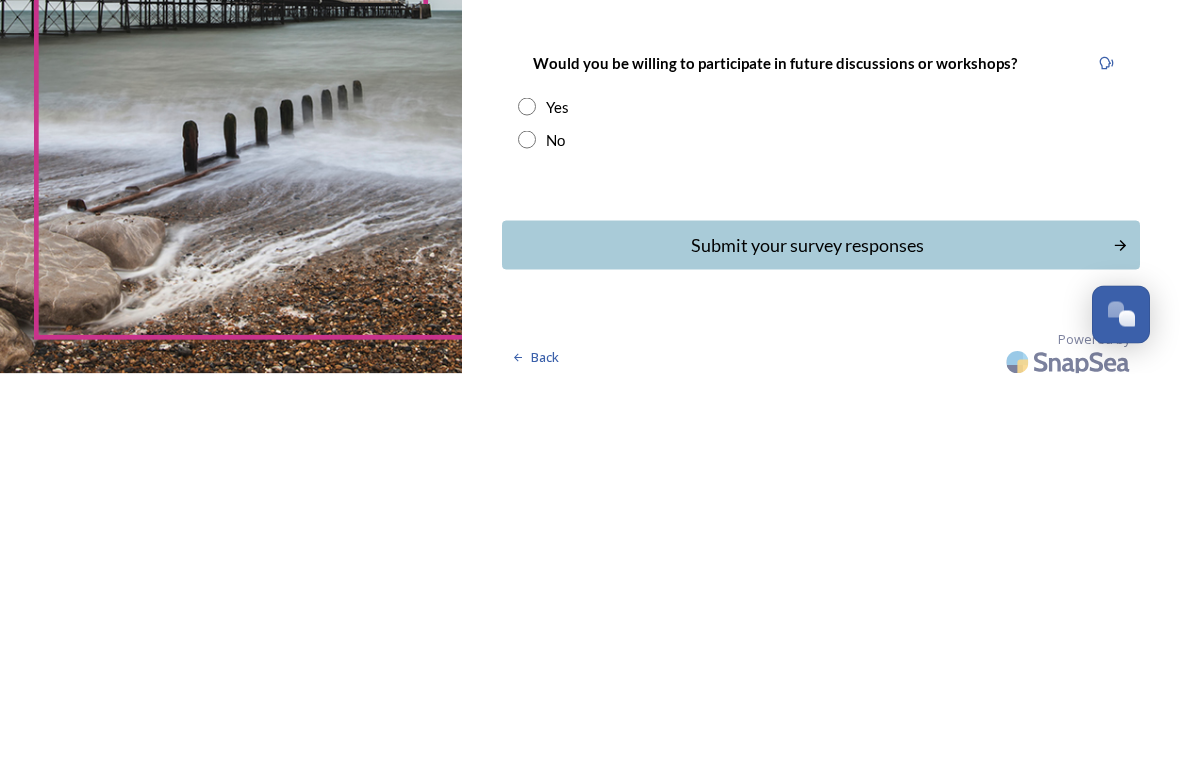 type on "[EMAIL_ADDRESS][DOMAIN_NAME]" 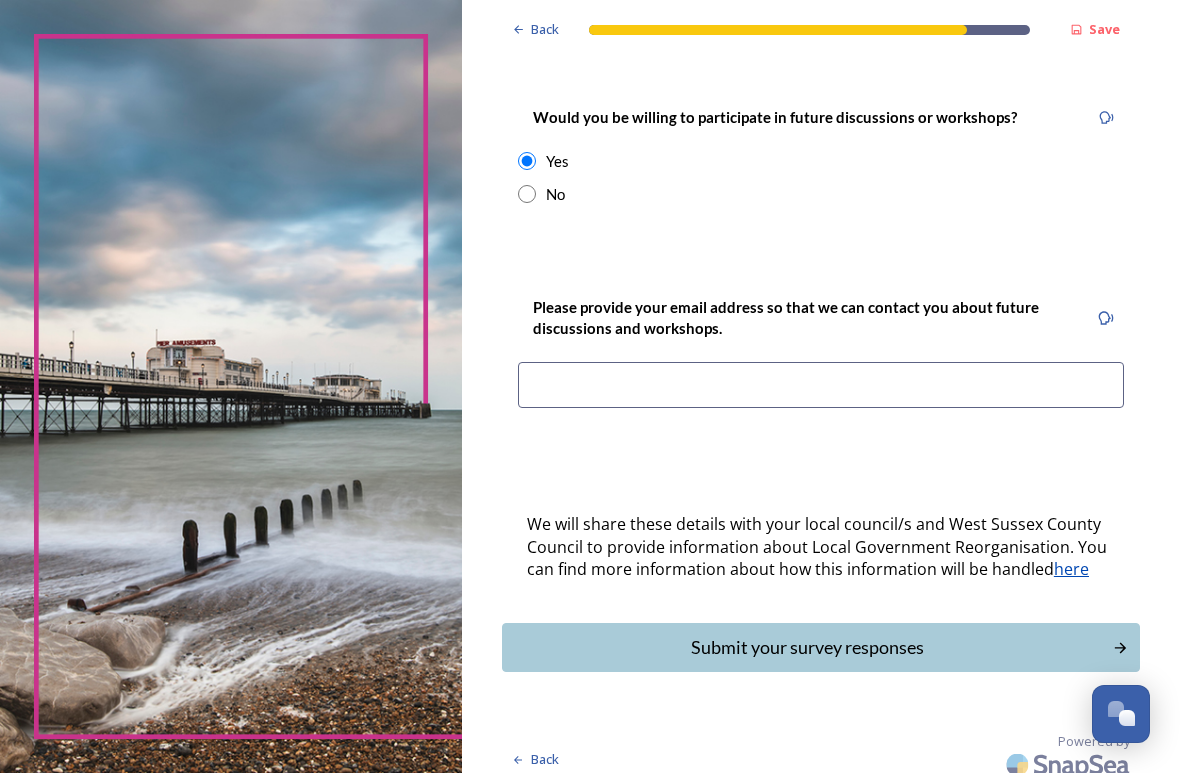 scroll, scrollTop: 795, scrollLeft: 0, axis: vertical 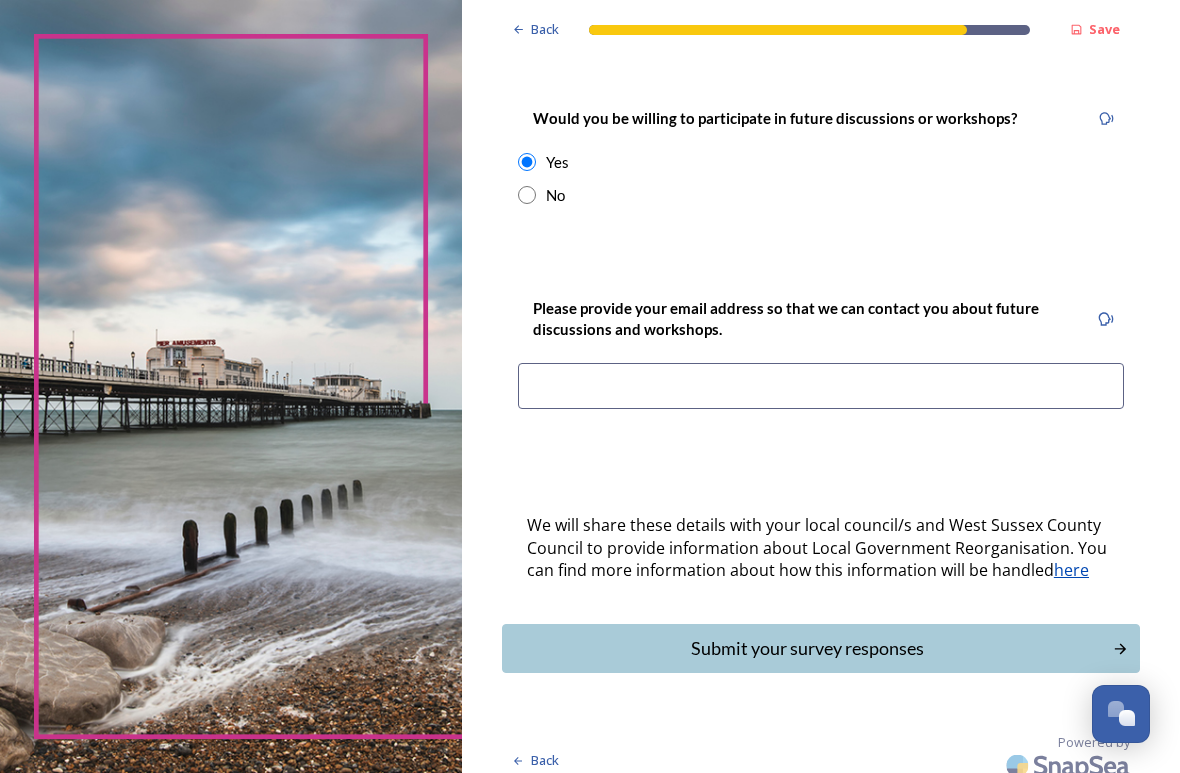 click at bounding box center (821, 386) 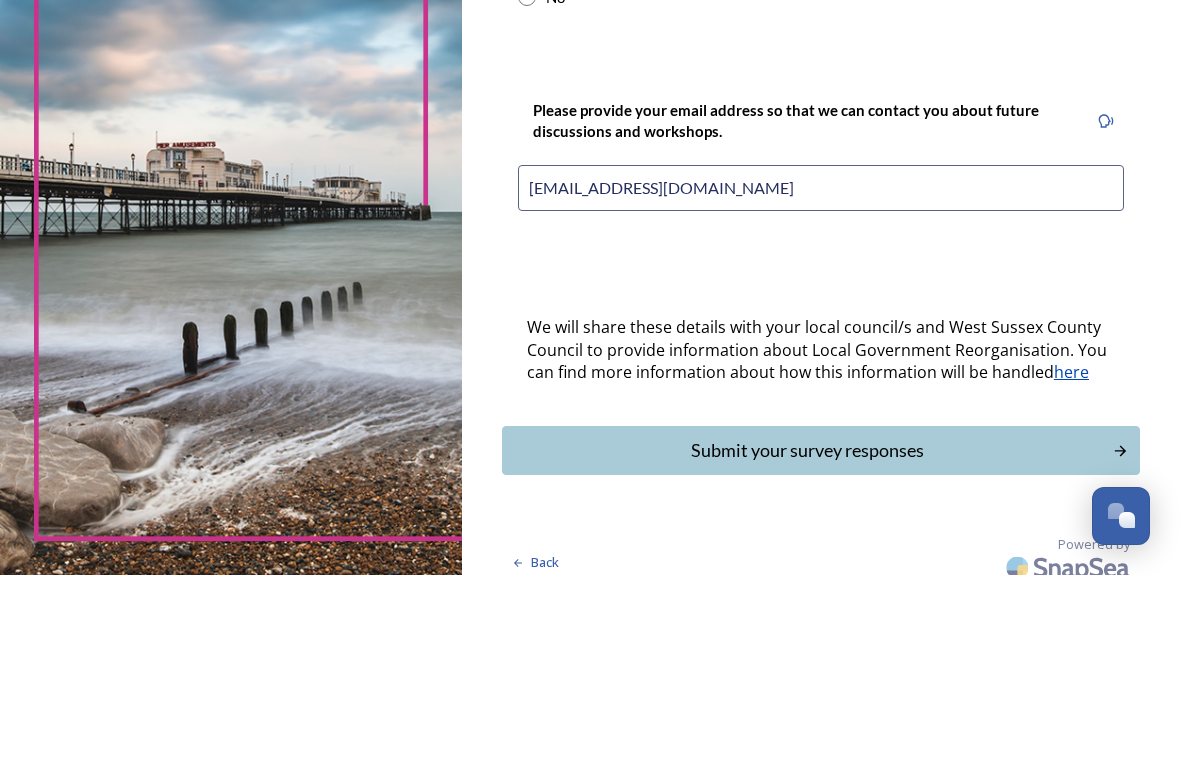type on "[EMAIL_ADDRESS][DOMAIN_NAME]" 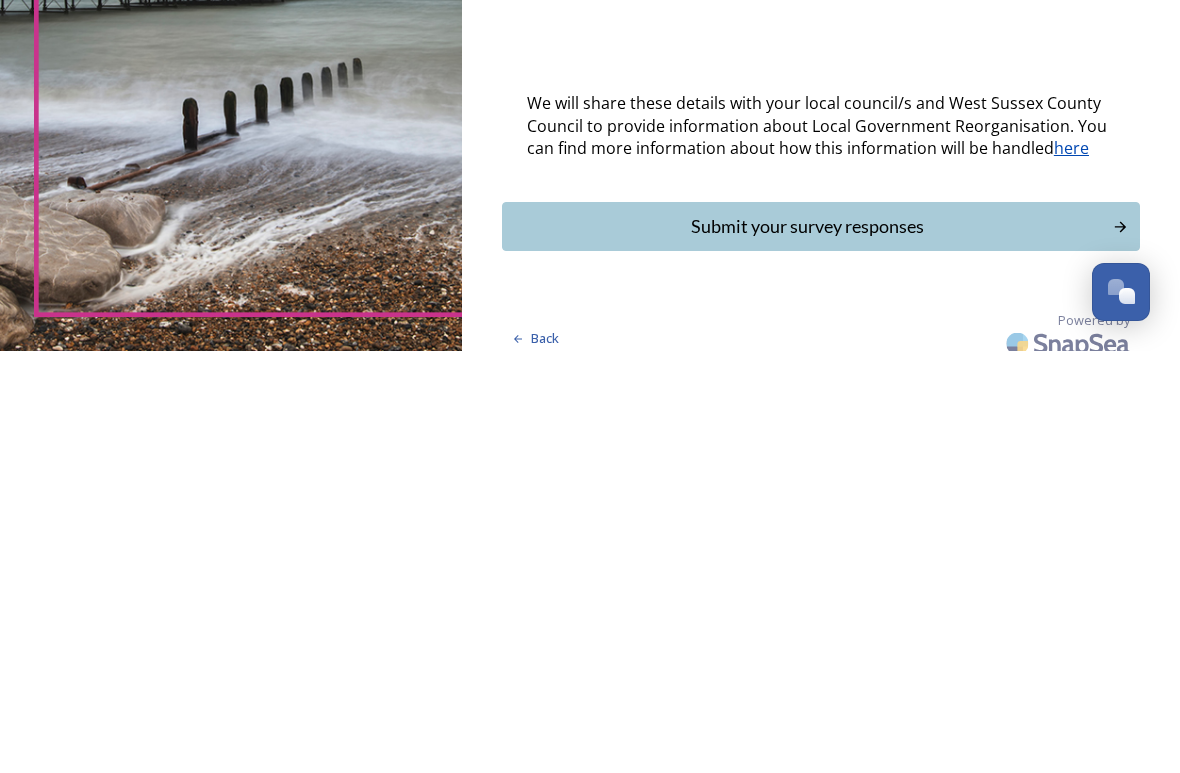 click on "Submit your survey responses" at bounding box center (807, 648) 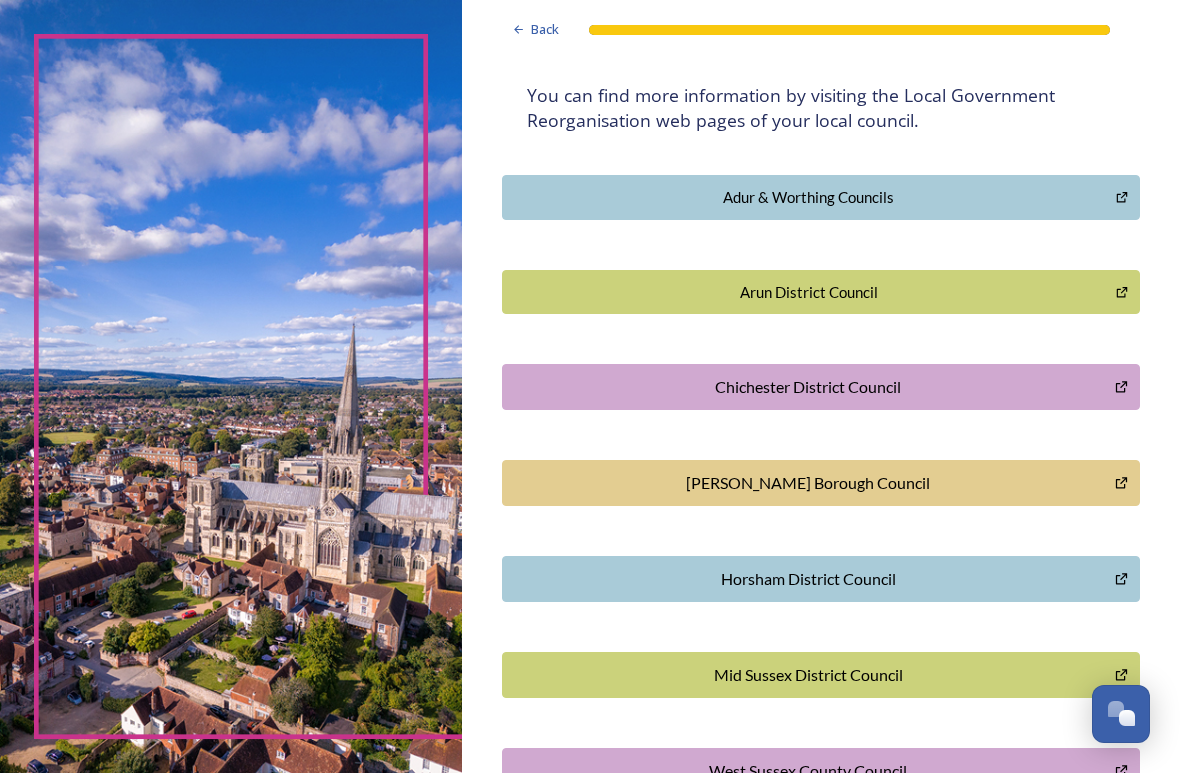 scroll, scrollTop: 379, scrollLeft: 0, axis: vertical 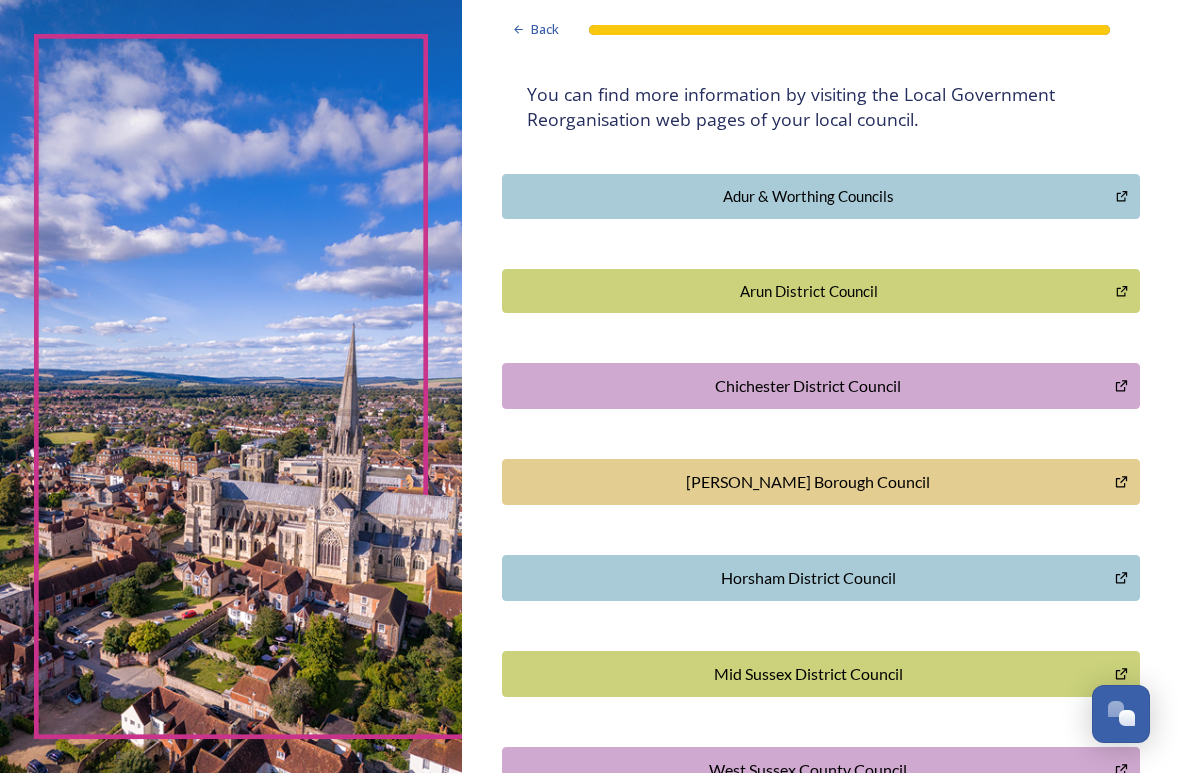 click on "Horsham District Council" at bounding box center (808, 578) 